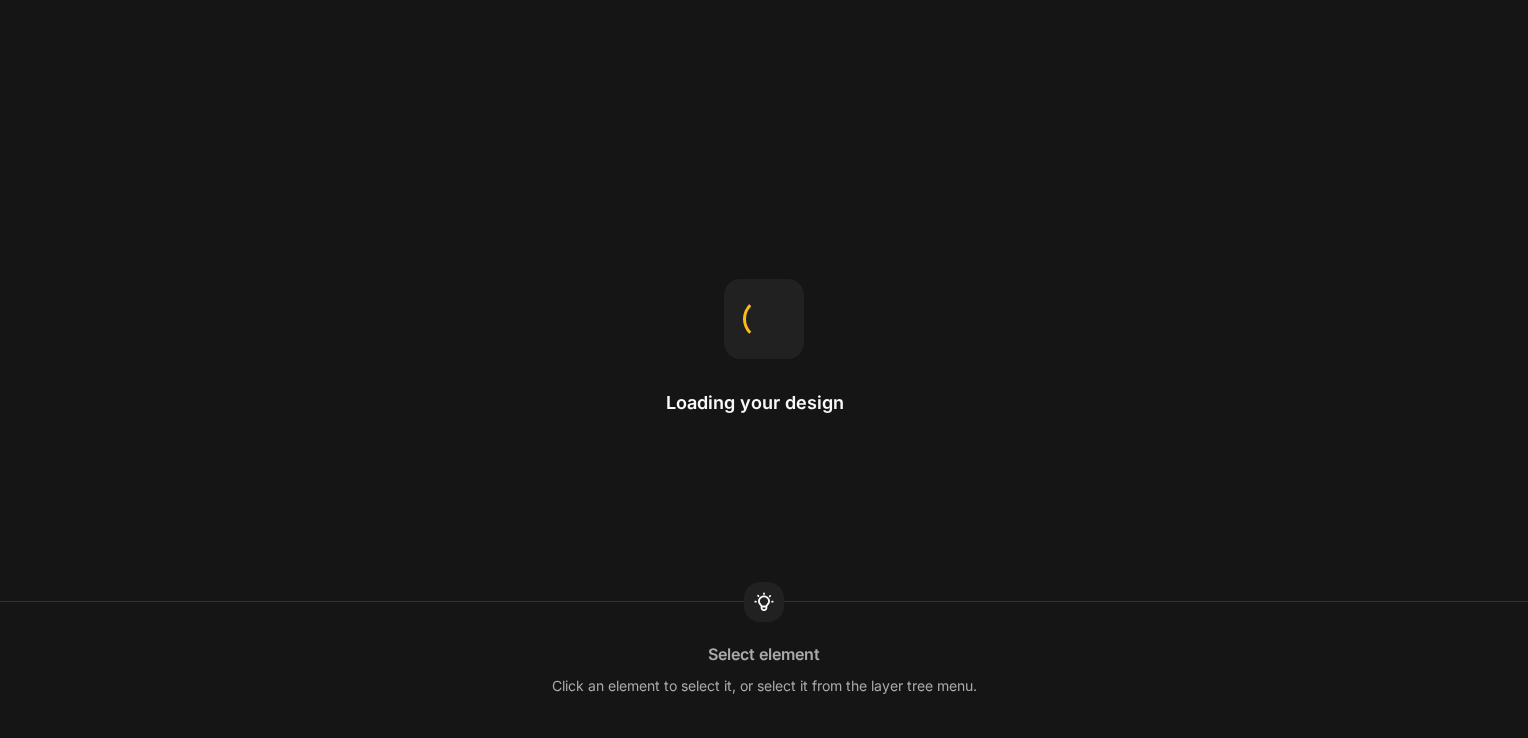 scroll, scrollTop: 0, scrollLeft: 0, axis: both 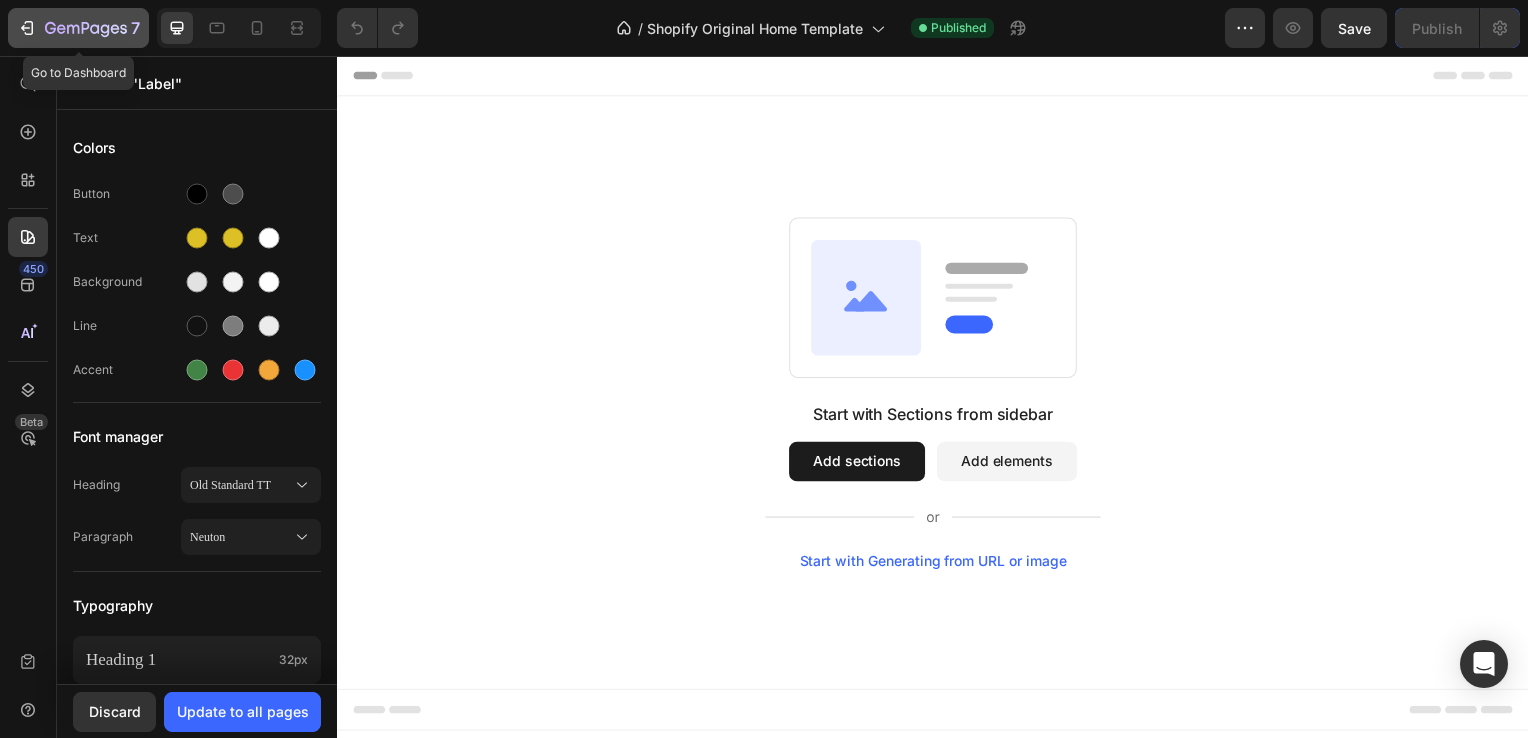 click 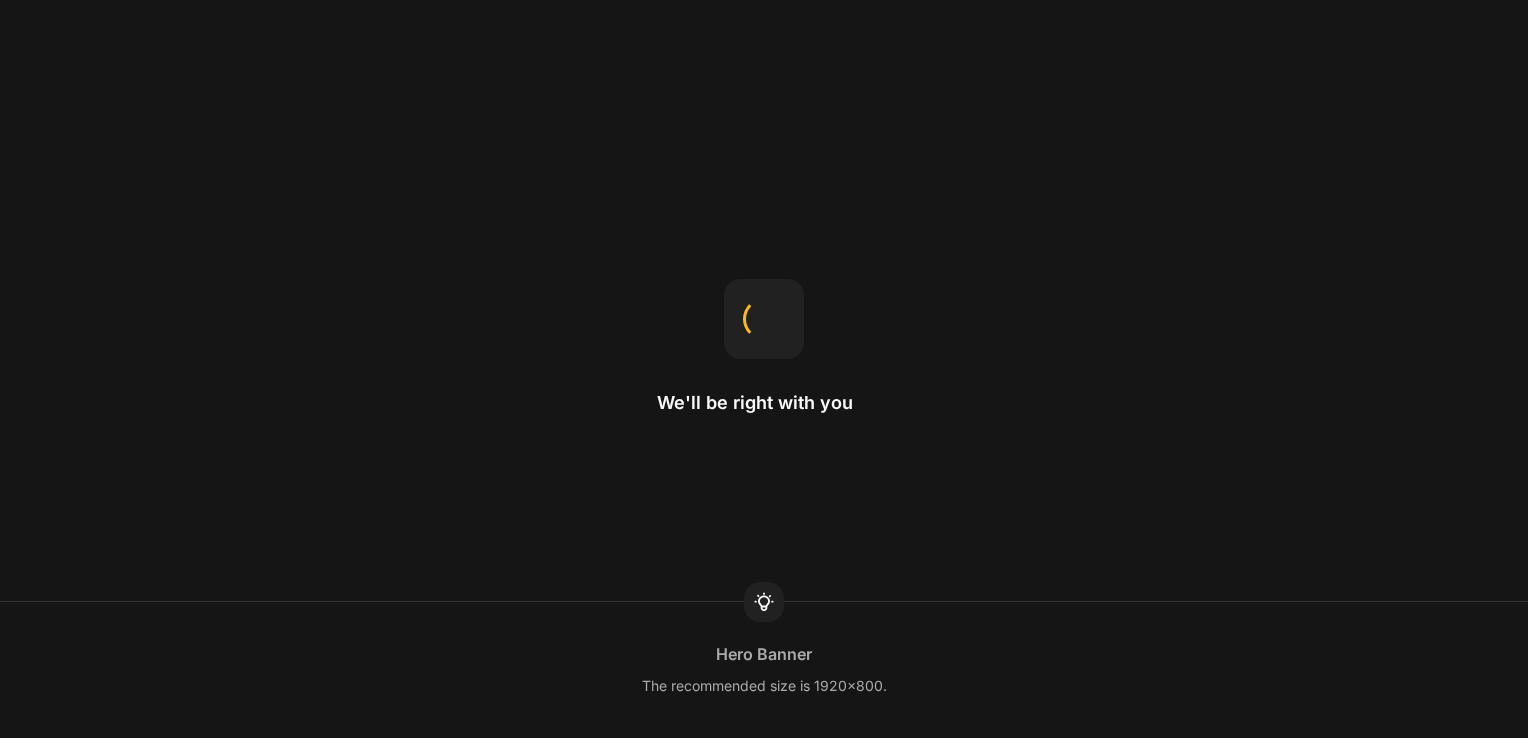 scroll, scrollTop: 0, scrollLeft: 0, axis: both 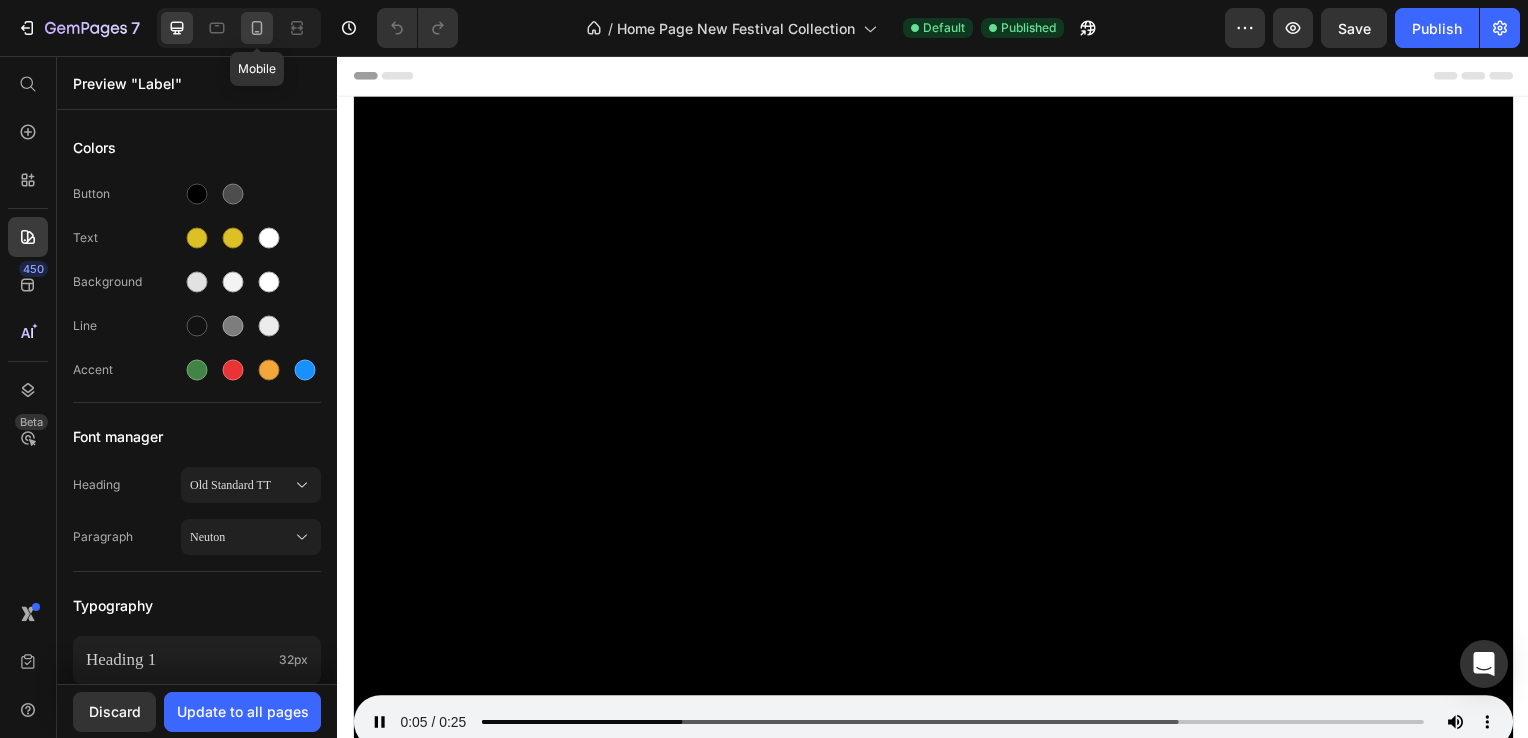 click 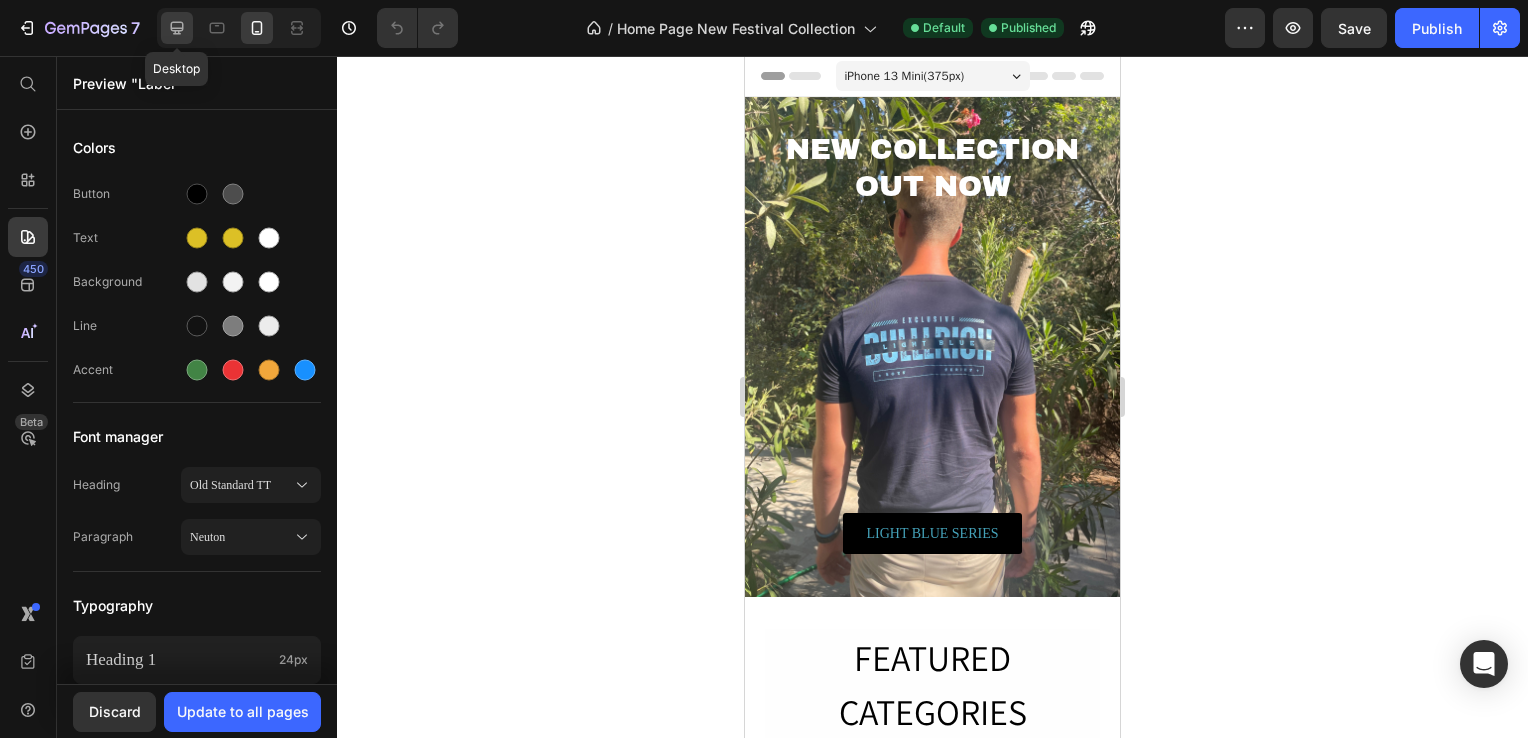 click 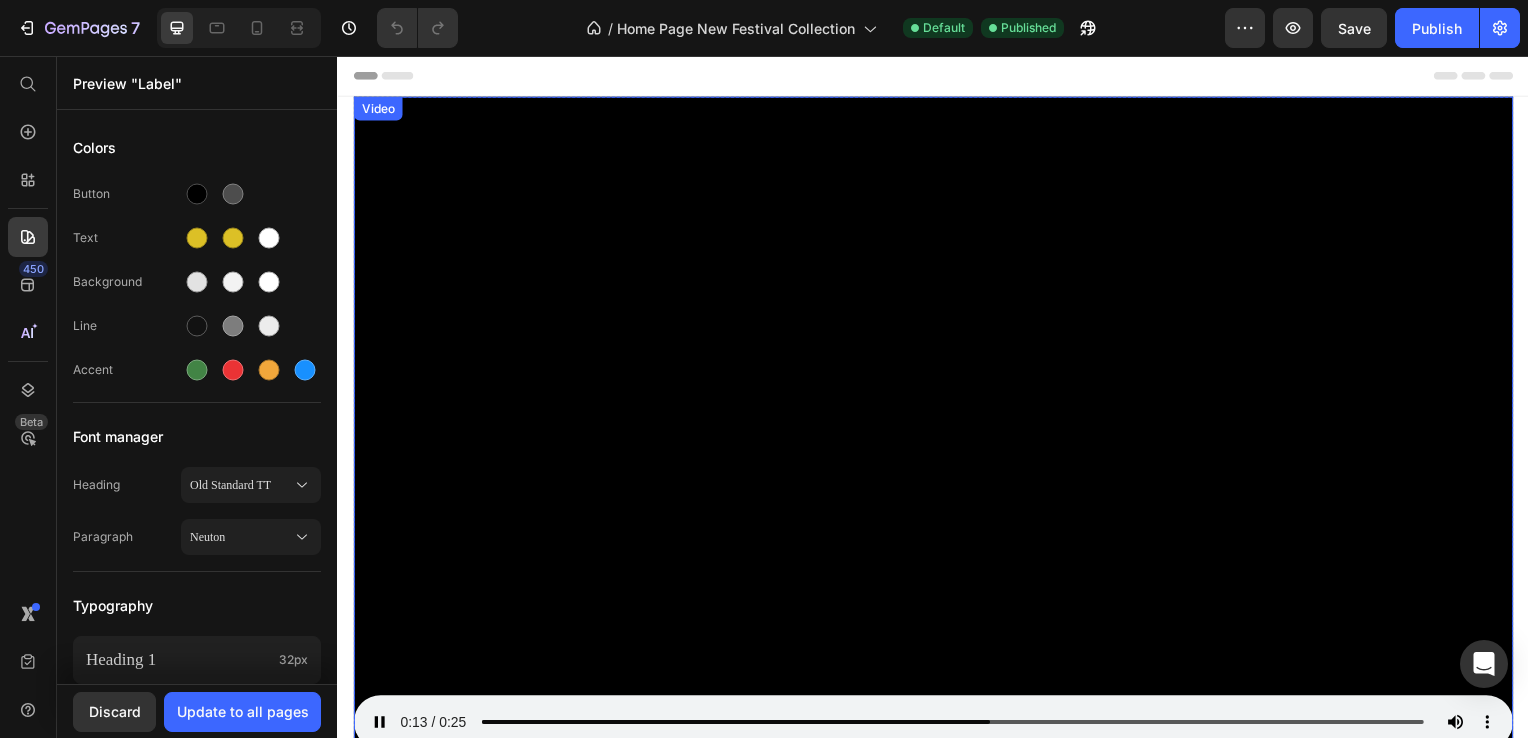 click at bounding box center (937, 425) 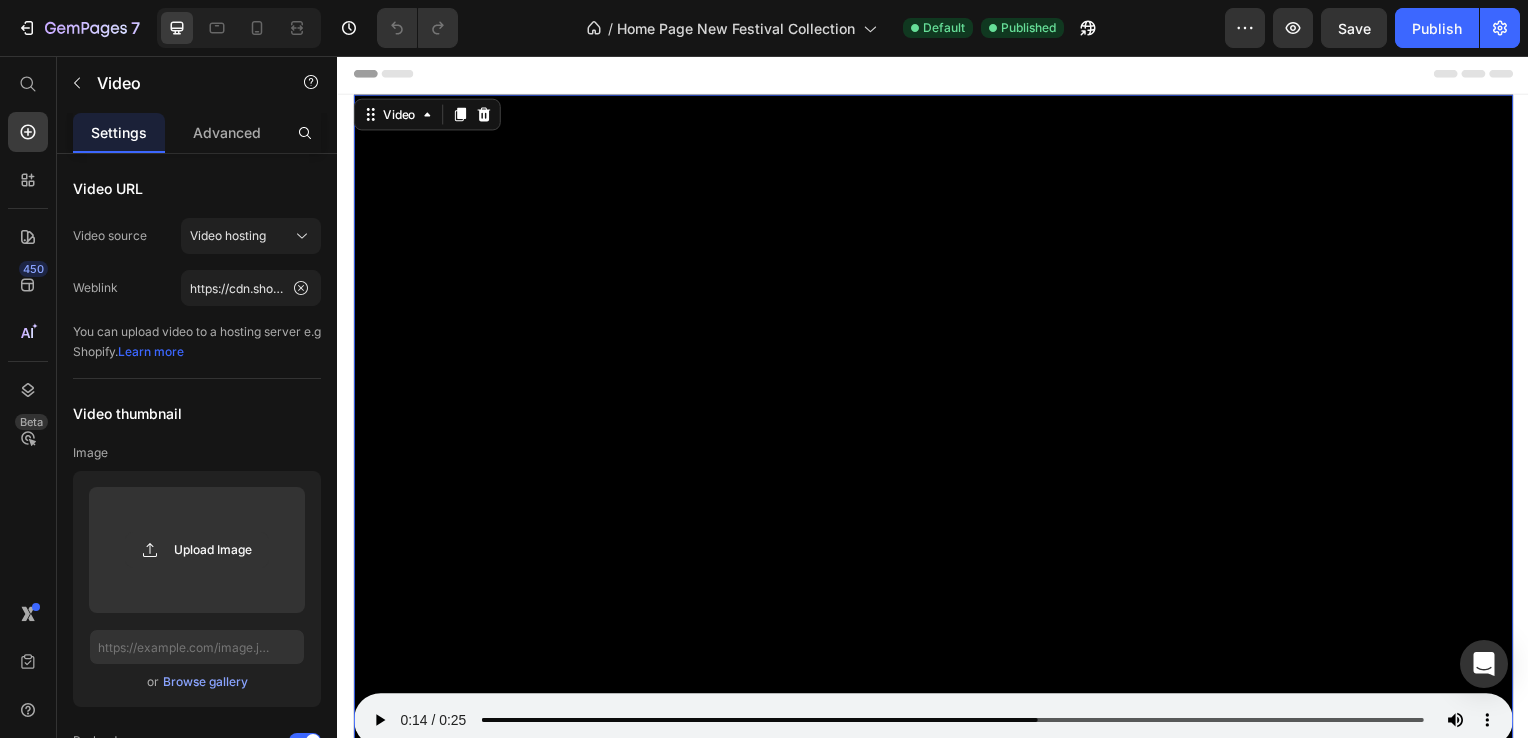 scroll, scrollTop: 0, scrollLeft: 0, axis: both 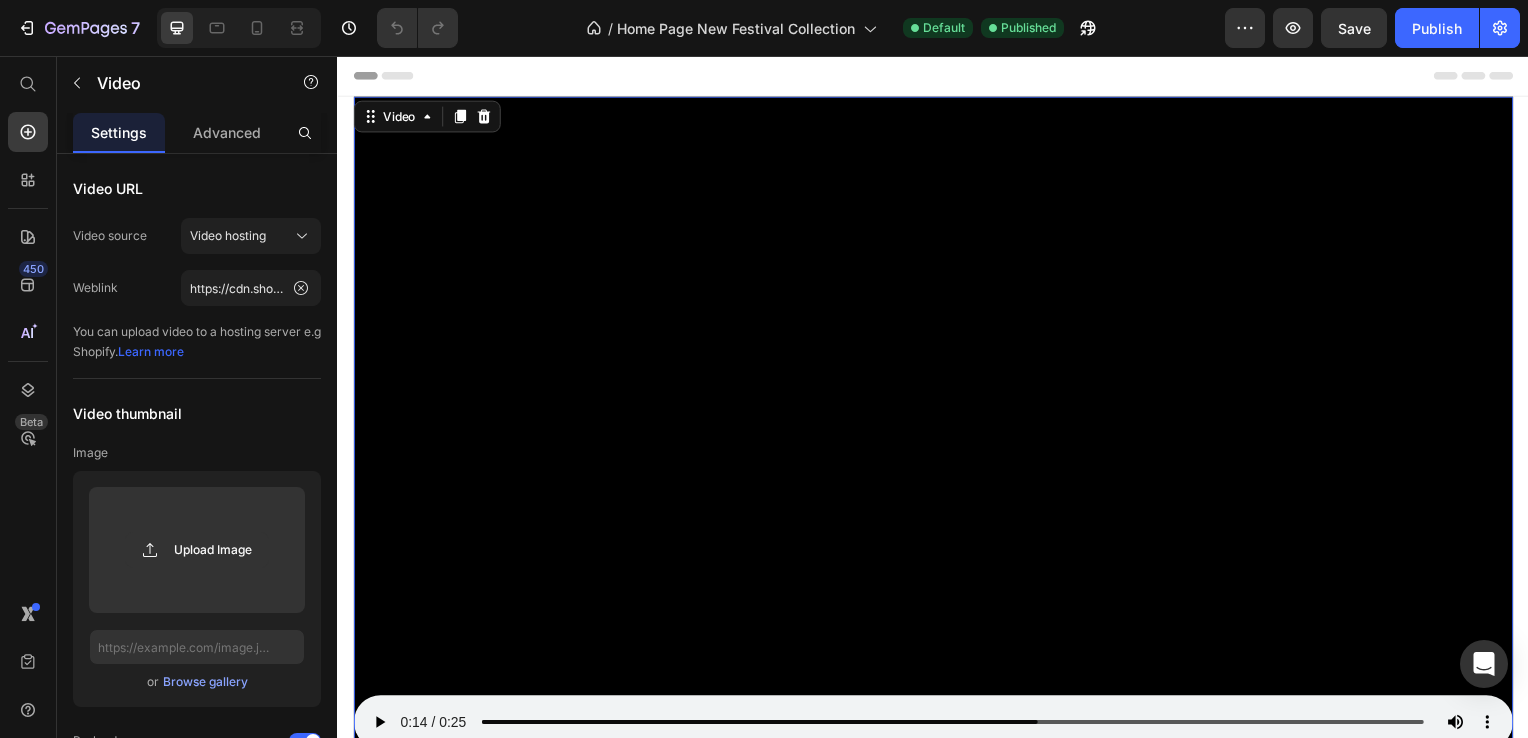 click at bounding box center (937, 425) 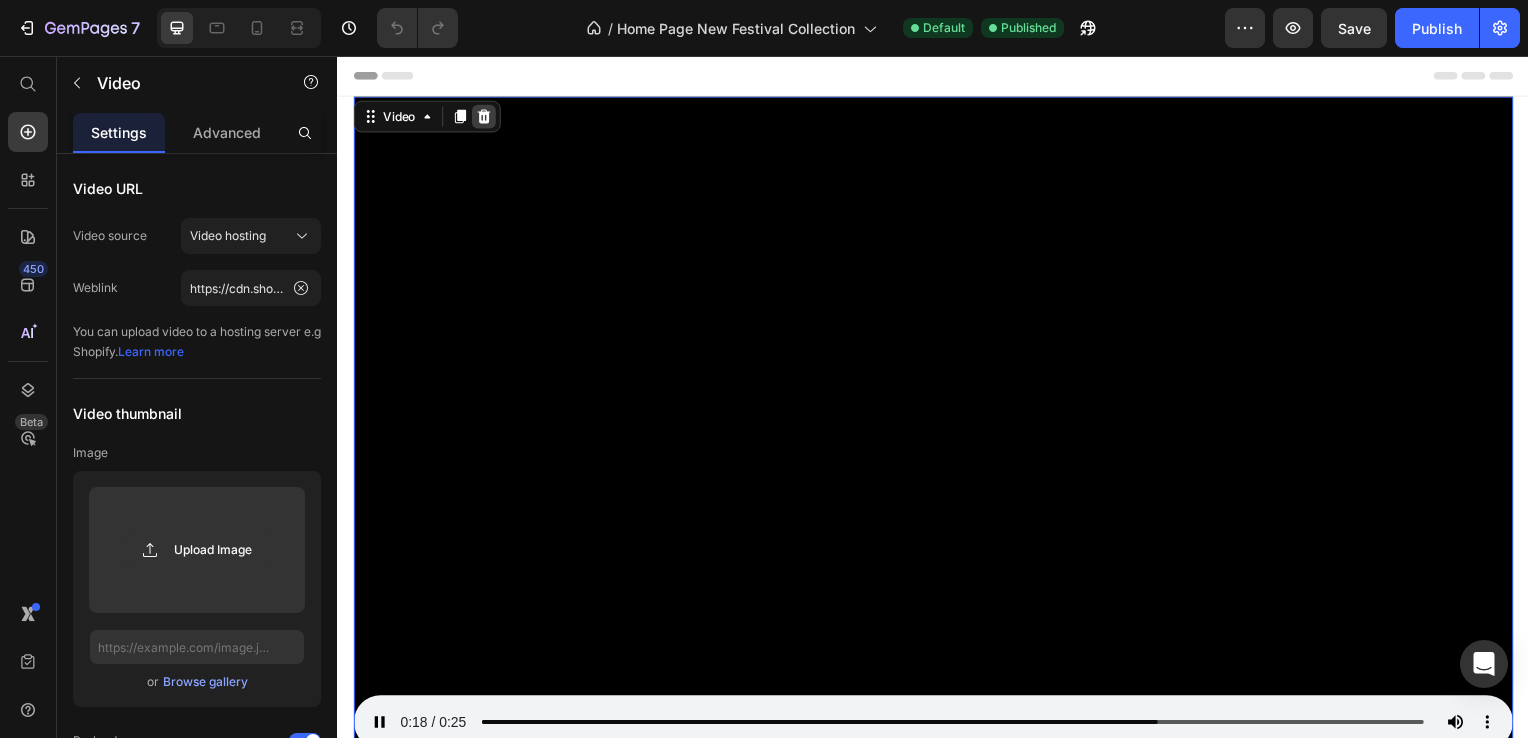 click 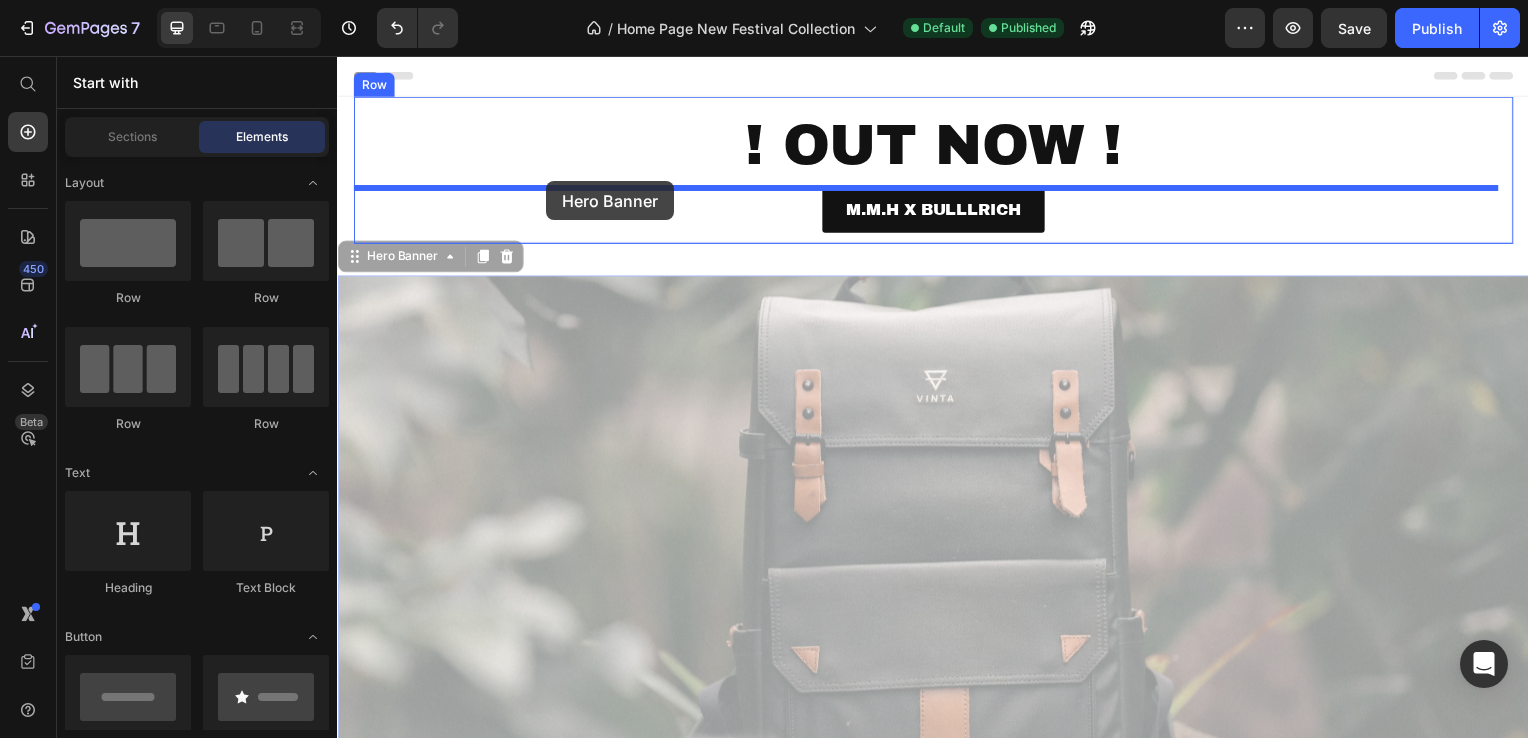 click at bounding box center (937, 3351) 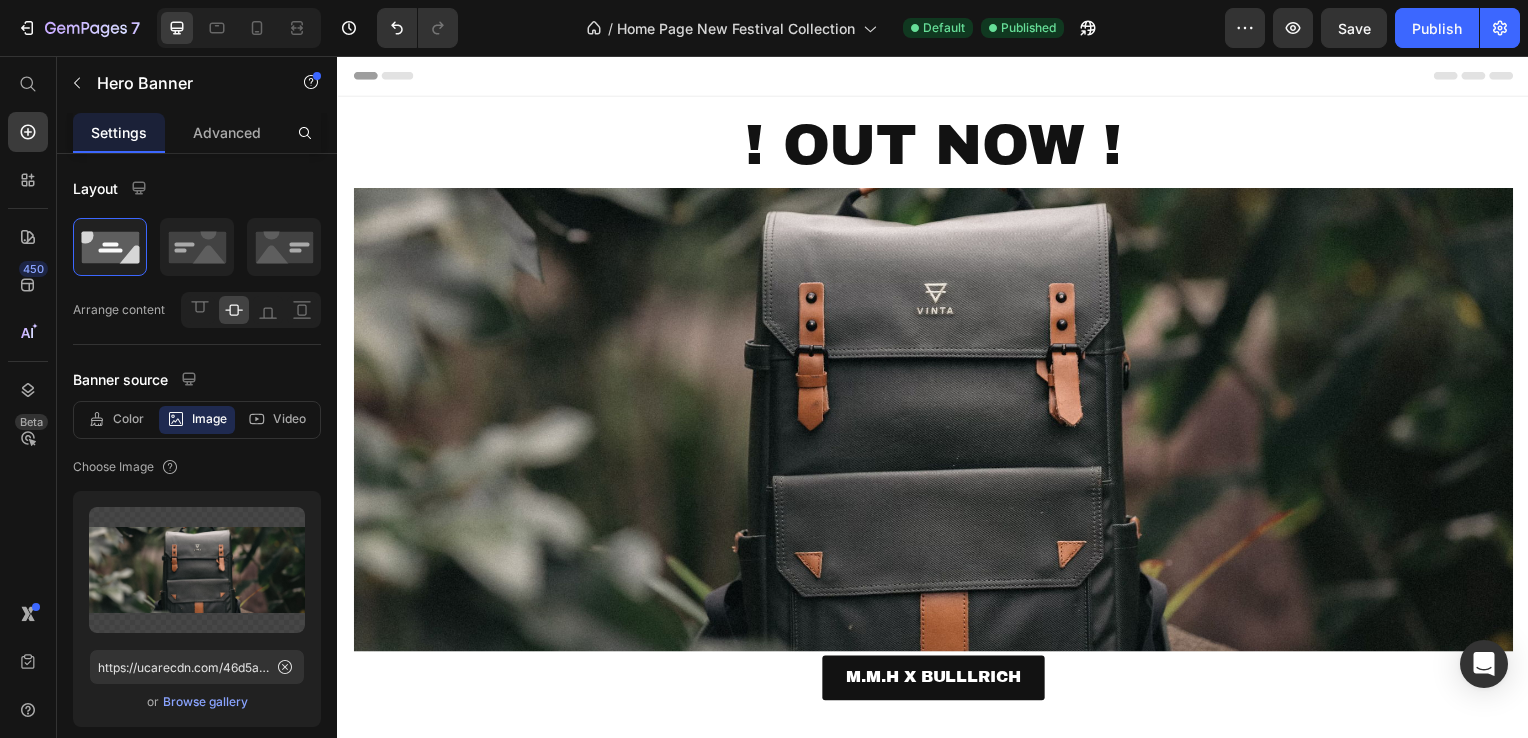 click at bounding box center [937, 422] 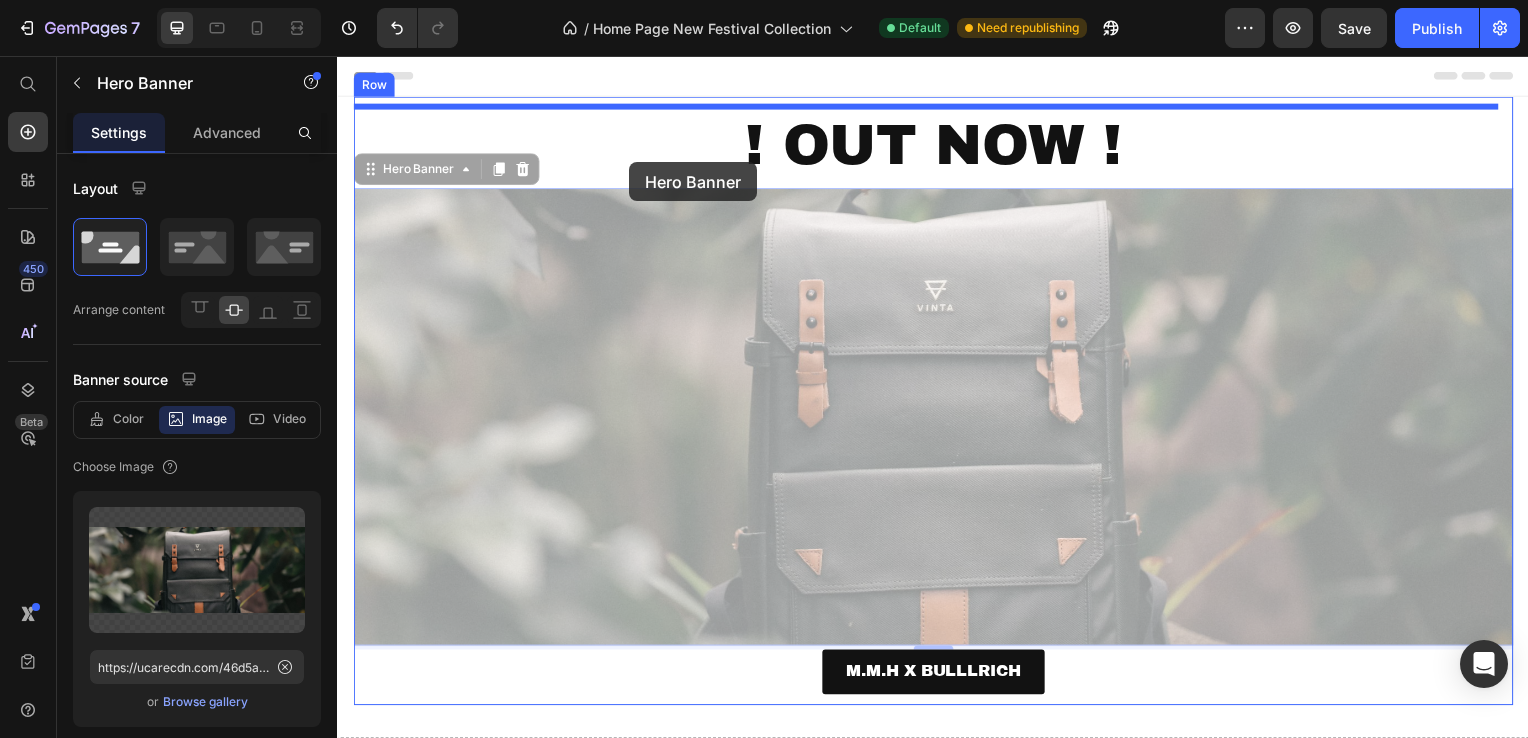 click at bounding box center [937, 3377] 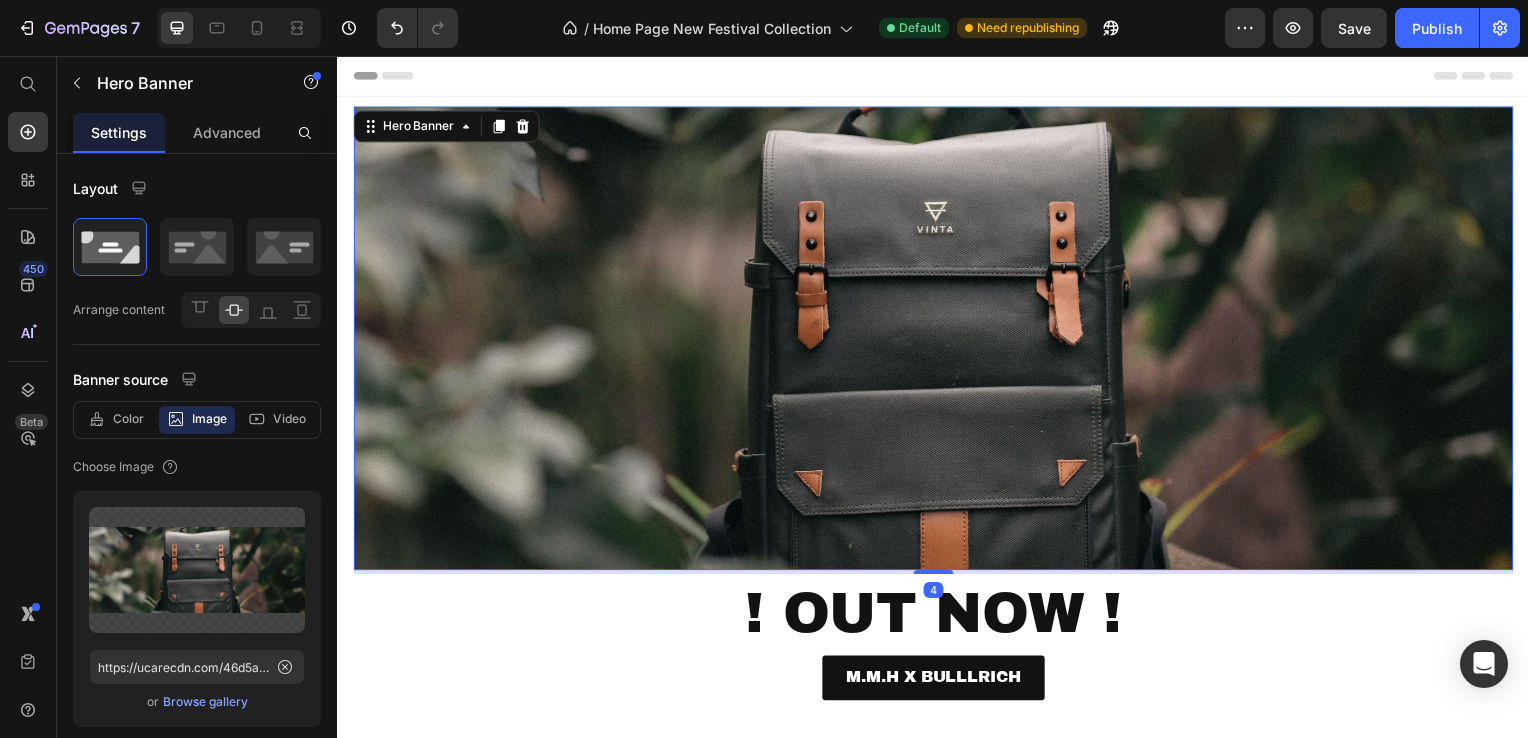 click at bounding box center [937, 340] 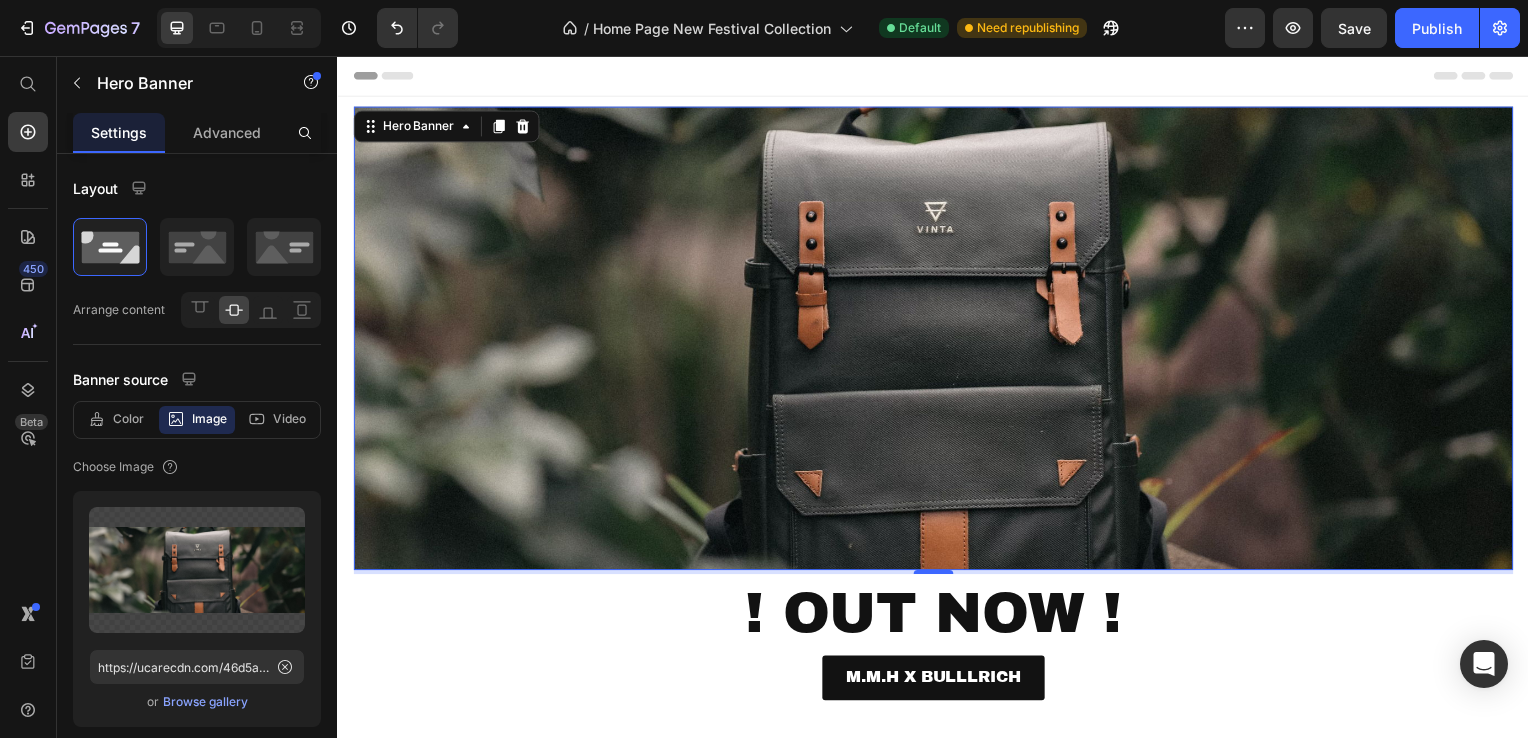 click on "NEW COLLECTION OUT NOW Heading Title Line LIGHT BLUE SERIES Button" at bounding box center [937, 340] 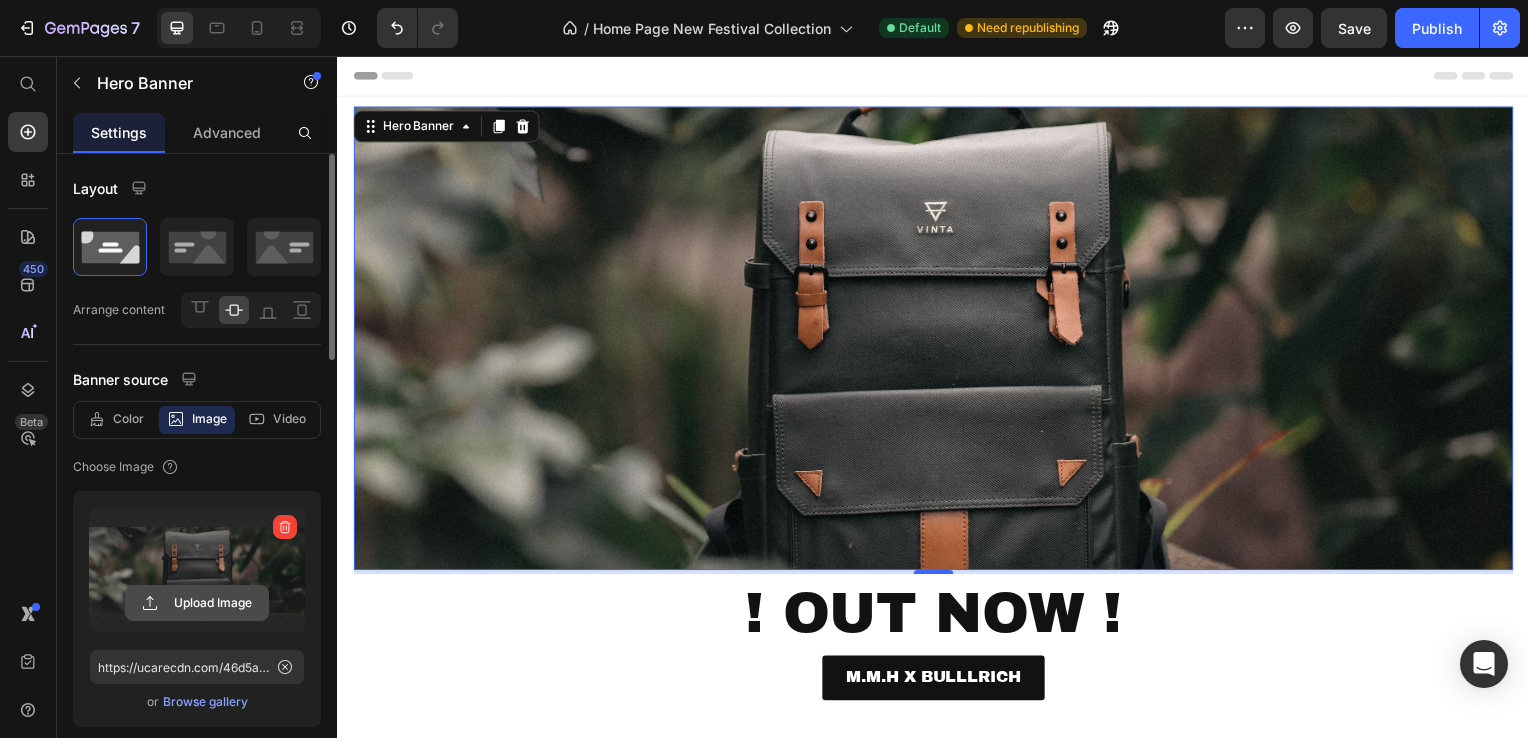 click 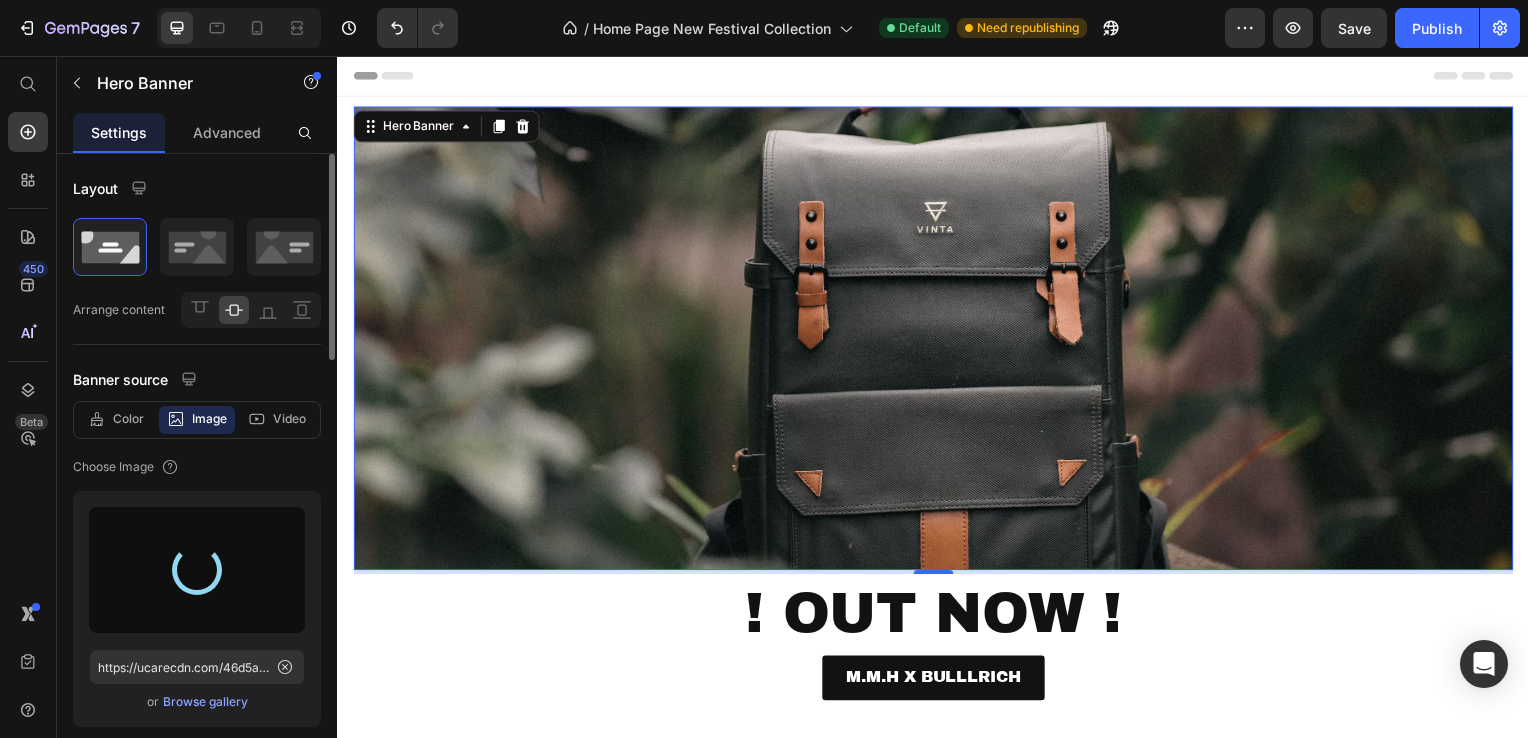 type on "https://cdn.shopify.com/s/files/1/0534/3808/7332/files/gempages_491652445064135566-665f0516-b5a6-443d-828e-ad8918563a21.jpg" 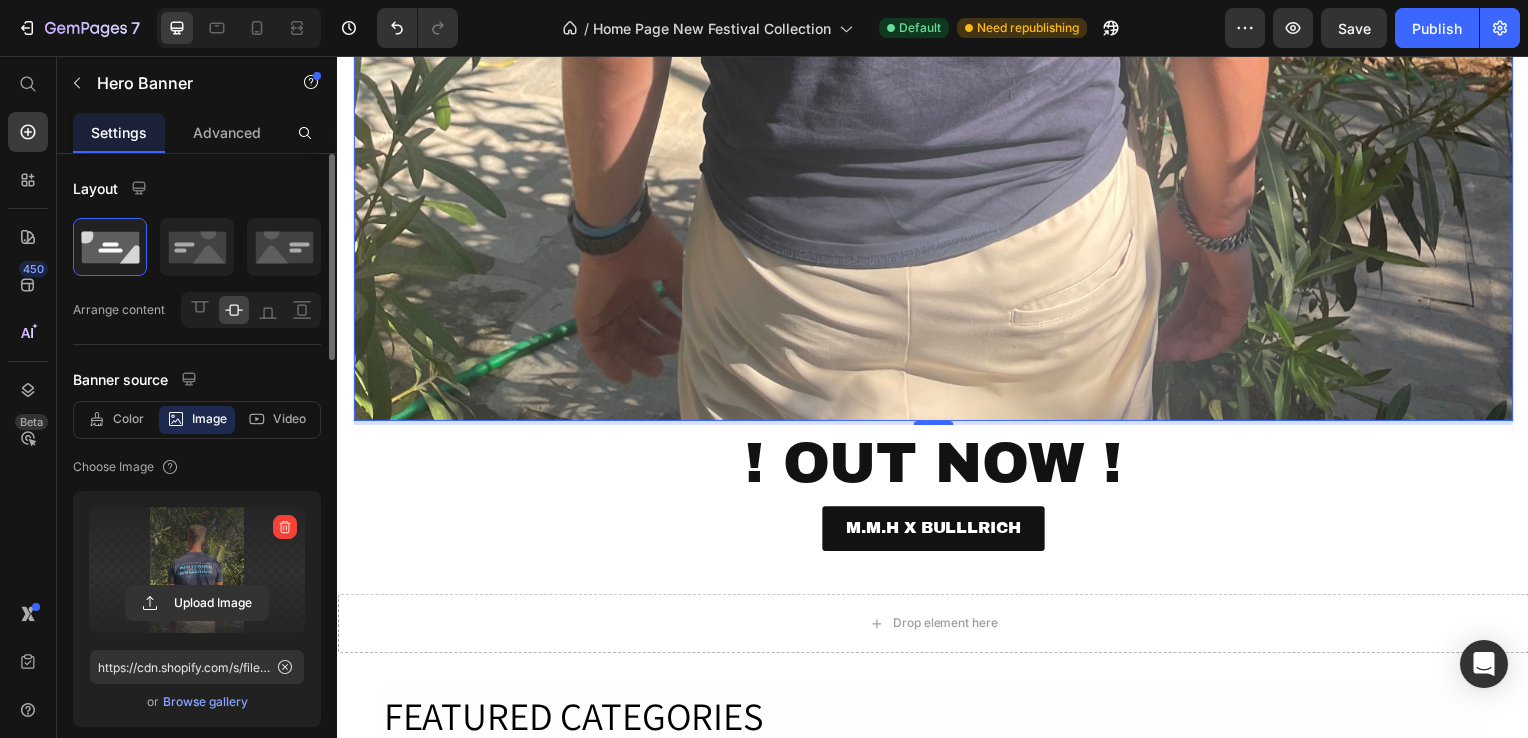 scroll, scrollTop: 1200, scrollLeft: 0, axis: vertical 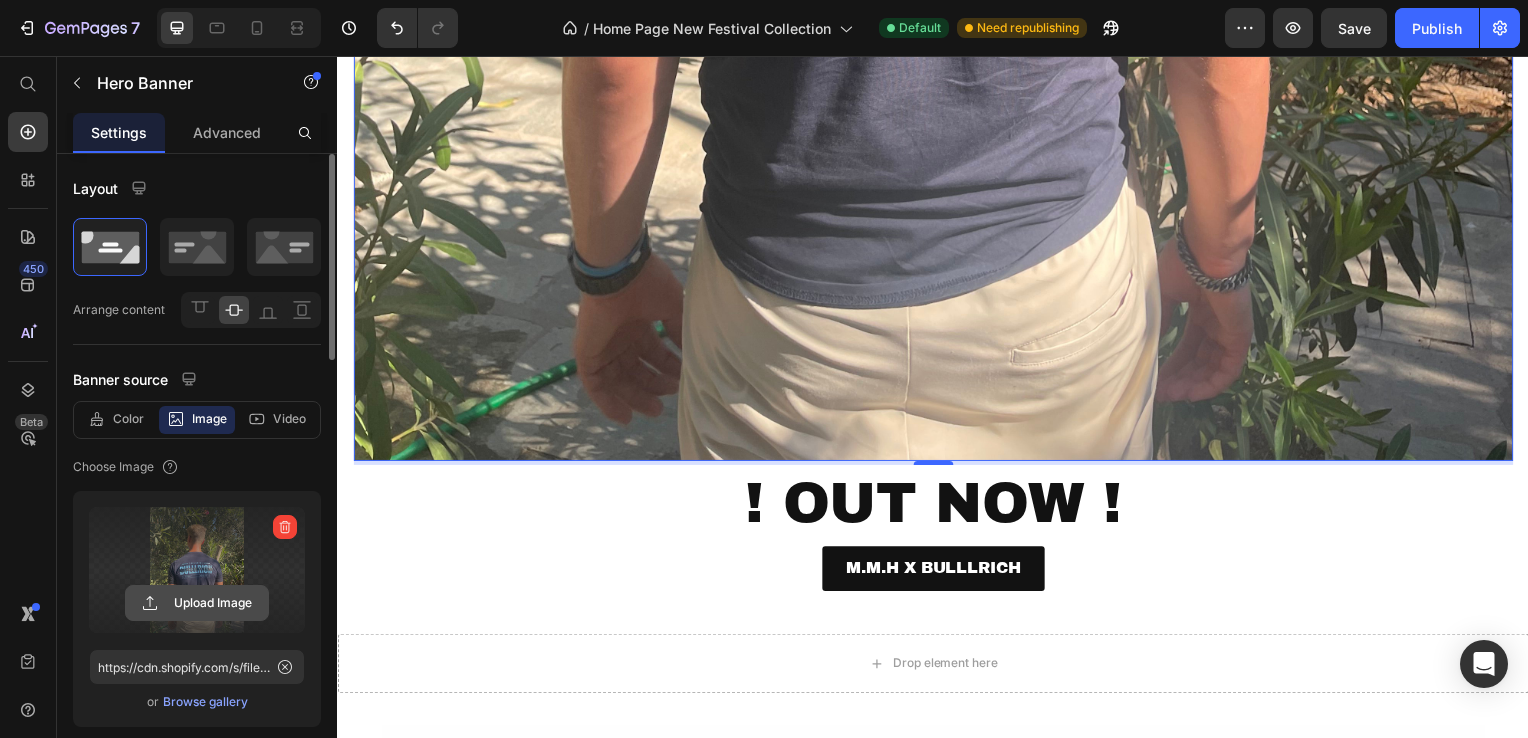 click 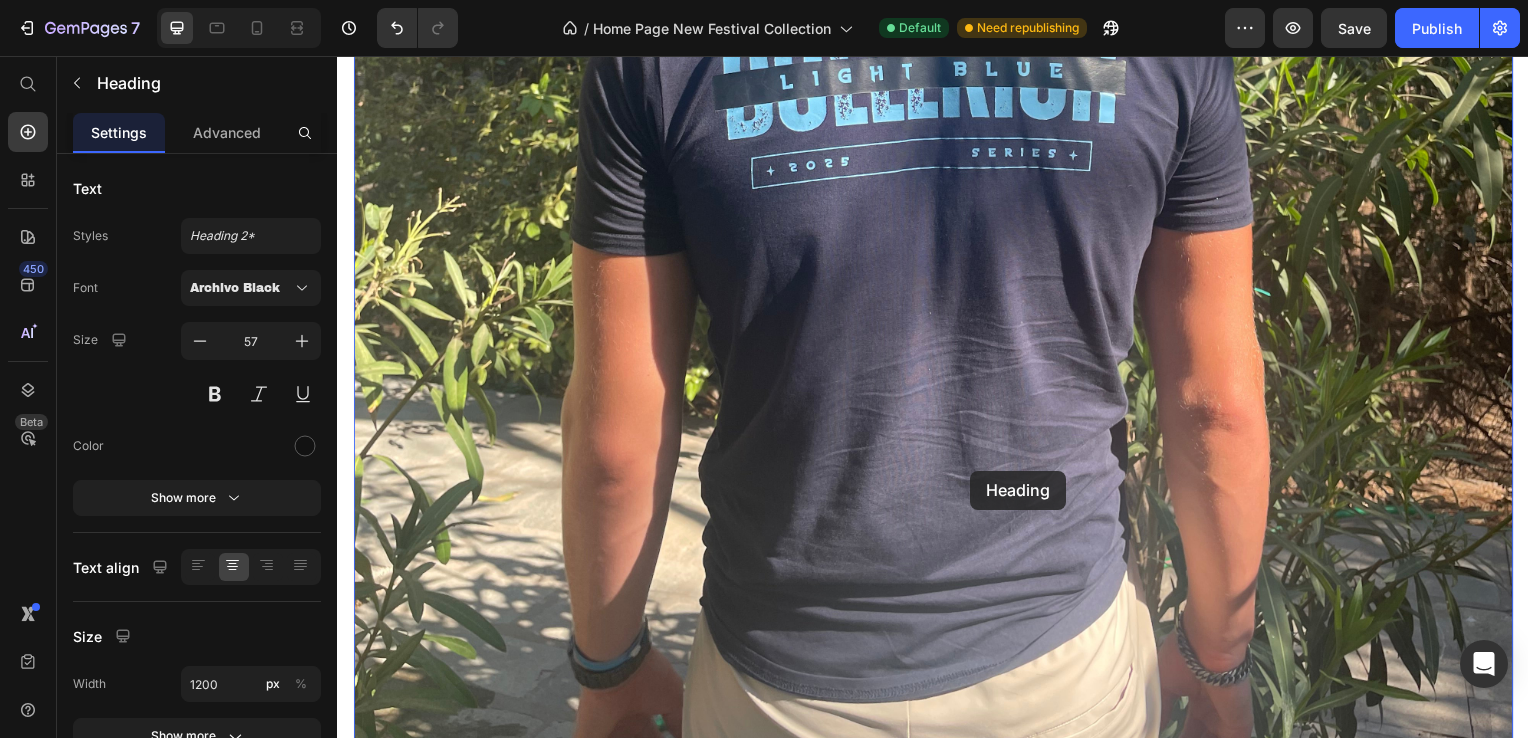 scroll, scrollTop: 1400, scrollLeft: 0, axis: vertical 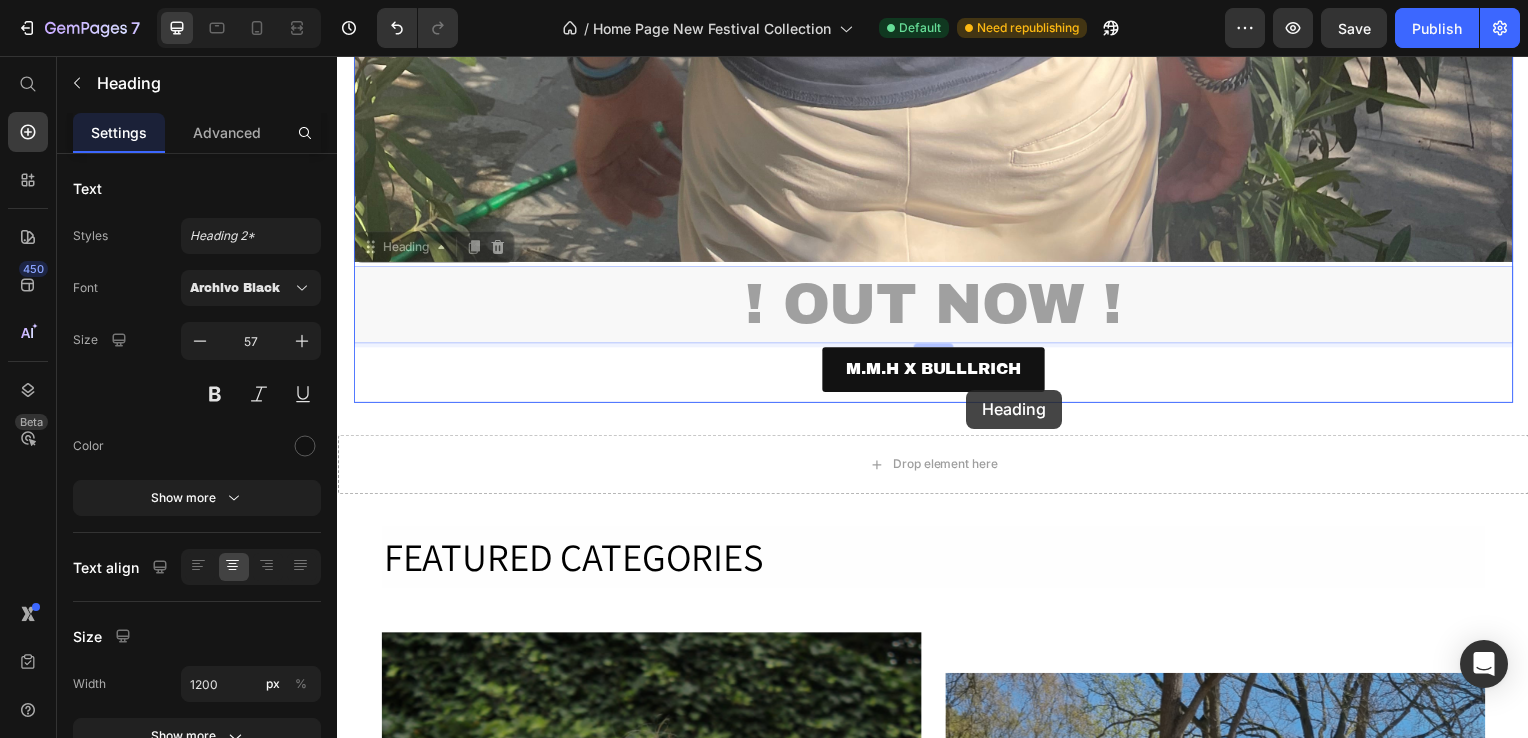 drag, startPoint x: 967, startPoint y: 327, endPoint x: 971, endPoint y: 393, distance: 66.1211 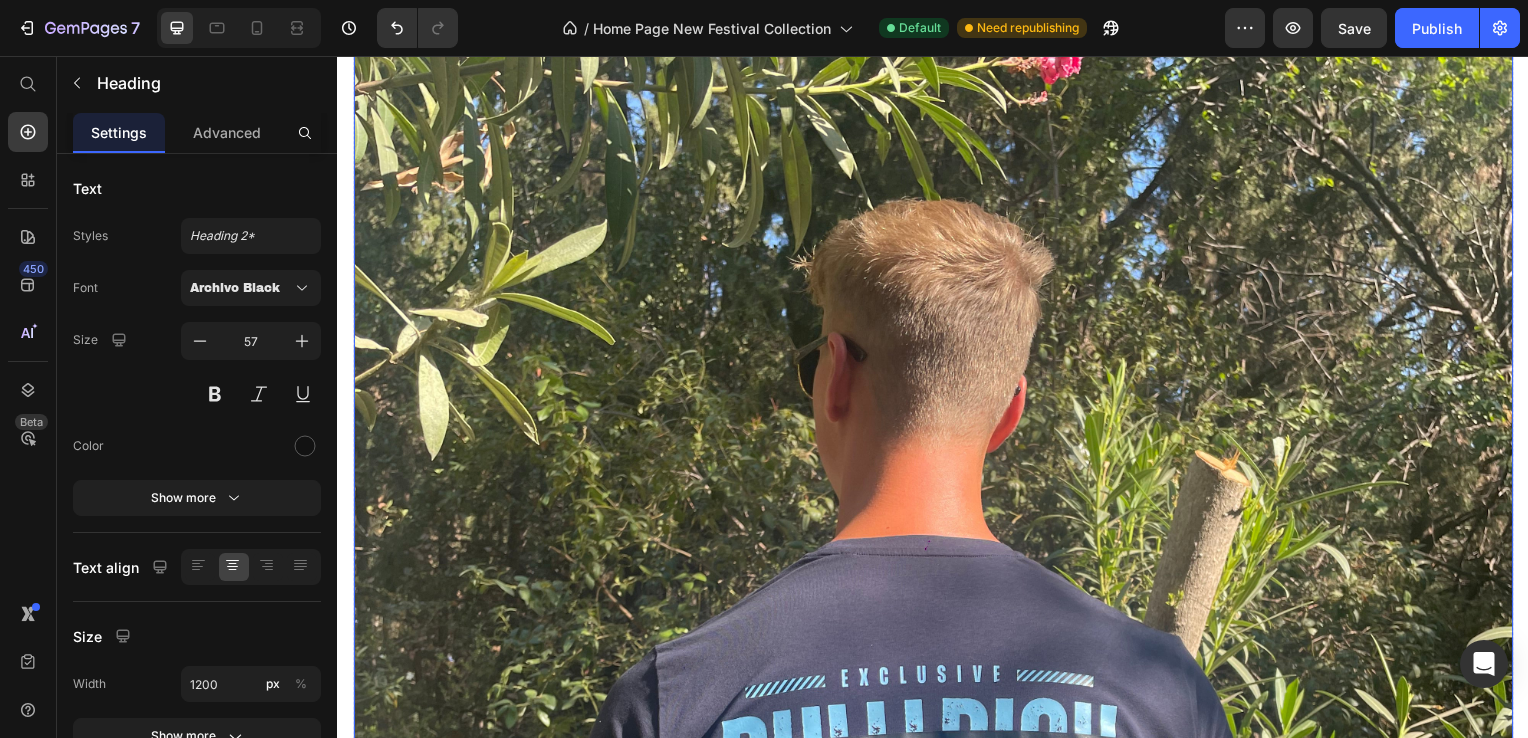 scroll, scrollTop: 0, scrollLeft: 0, axis: both 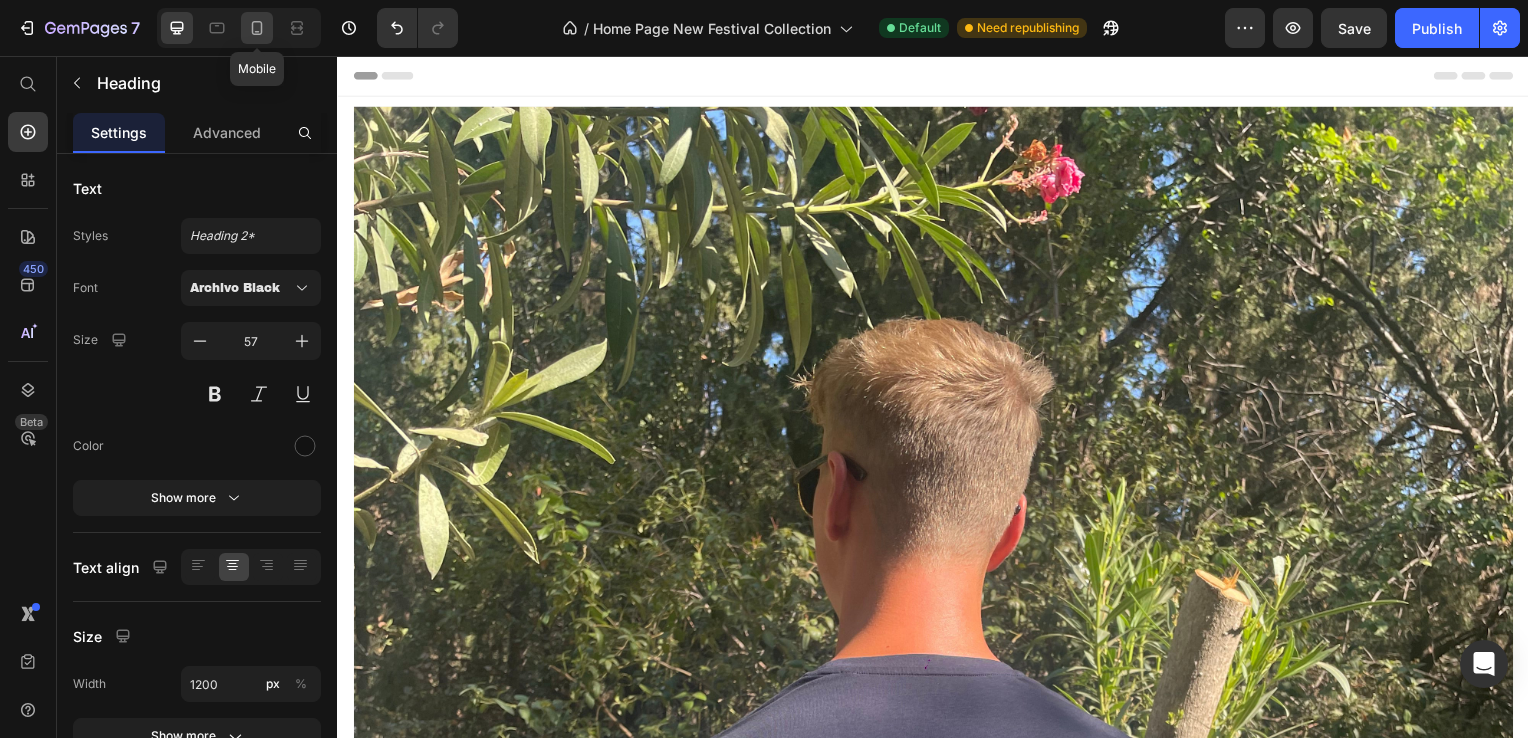 click 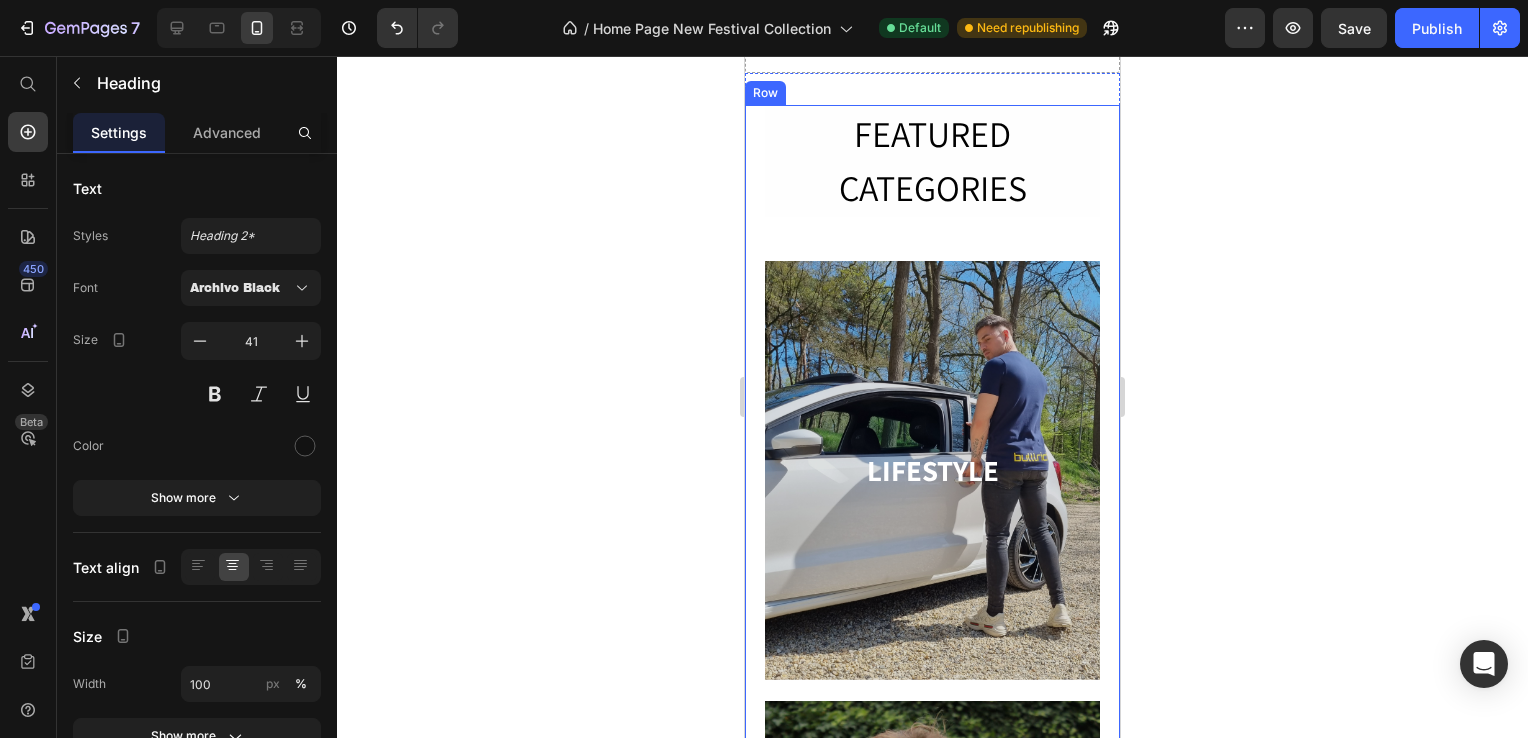 scroll, scrollTop: 0, scrollLeft: 0, axis: both 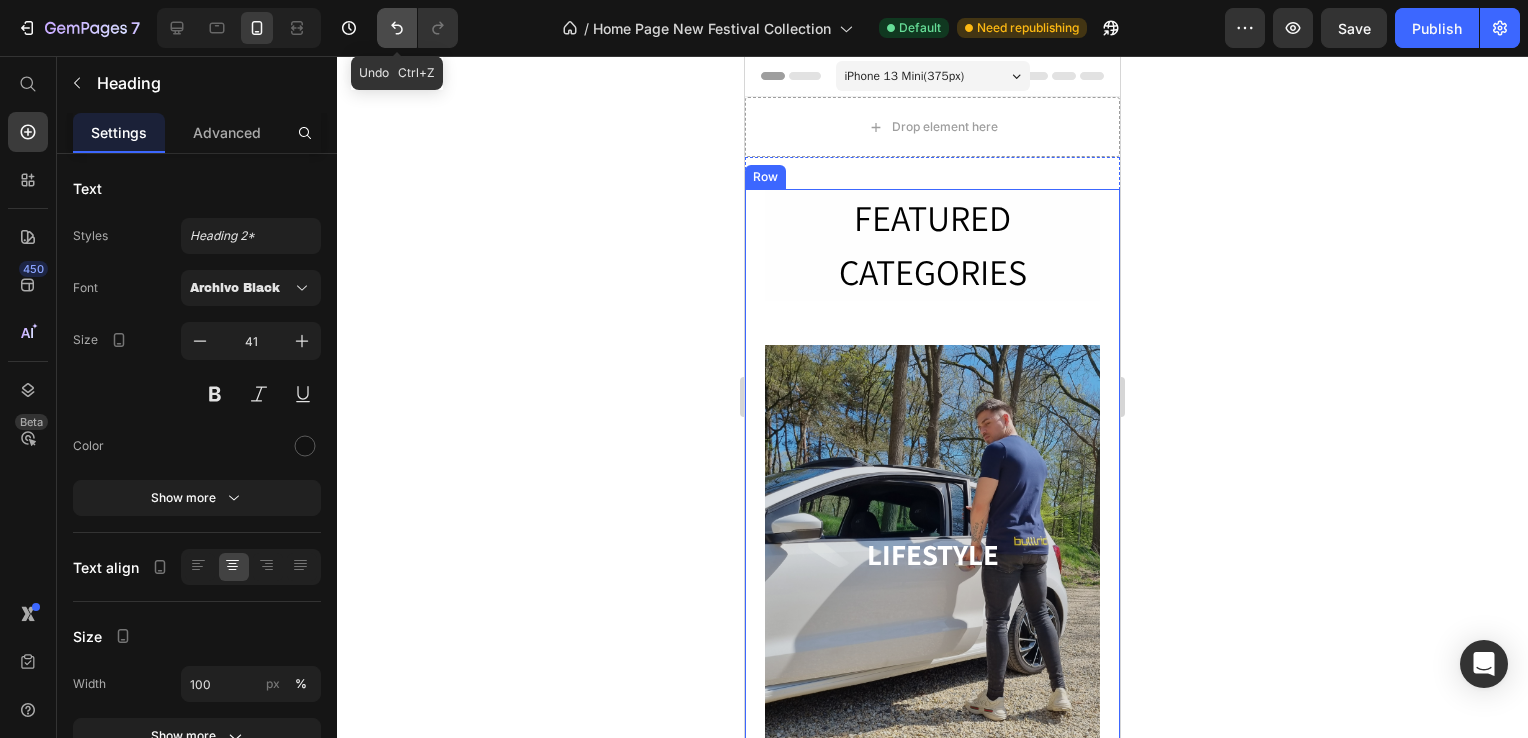 click 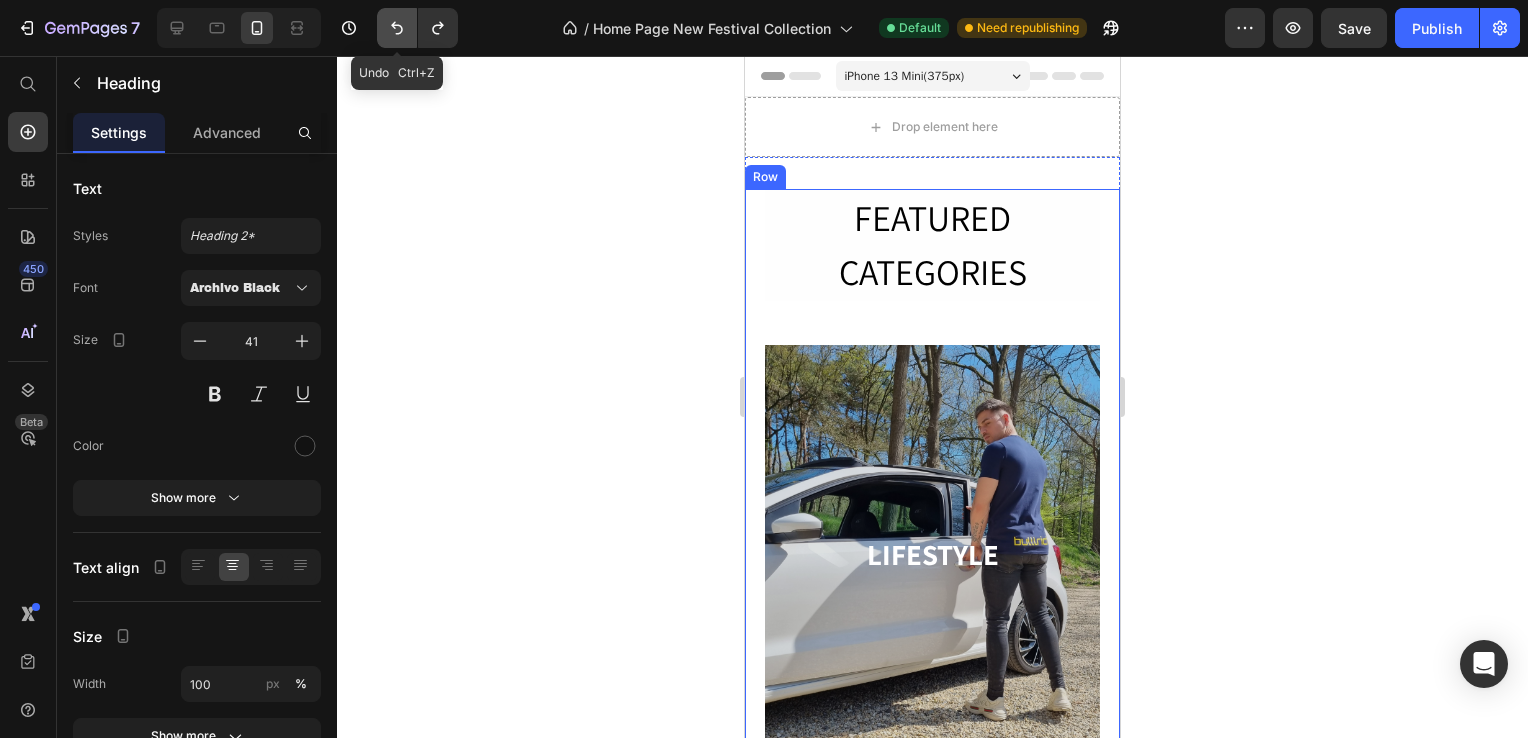 click 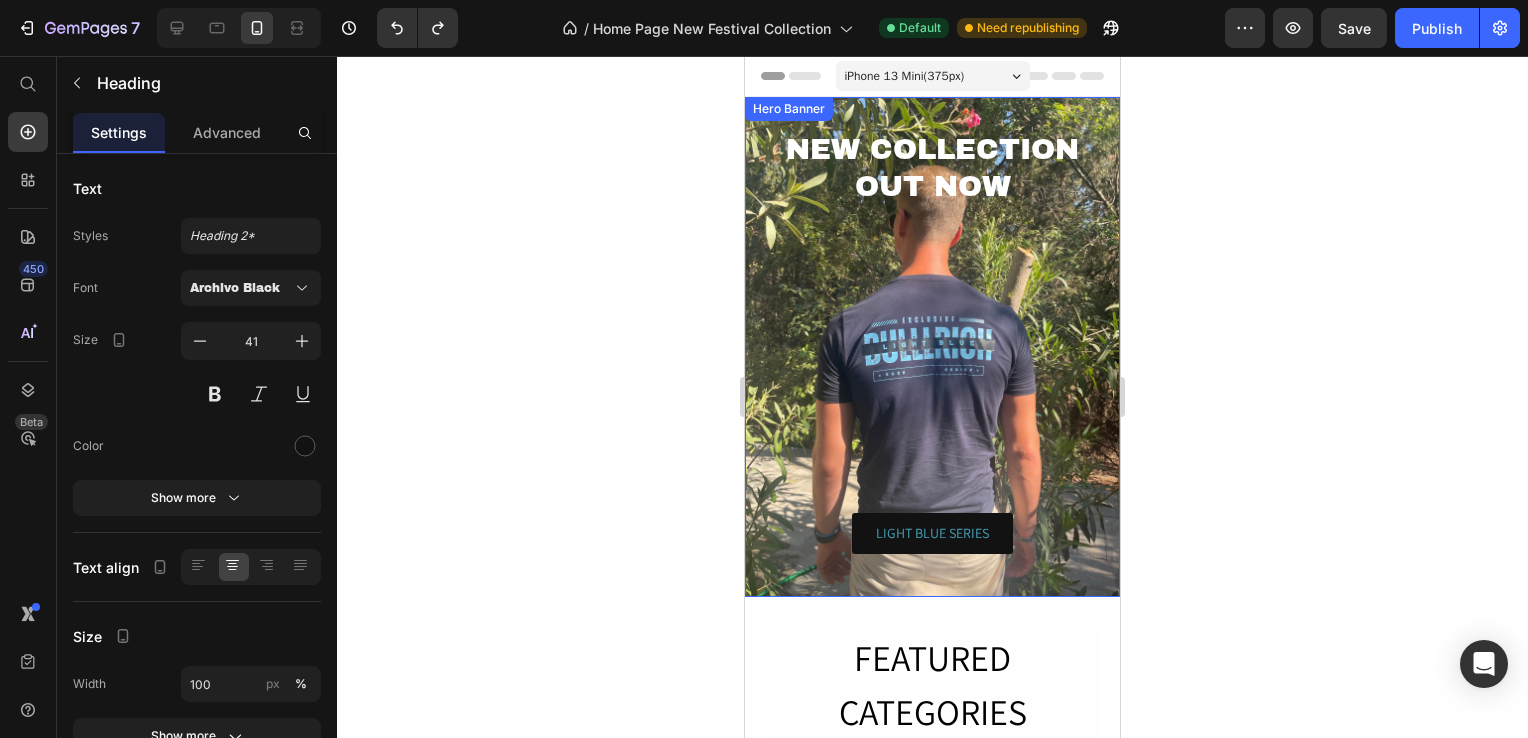 click on "Hero Banner" at bounding box center (789, 109) 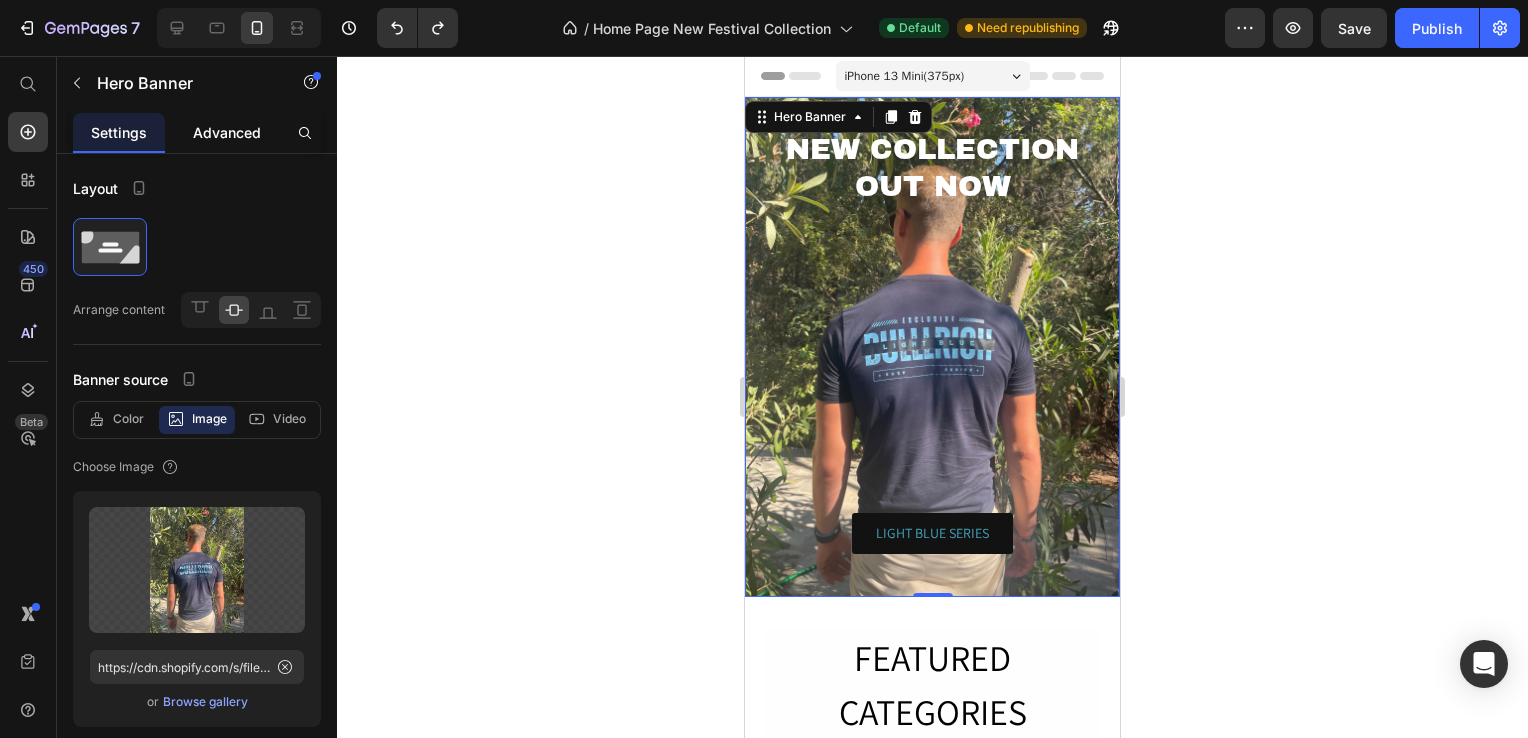 click on "Advanced" at bounding box center [227, 132] 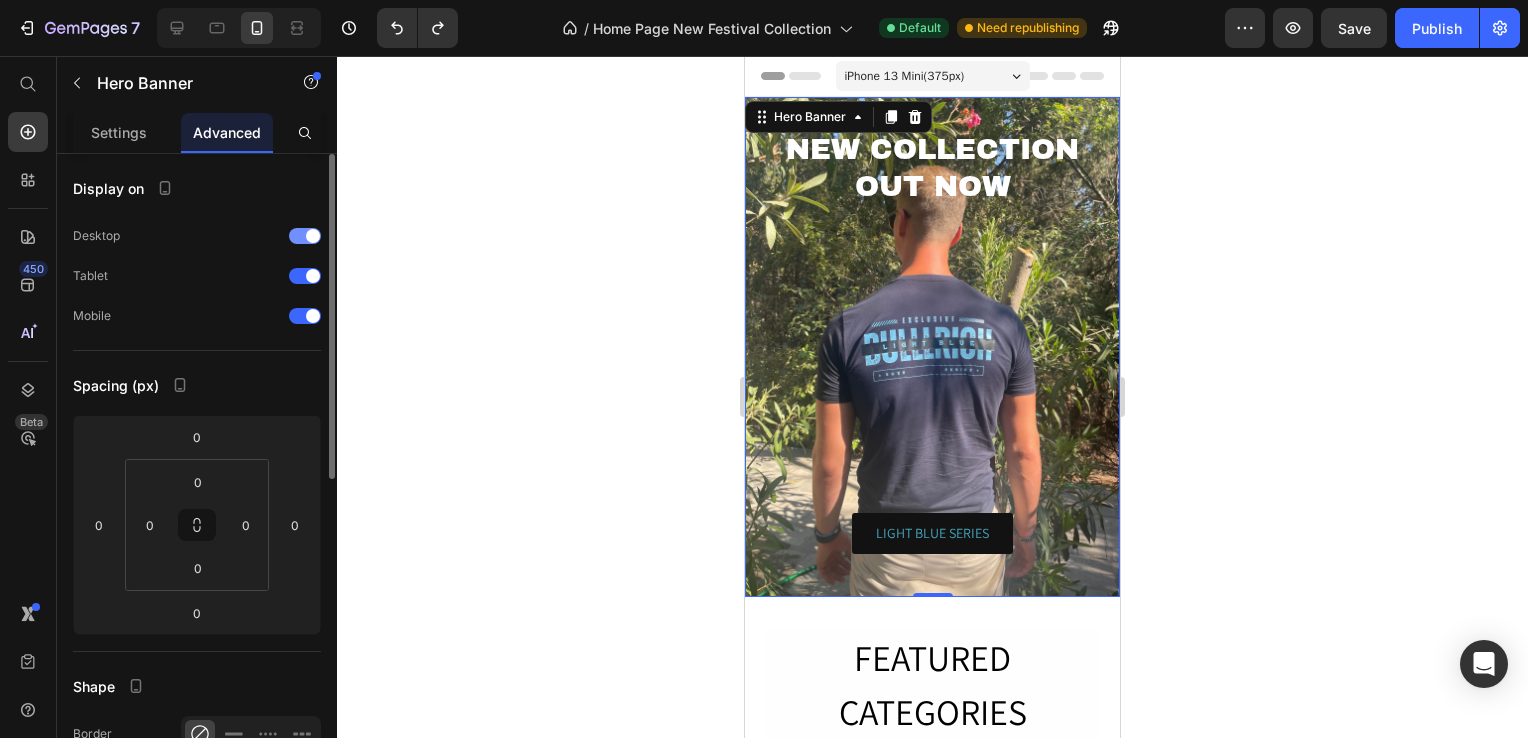 click at bounding box center (305, 236) 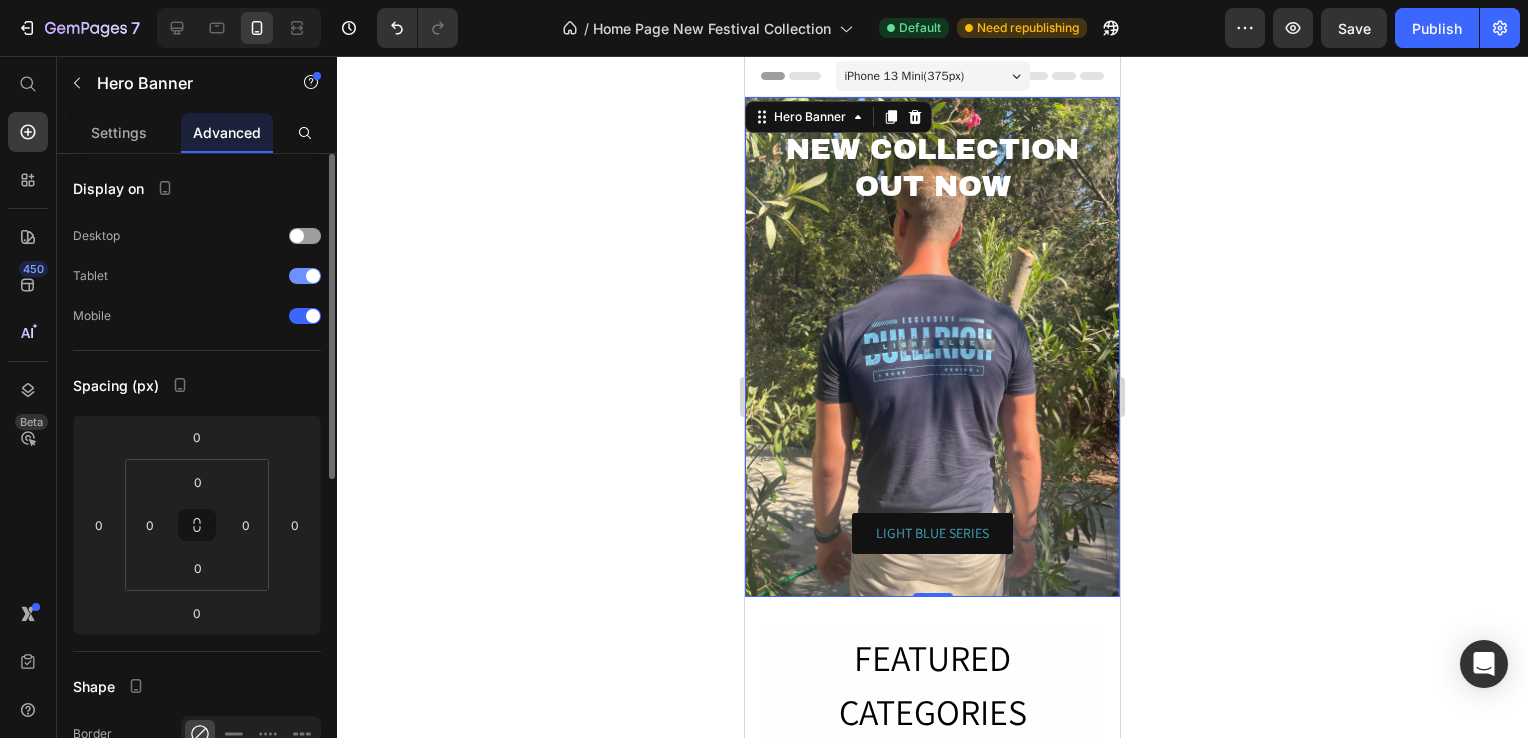 click at bounding box center [305, 276] 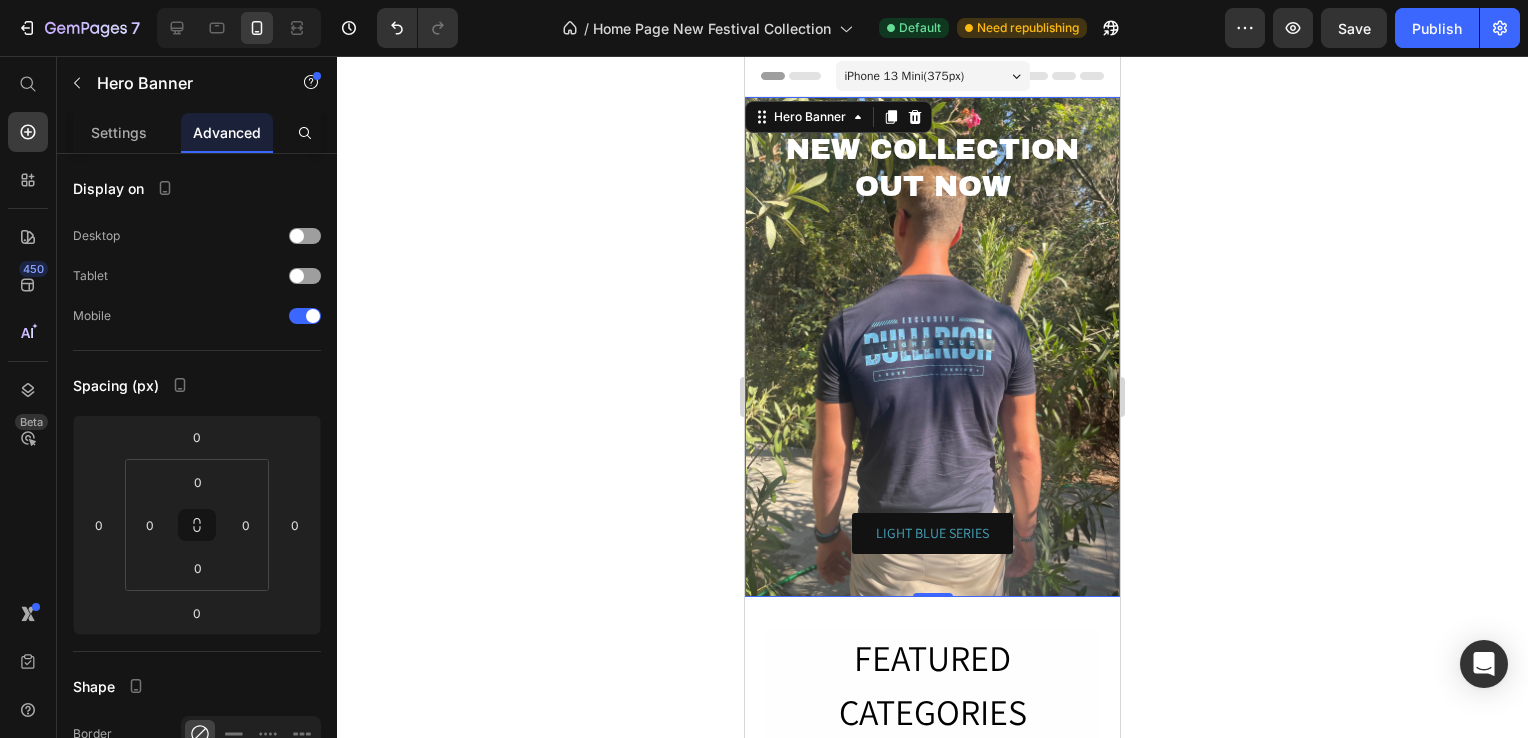 click 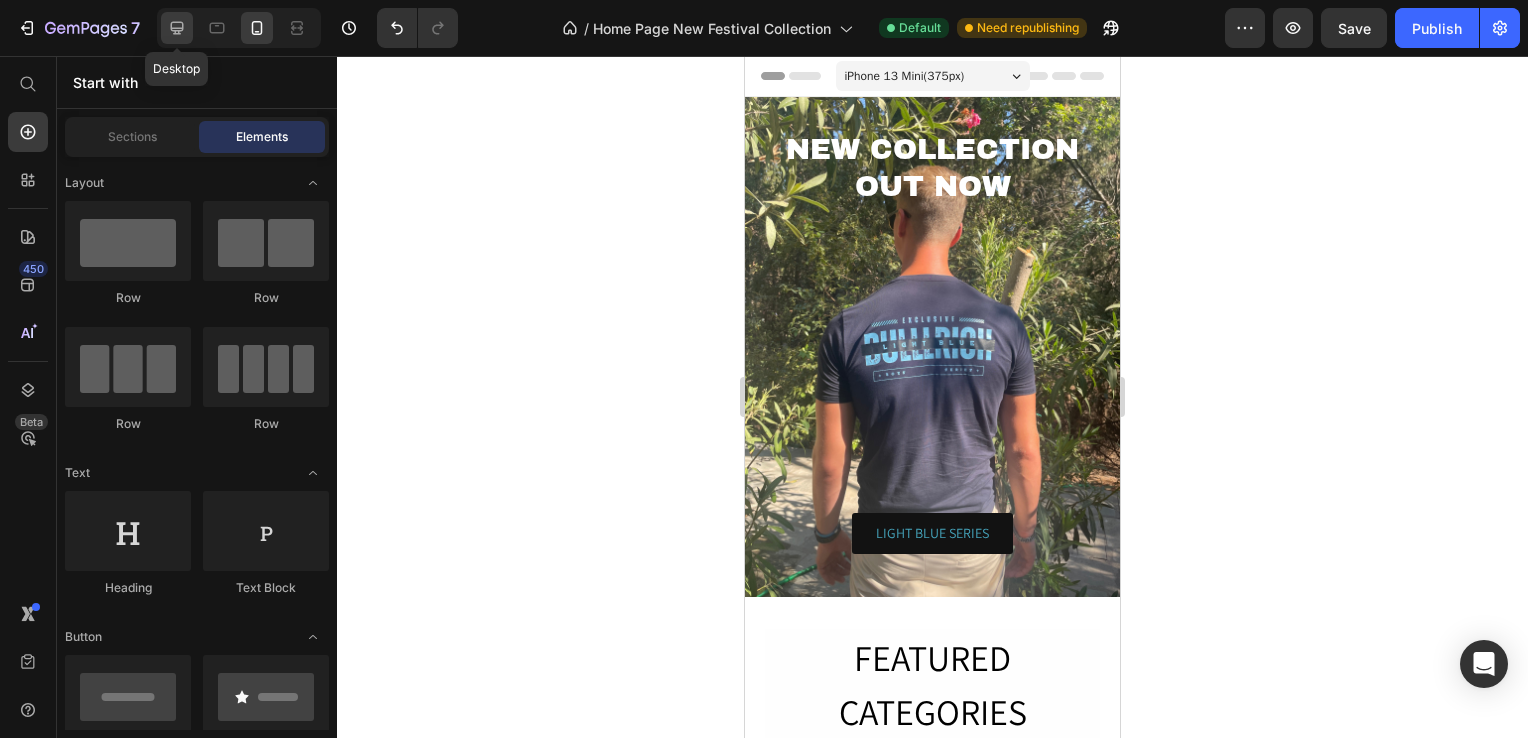 click 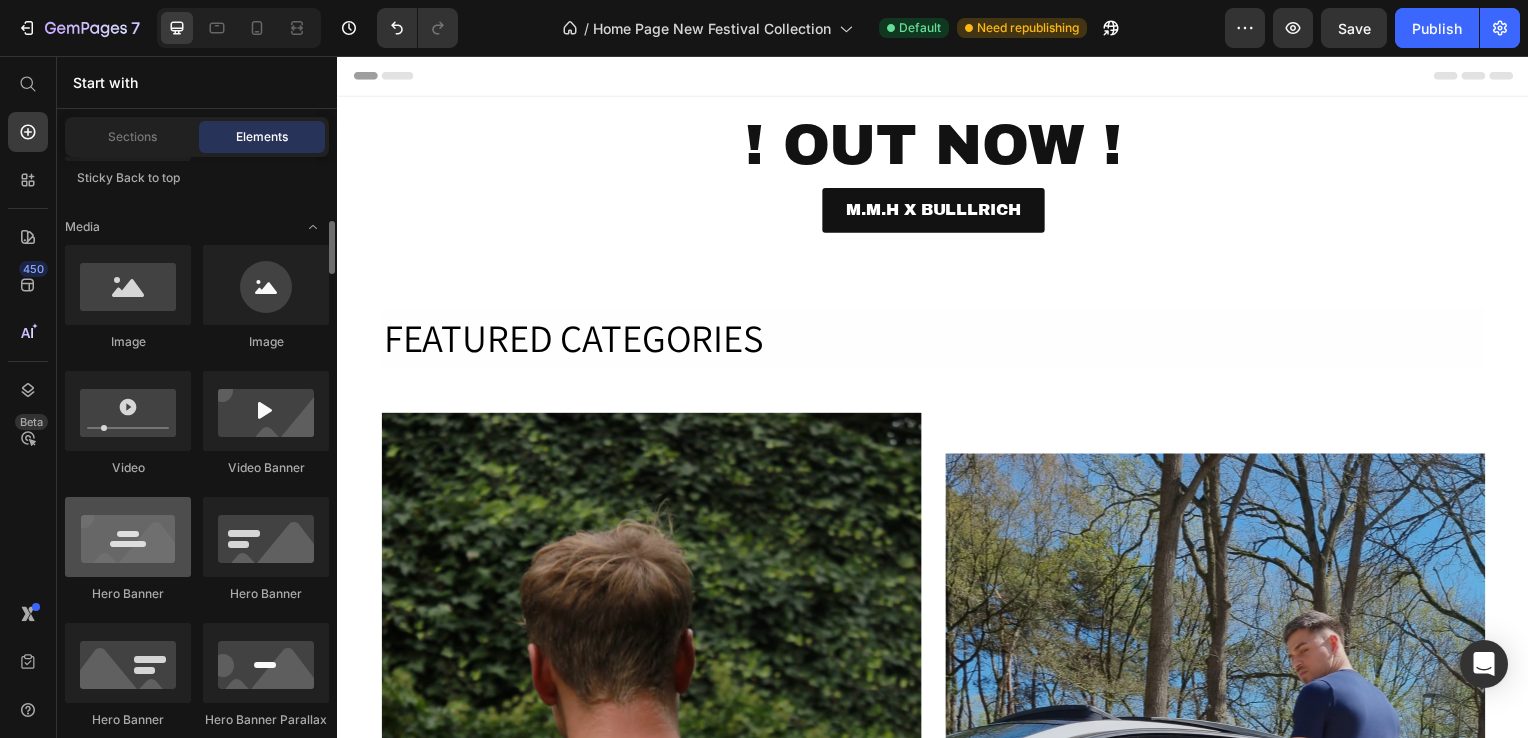 scroll, scrollTop: 900, scrollLeft: 0, axis: vertical 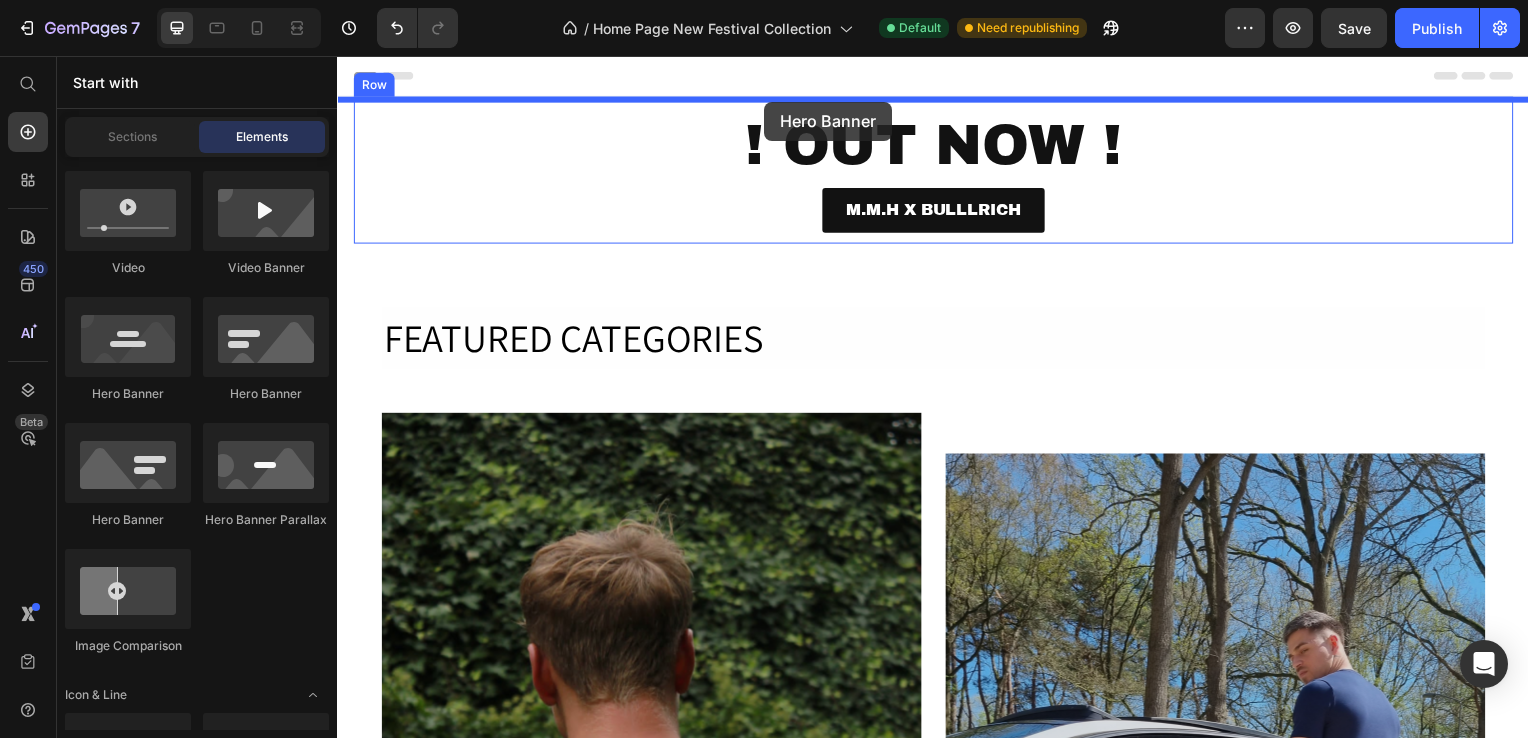 drag, startPoint x: 482, startPoint y: 418, endPoint x: 767, endPoint y: 103, distance: 424.79407 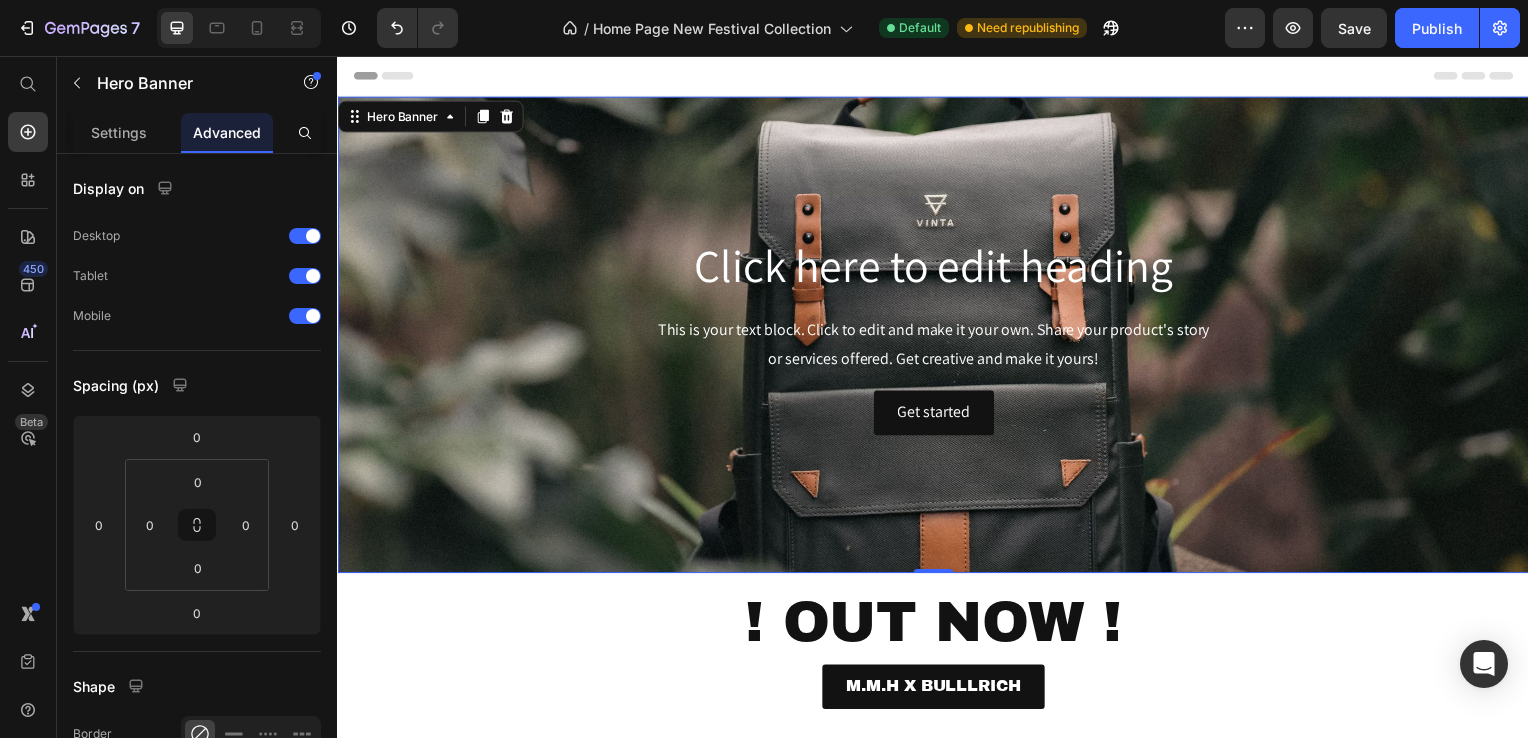click at bounding box center (937, 337) 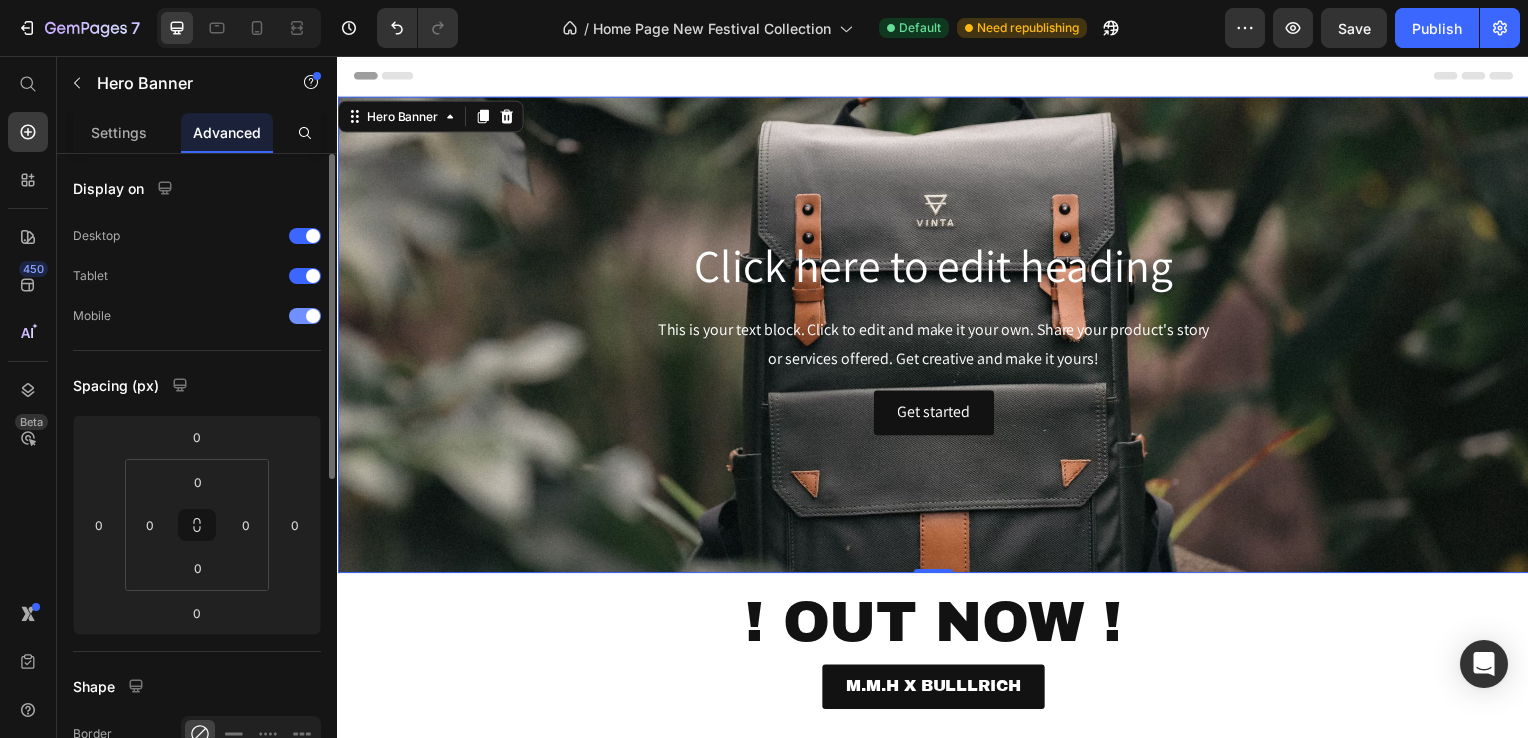 click at bounding box center (313, 316) 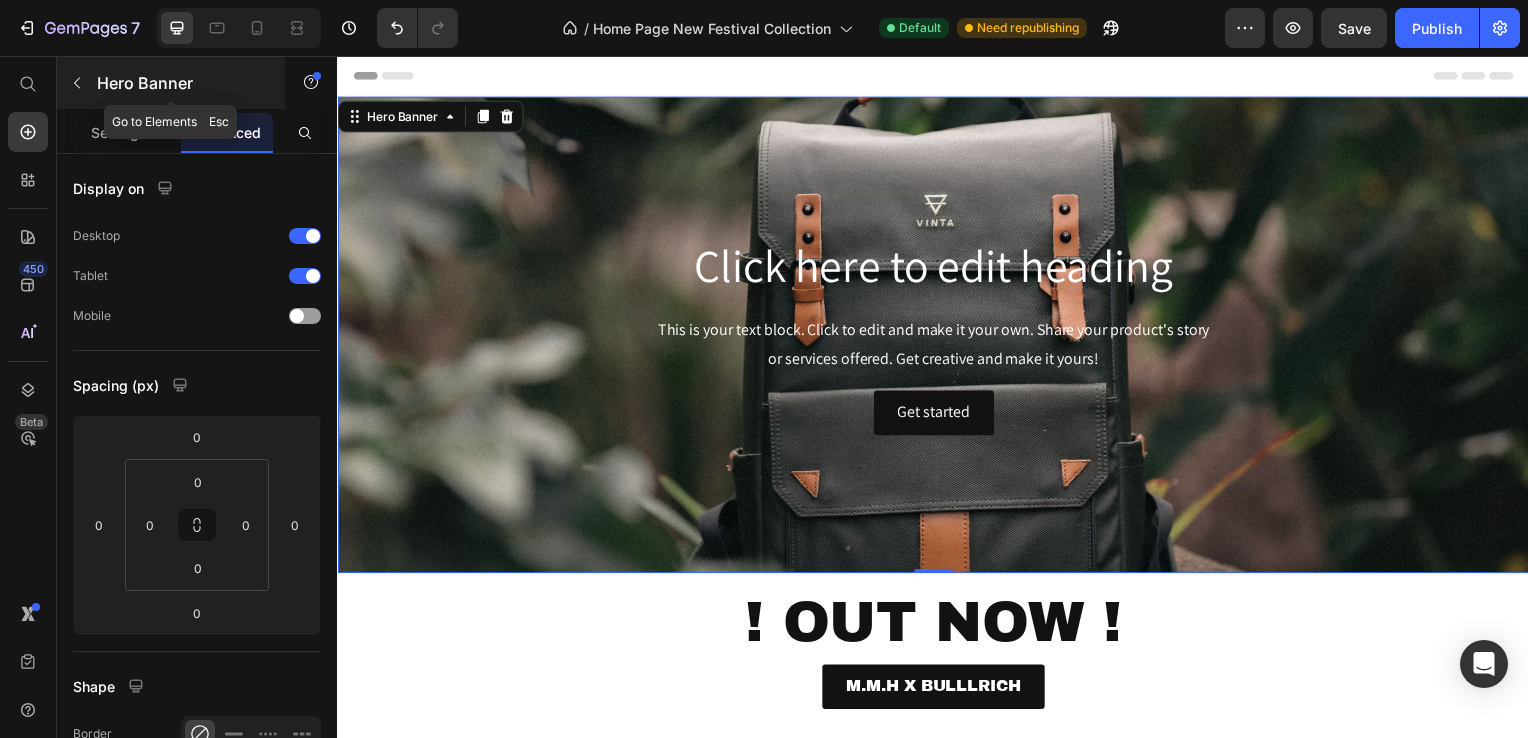 click at bounding box center (77, 83) 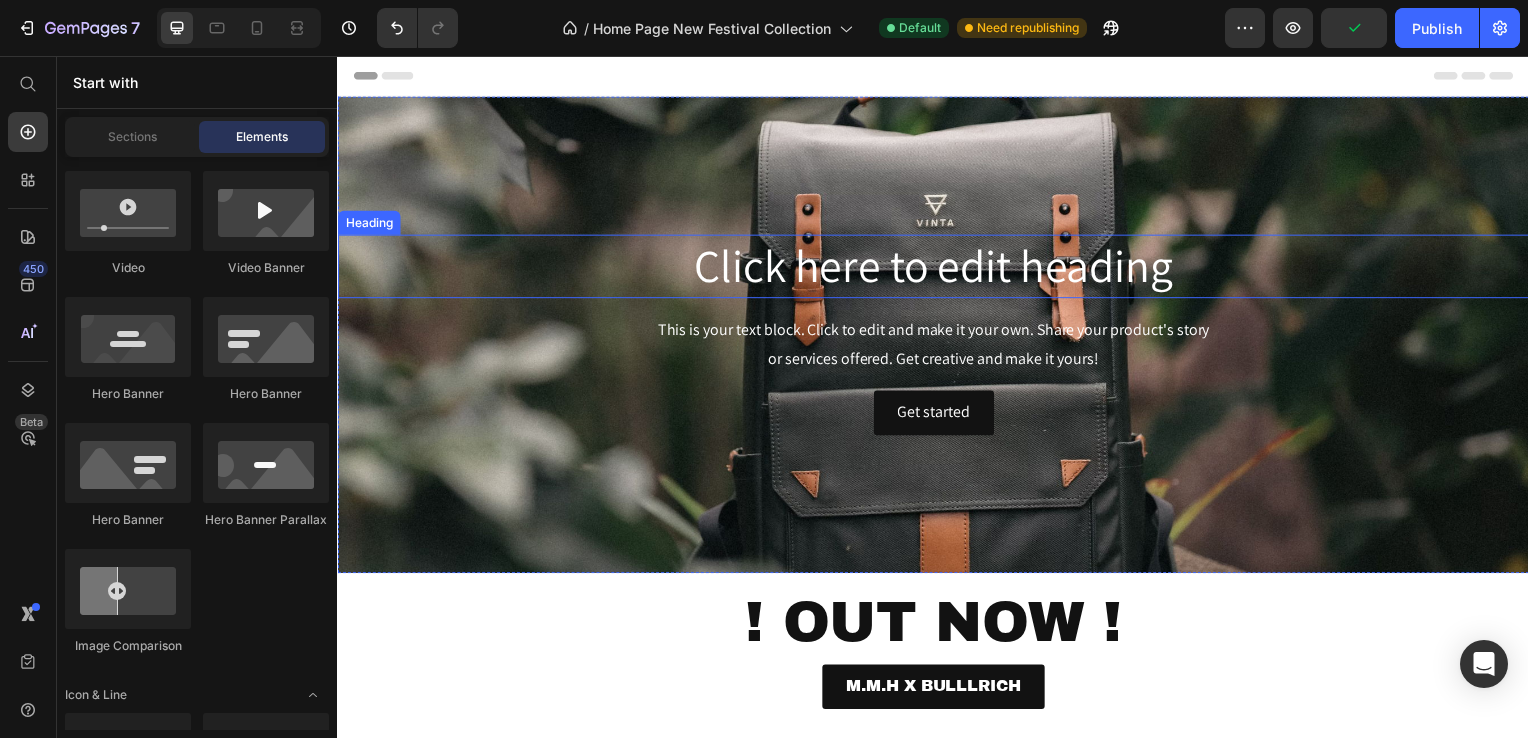 click at bounding box center [937, 337] 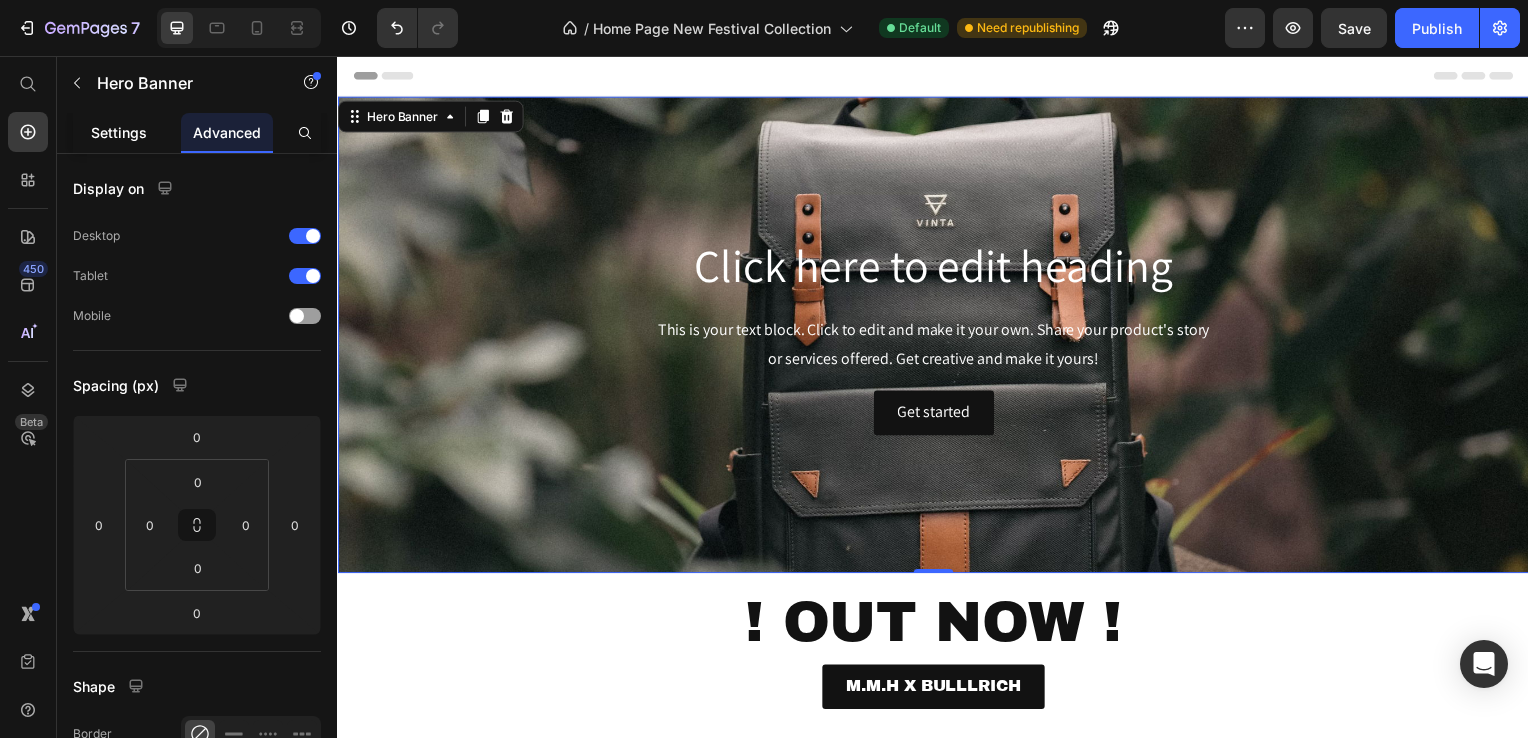 click on "Settings" 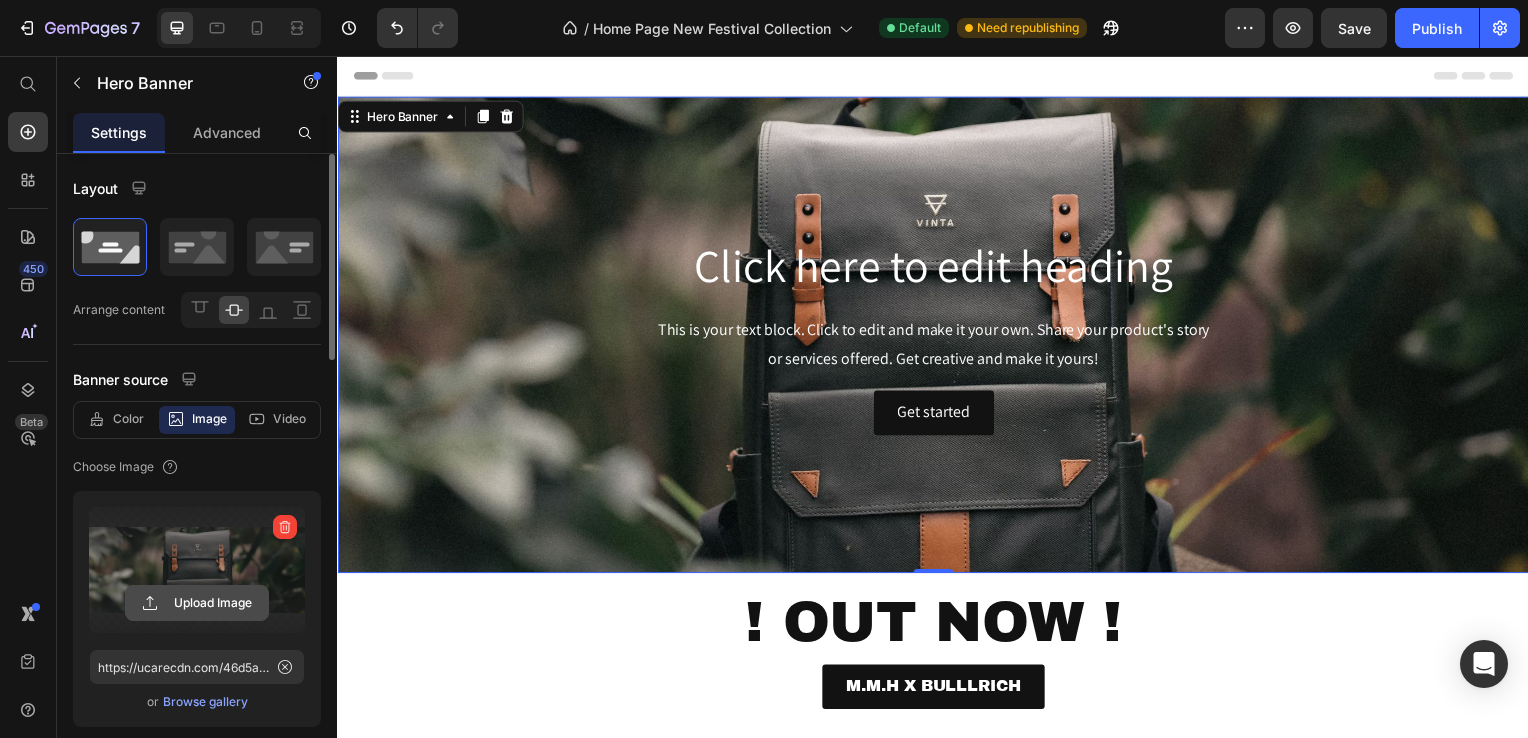 click 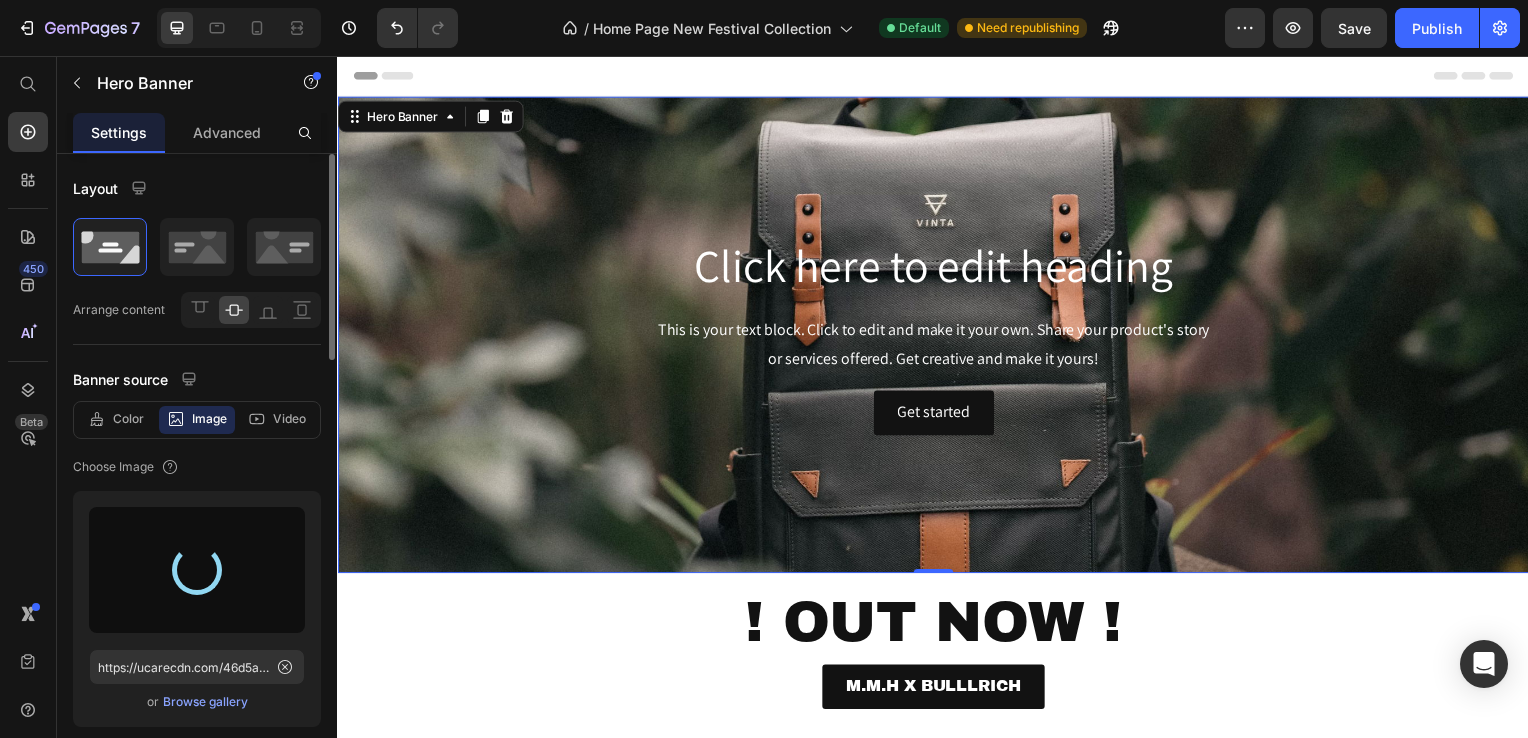 type on "https://cdn.shopify.com/s/files/1/0534/3808/7332/files/gempages_491652445064135566-3f2e4502-1192-40e3-8005-d29e7c7144bc.jpg" 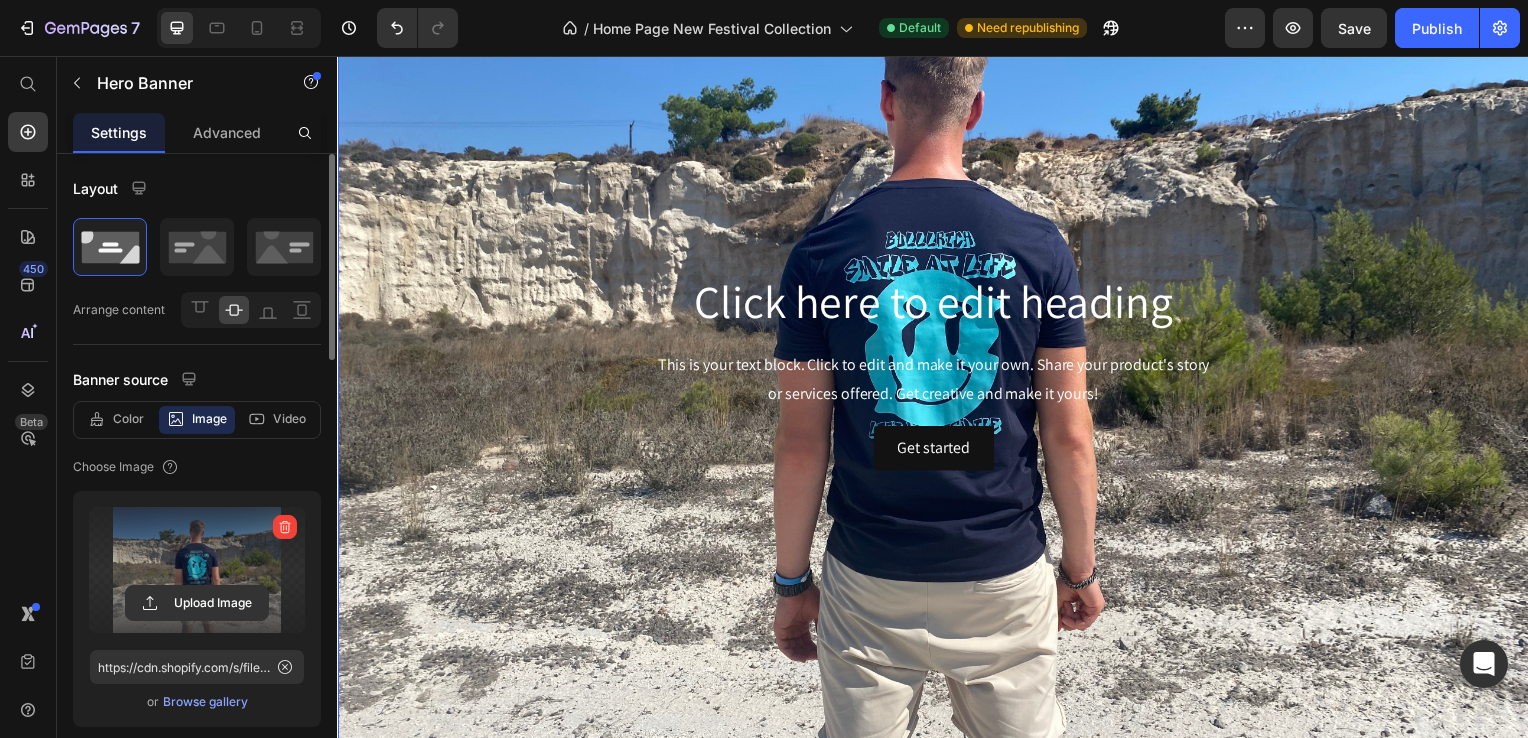scroll, scrollTop: 200, scrollLeft: 0, axis: vertical 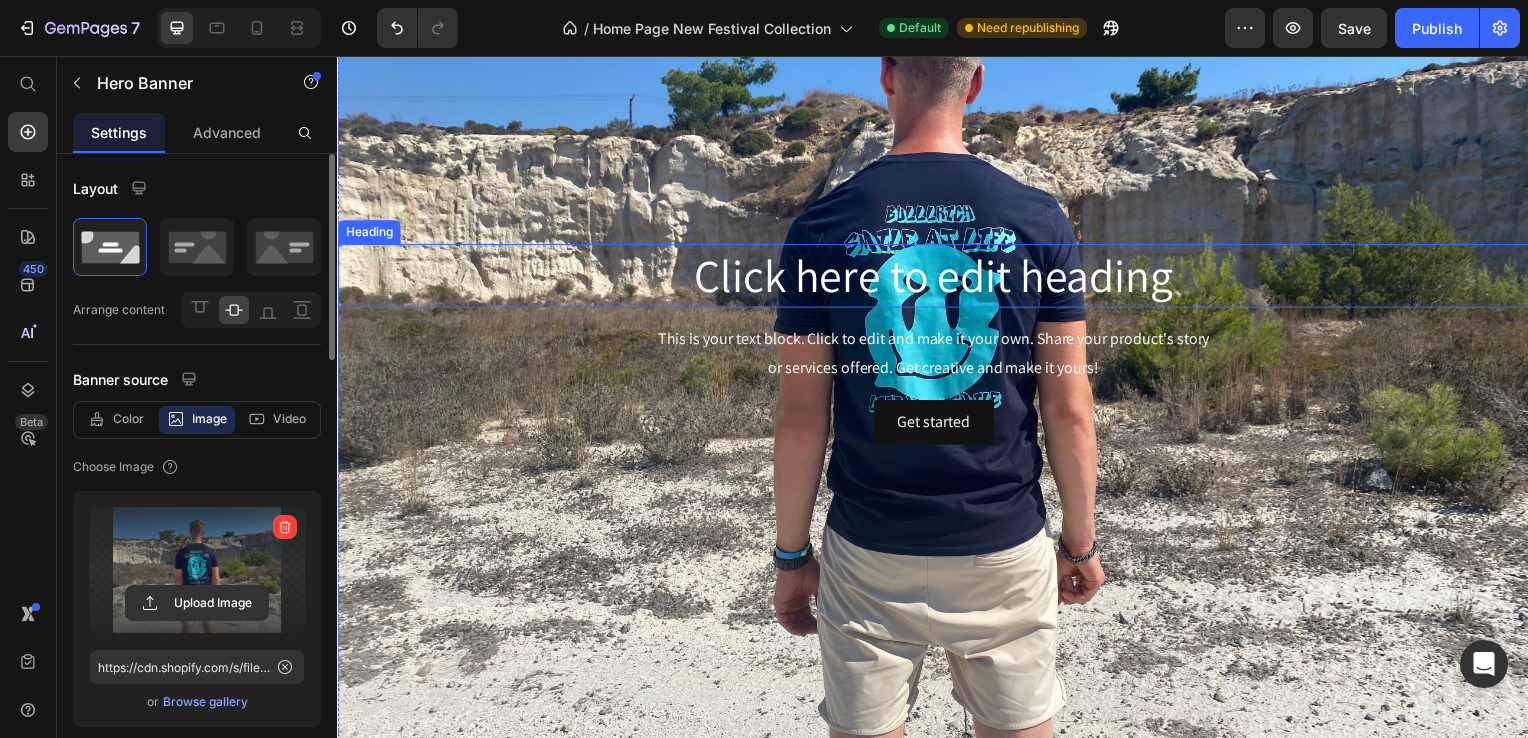 click on "Click here to edit heading" at bounding box center (937, 278) 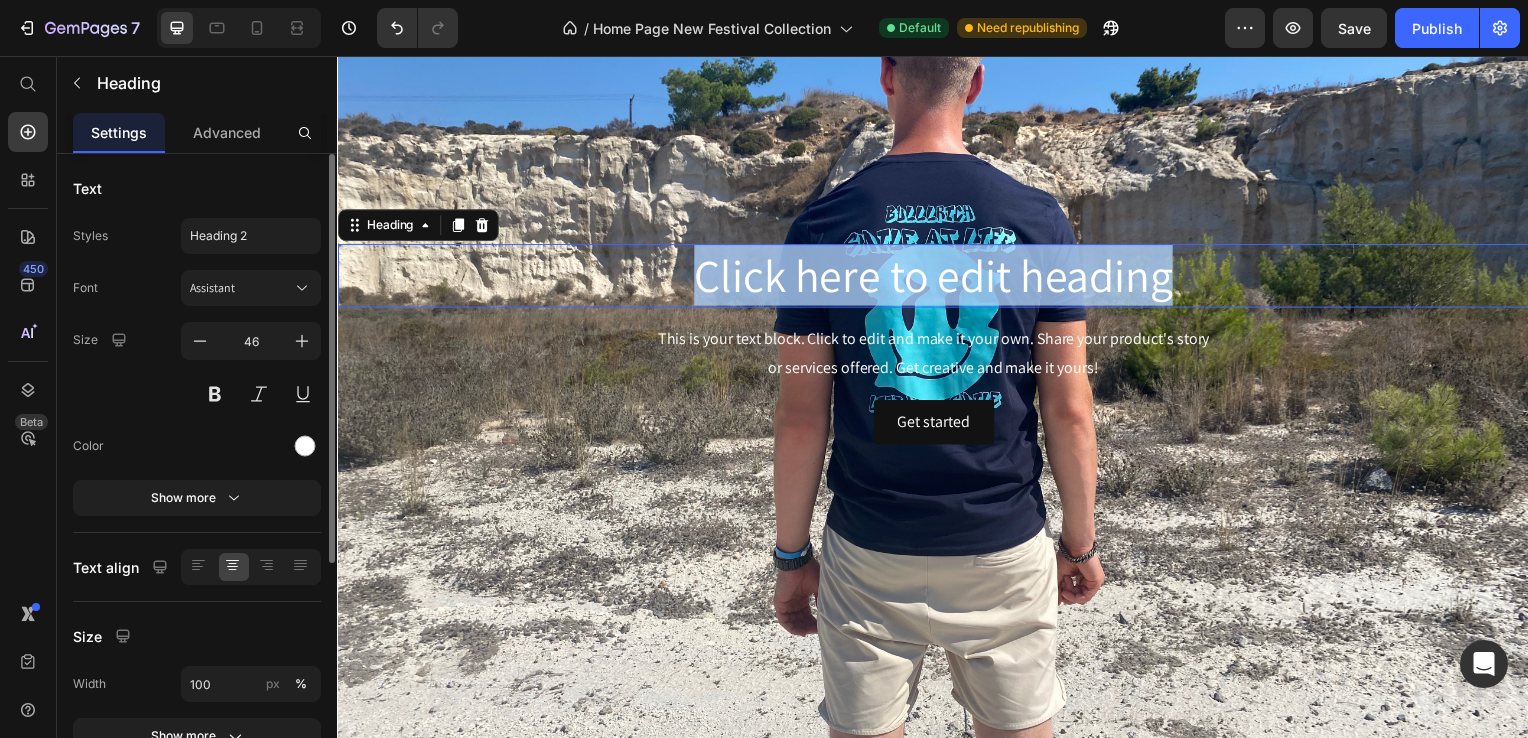click on "Click here to edit heading" at bounding box center [937, 278] 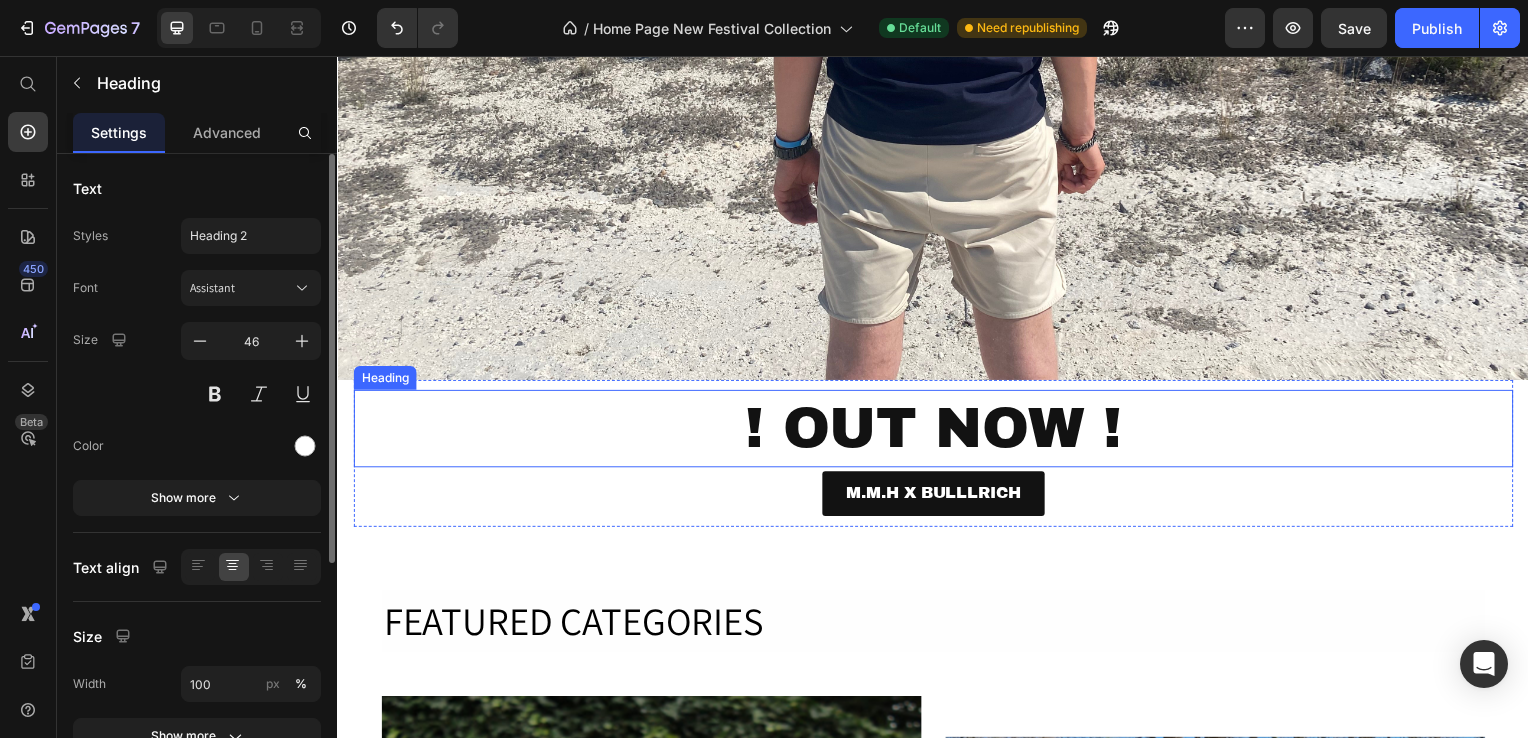 scroll, scrollTop: 600, scrollLeft: 0, axis: vertical 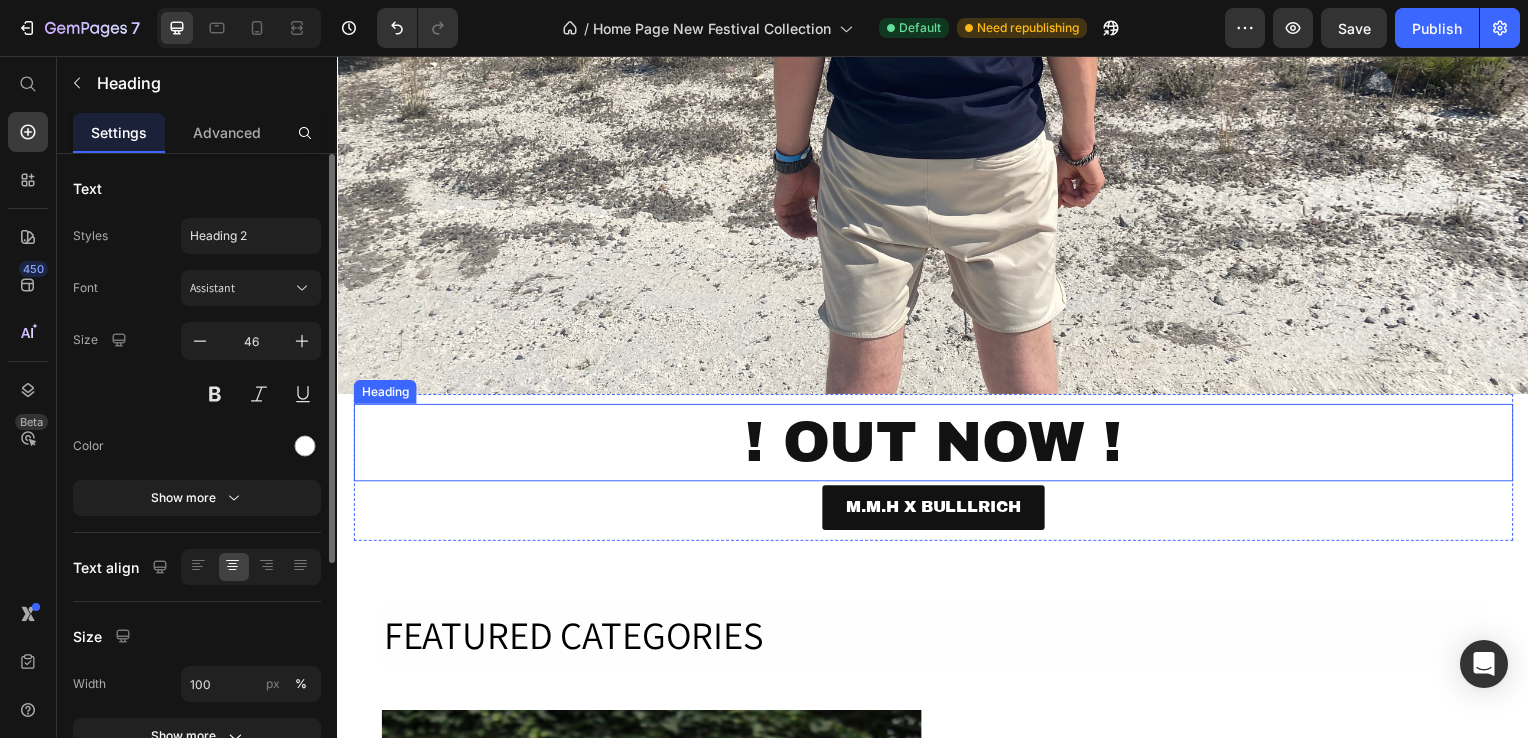 click on "! OUT NOW !" at bounding box center [937, 446] 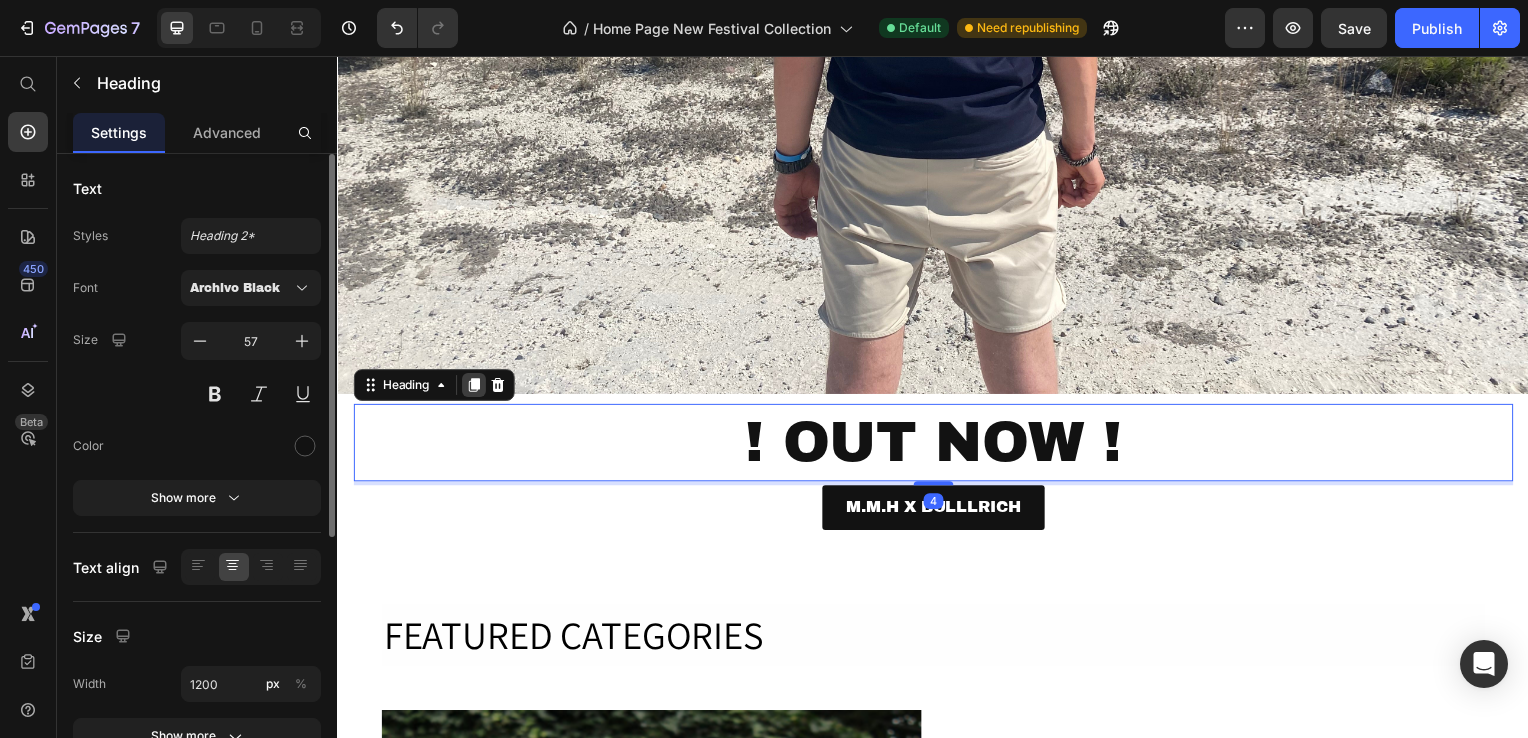 click 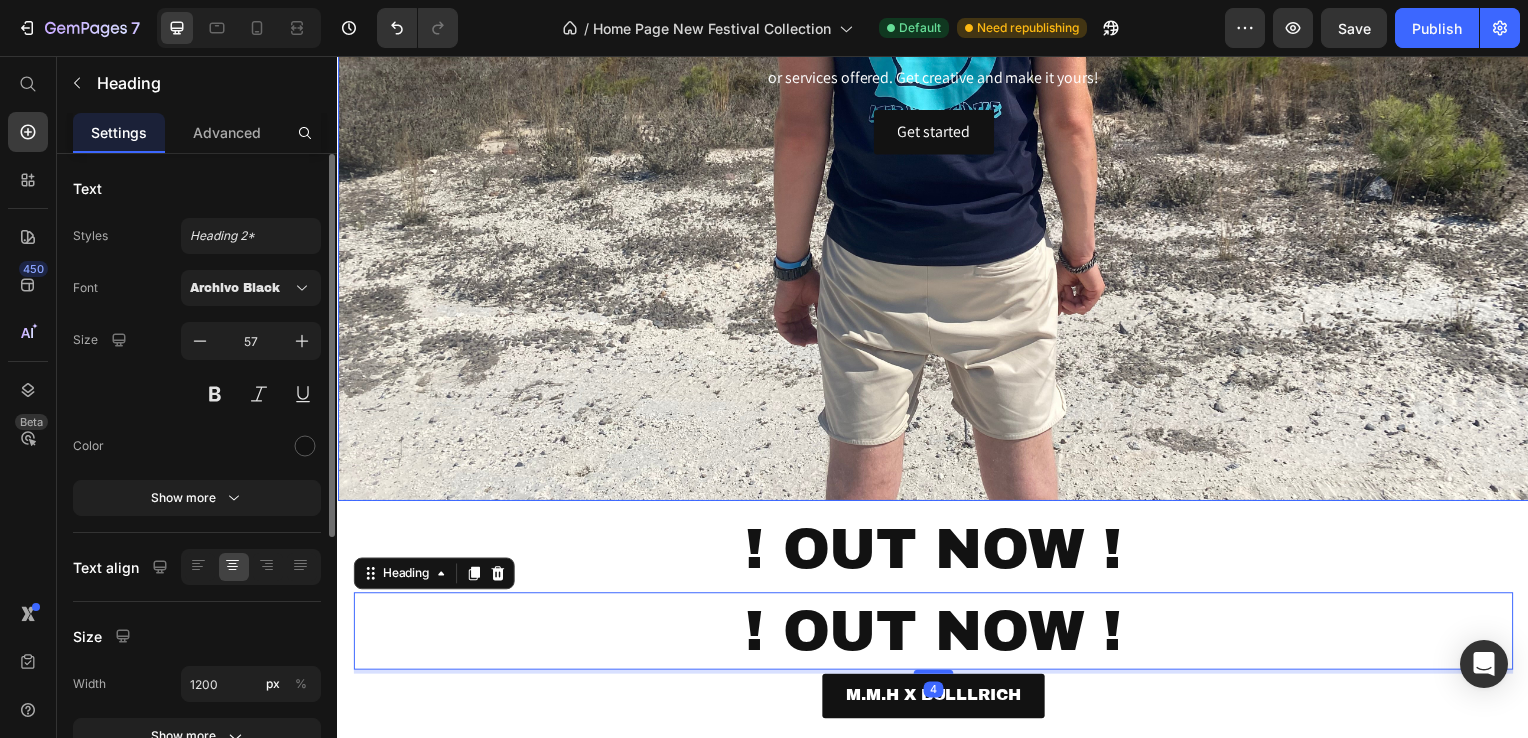 scroll, scrollTop: 600, scrollLeft: 0, axis: vertical 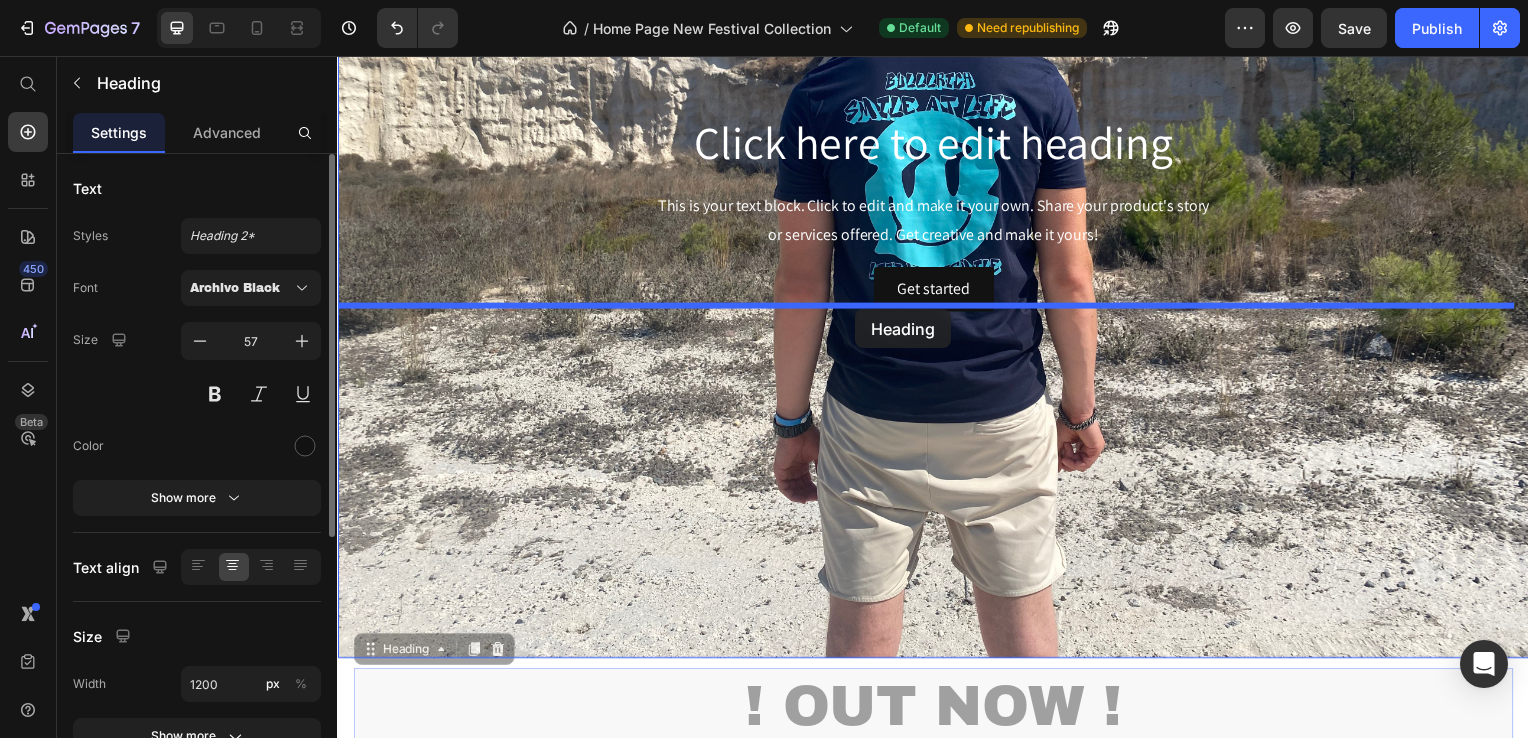 drag, startPoint x: 901, startPoint y: 444, endPoint x: 859, endPoint y: 311, distance: 139.47401 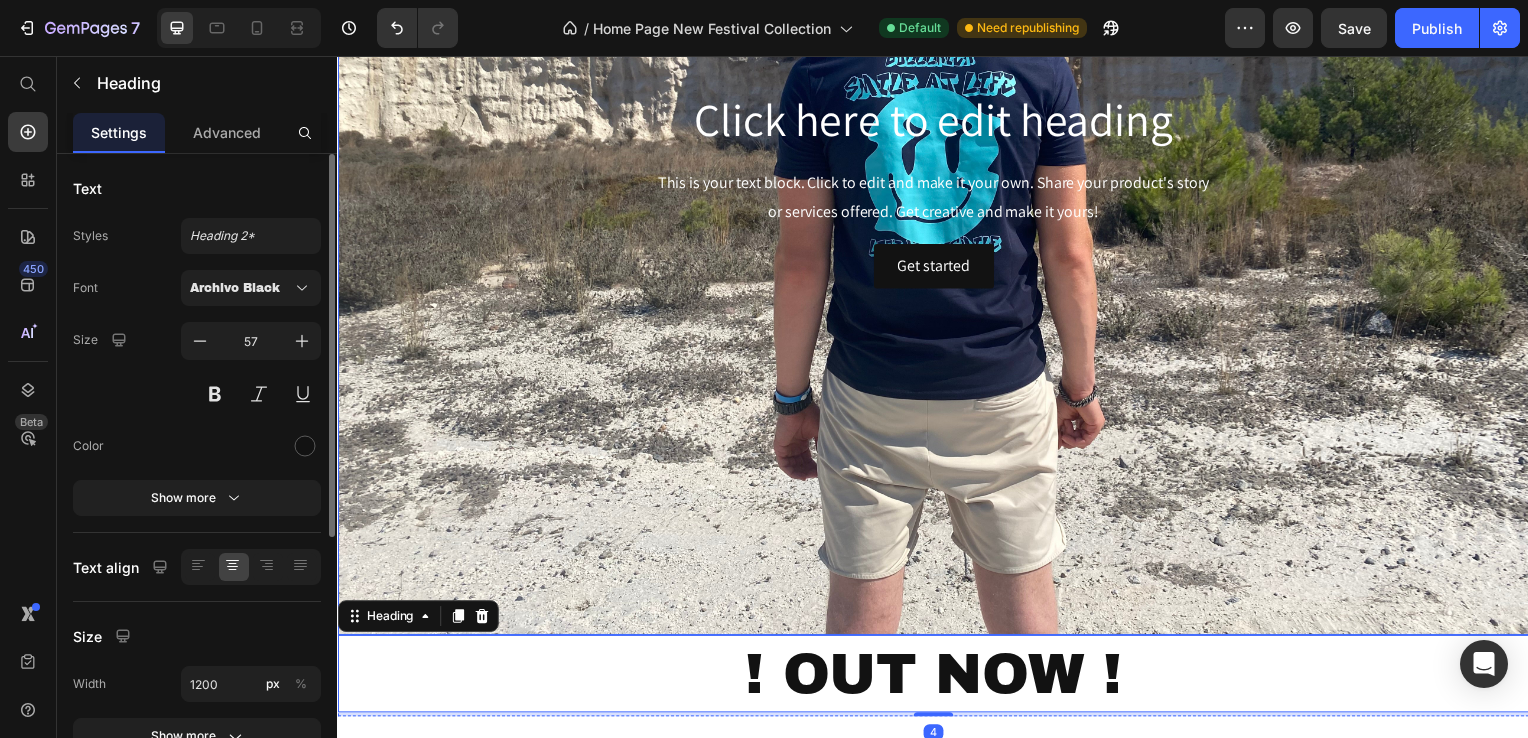 scroll, scrollTop: 334, scrollLeft: 0, axis: vertical 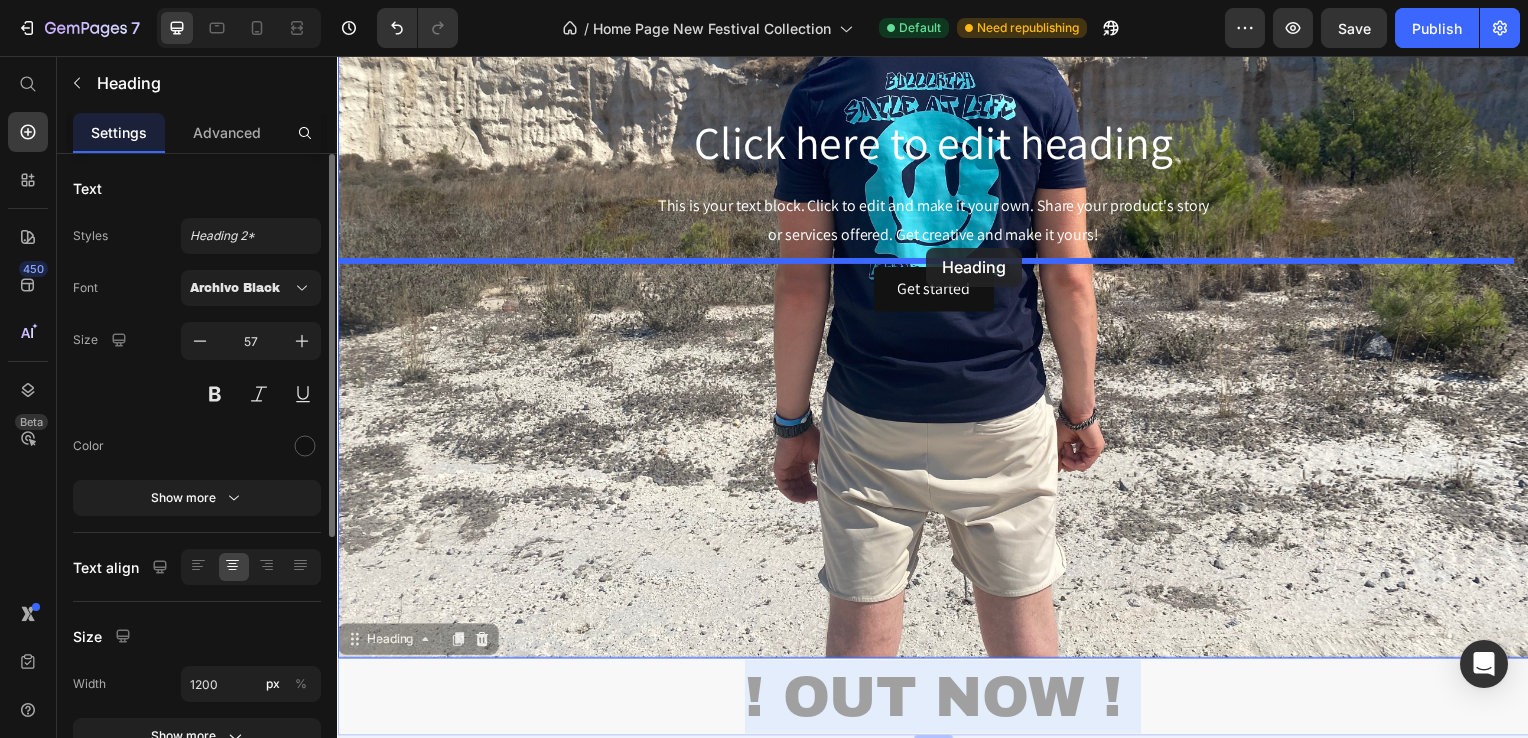 drag, startPoint x: 860, startPoint y: 696, endPoint x: 930, endPoint y: 249, distance: 452.44778 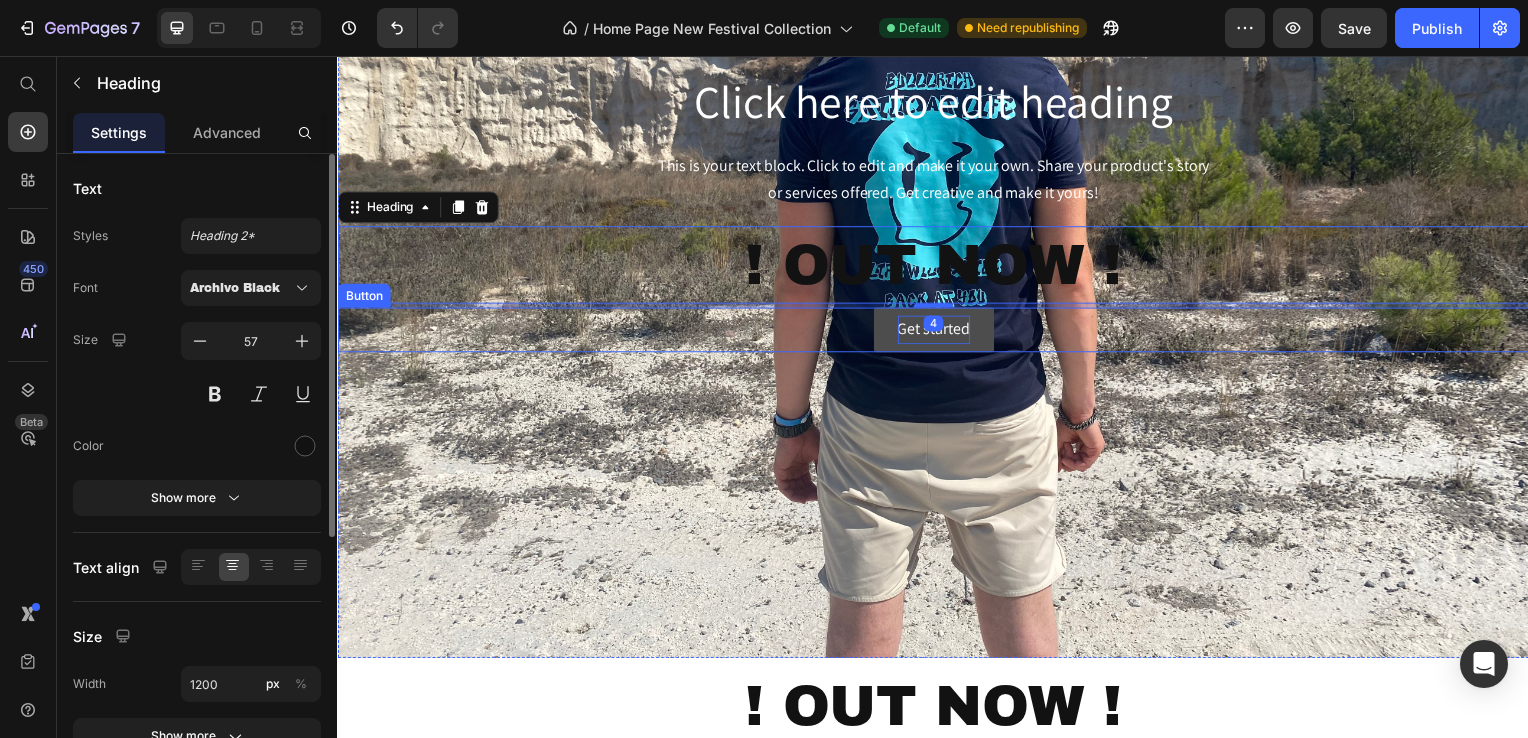 click on "Get started" at bounding box center [937, 332] 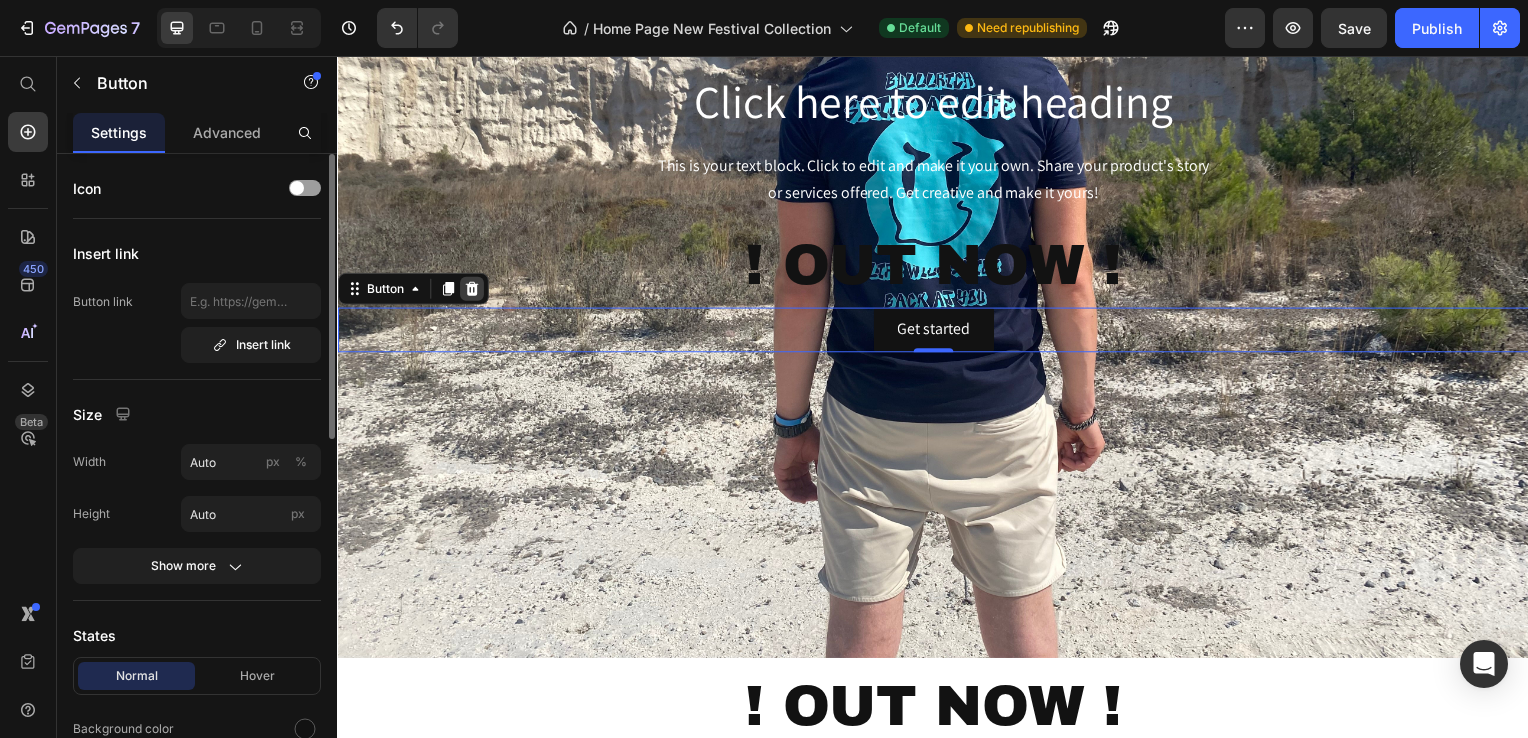 click 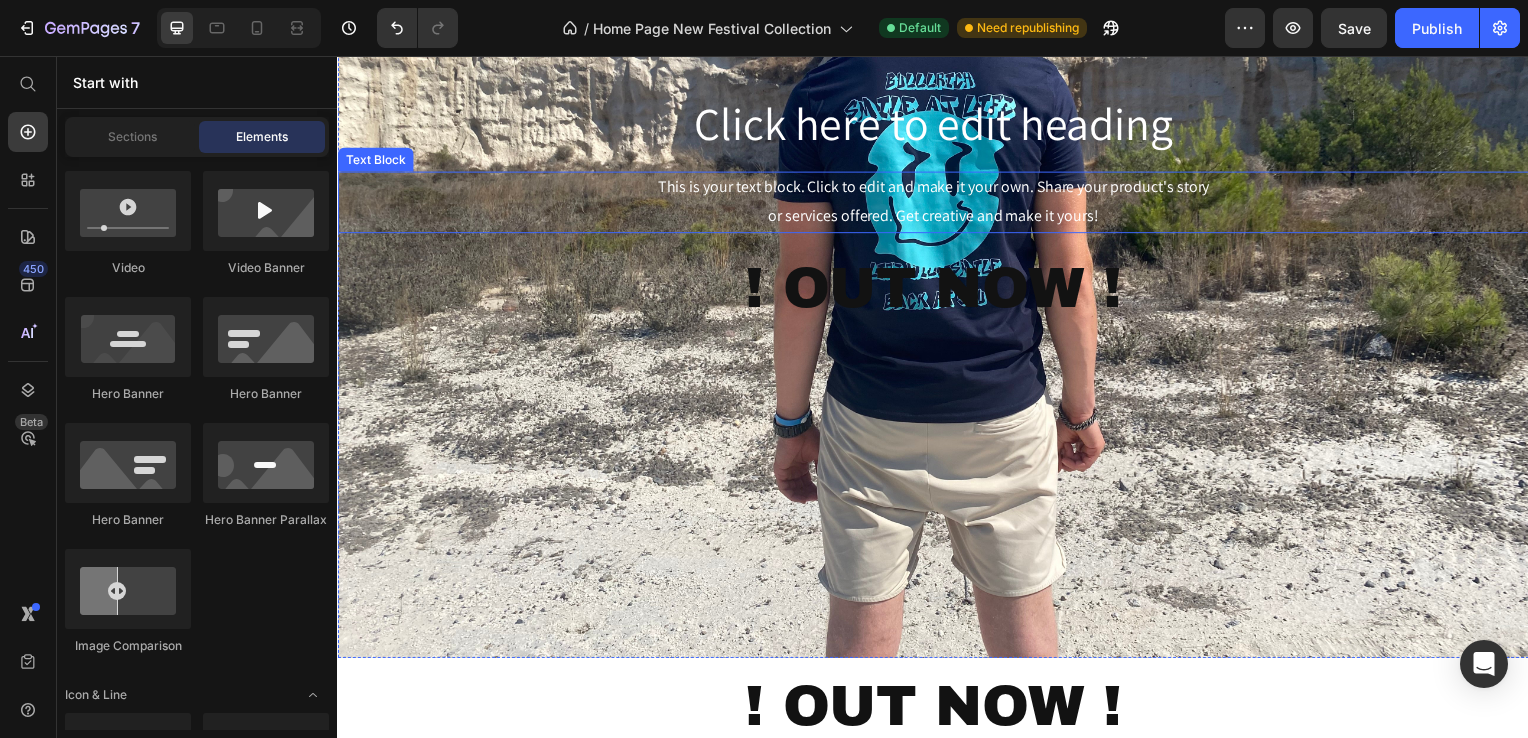 click on "This is your text block. Click to edit and make it your own. Share your product's story                   or services offered. Get creative and make it yours!" at bounding box center [937, 204] 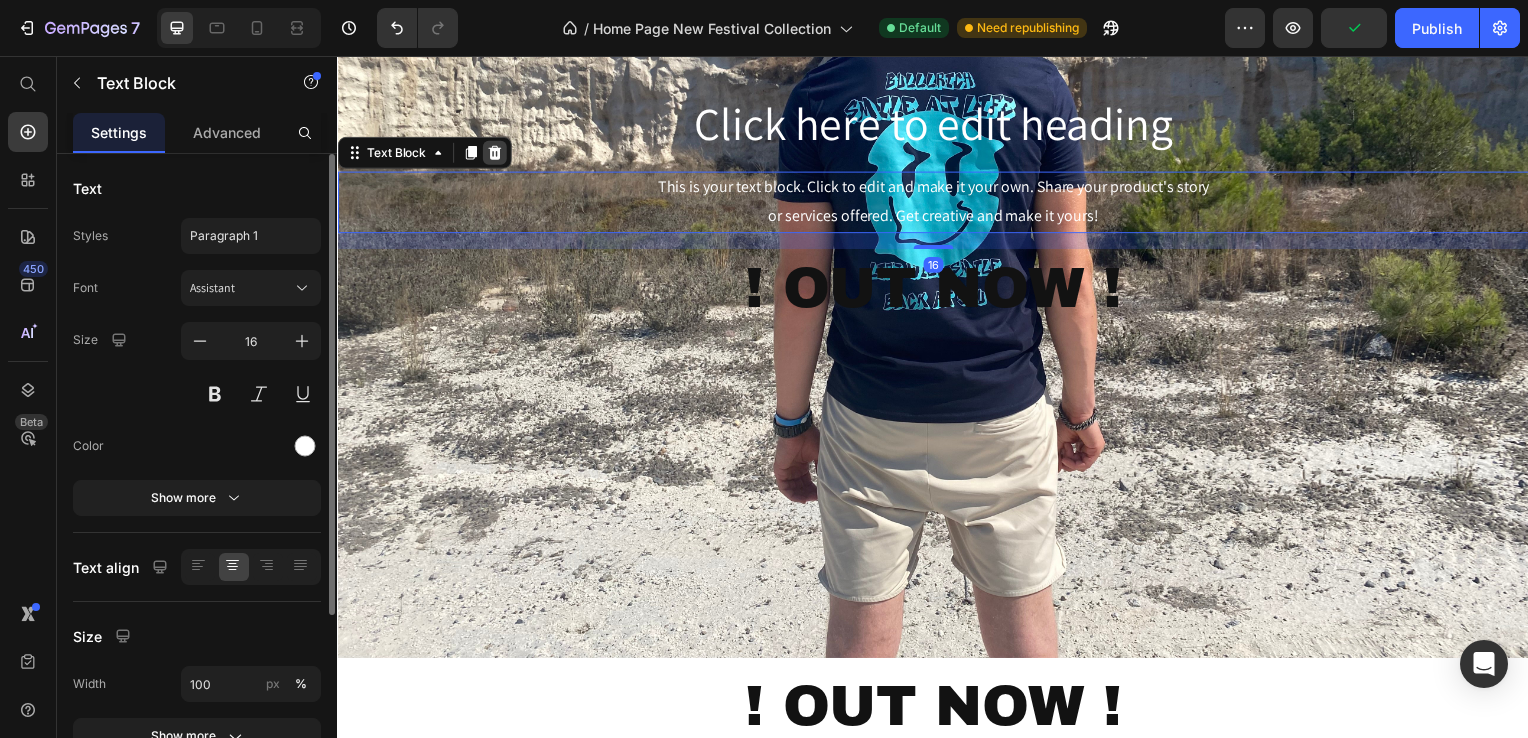 click at bounding box center [495, 154] 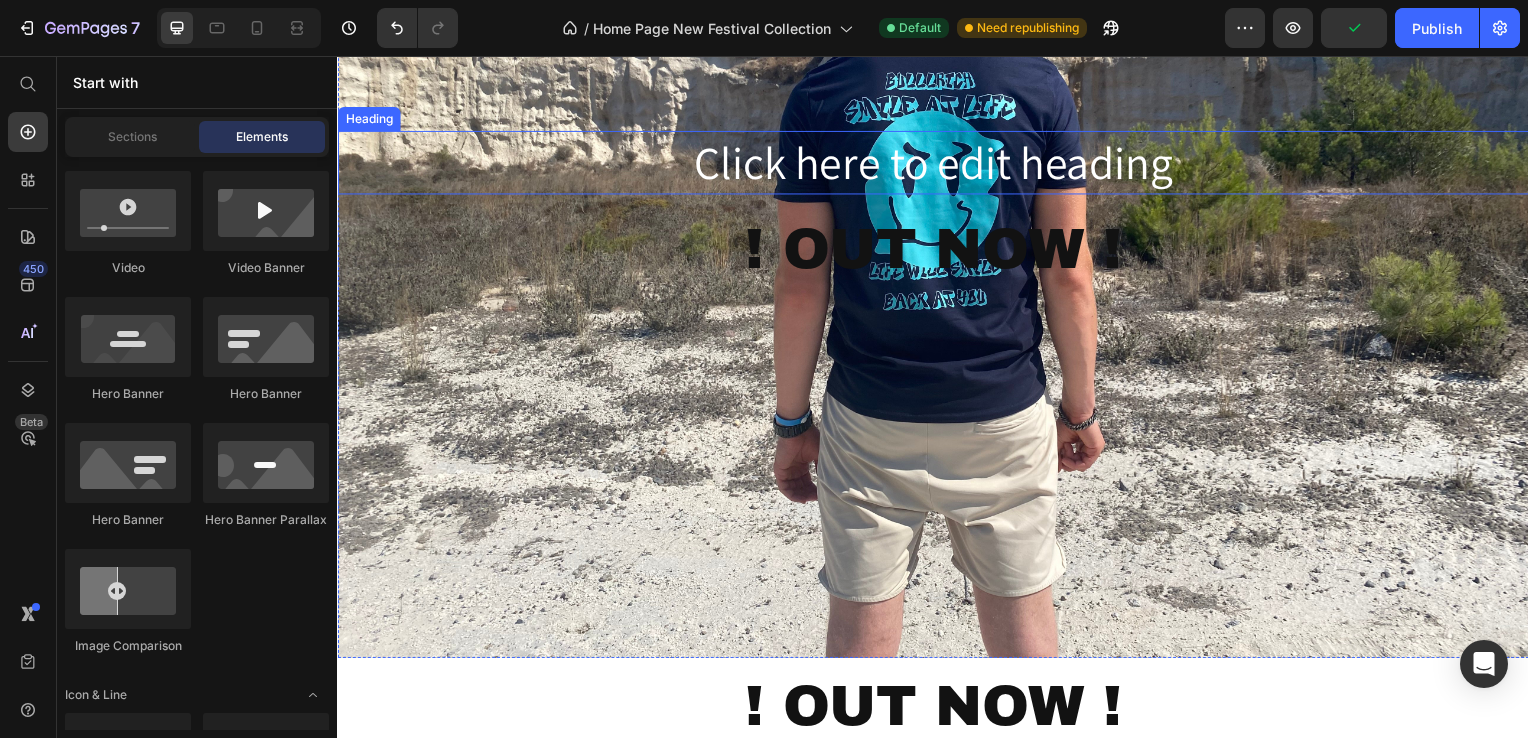 click on "Click here to edit heading" at bounding box center [937, 164] 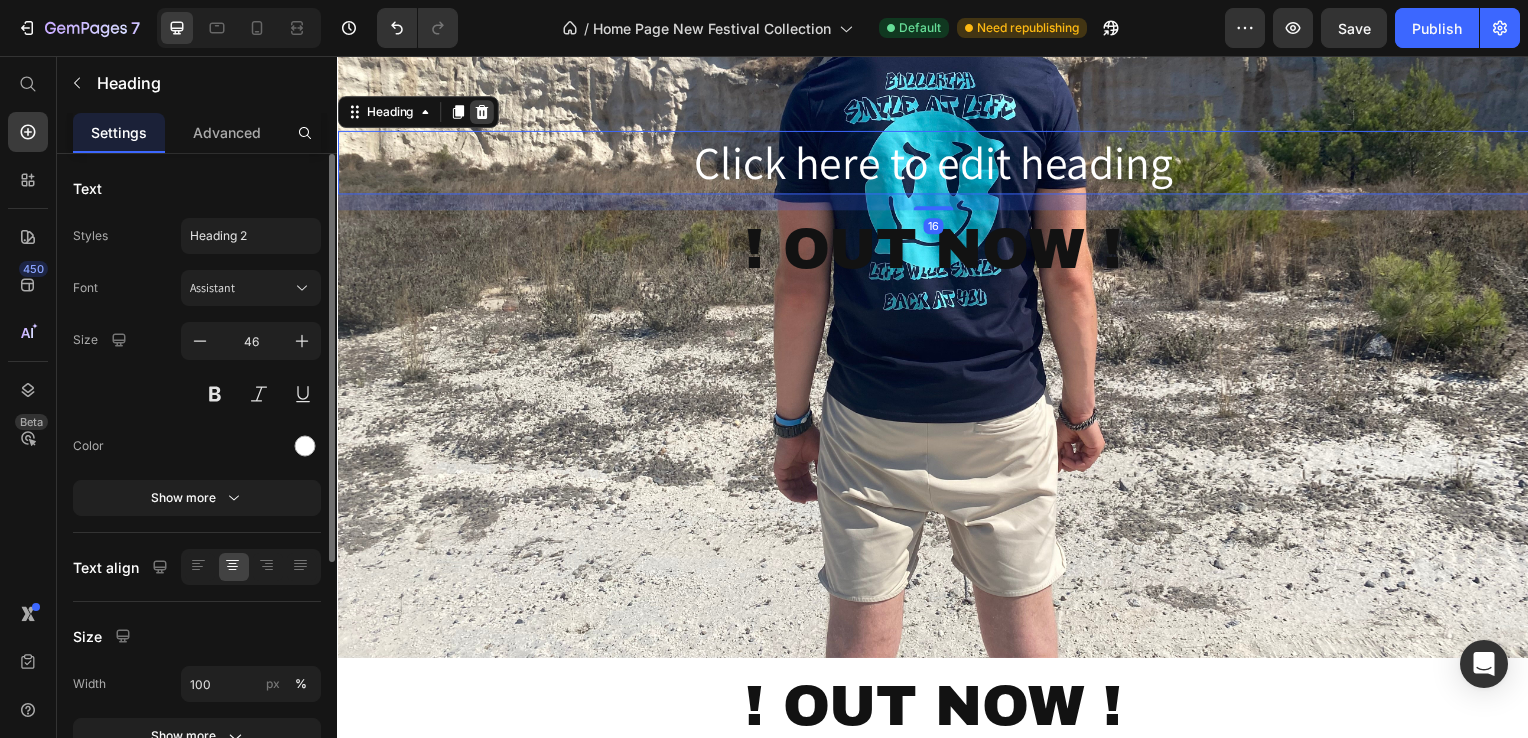 click 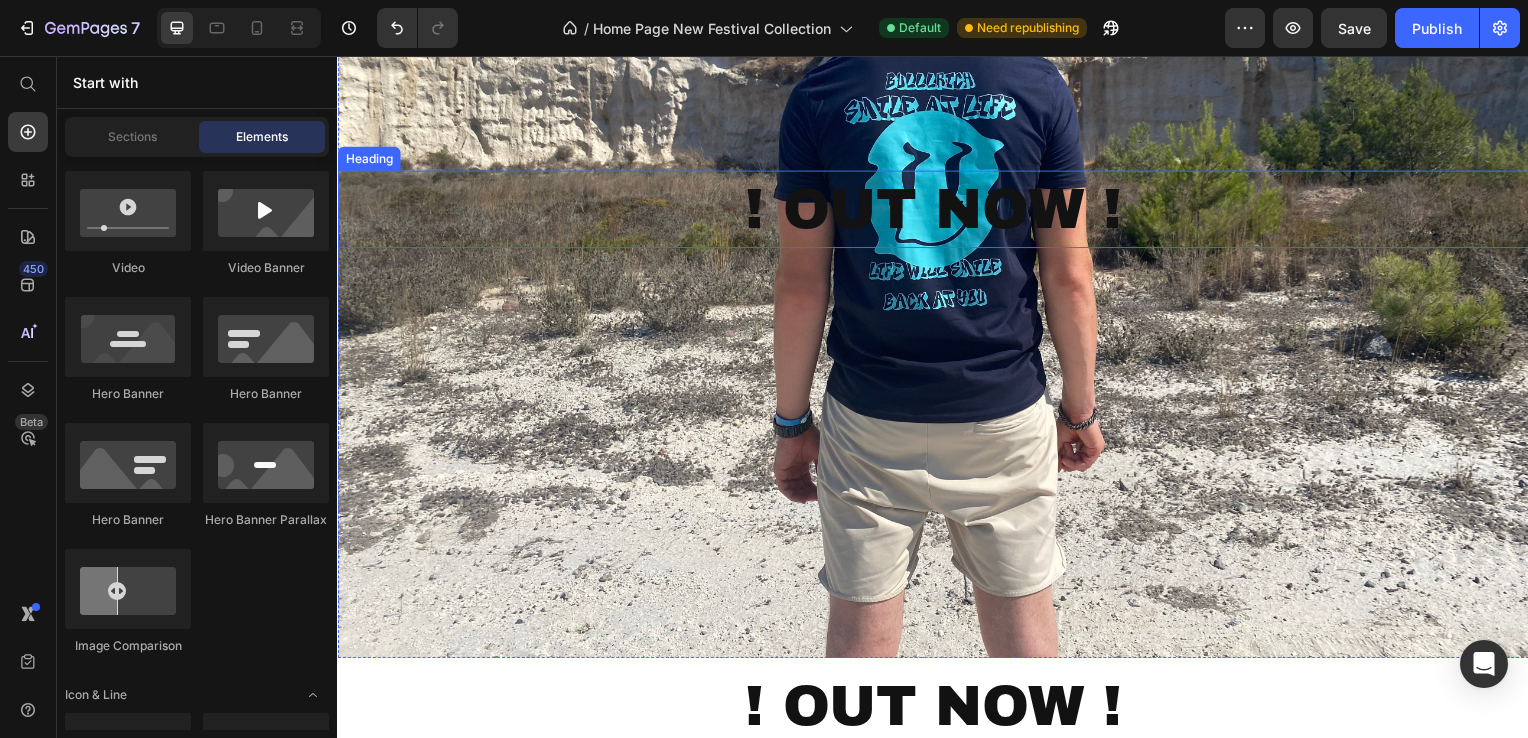 click on "! OUT NOW !" at bounding box center [937, 211] 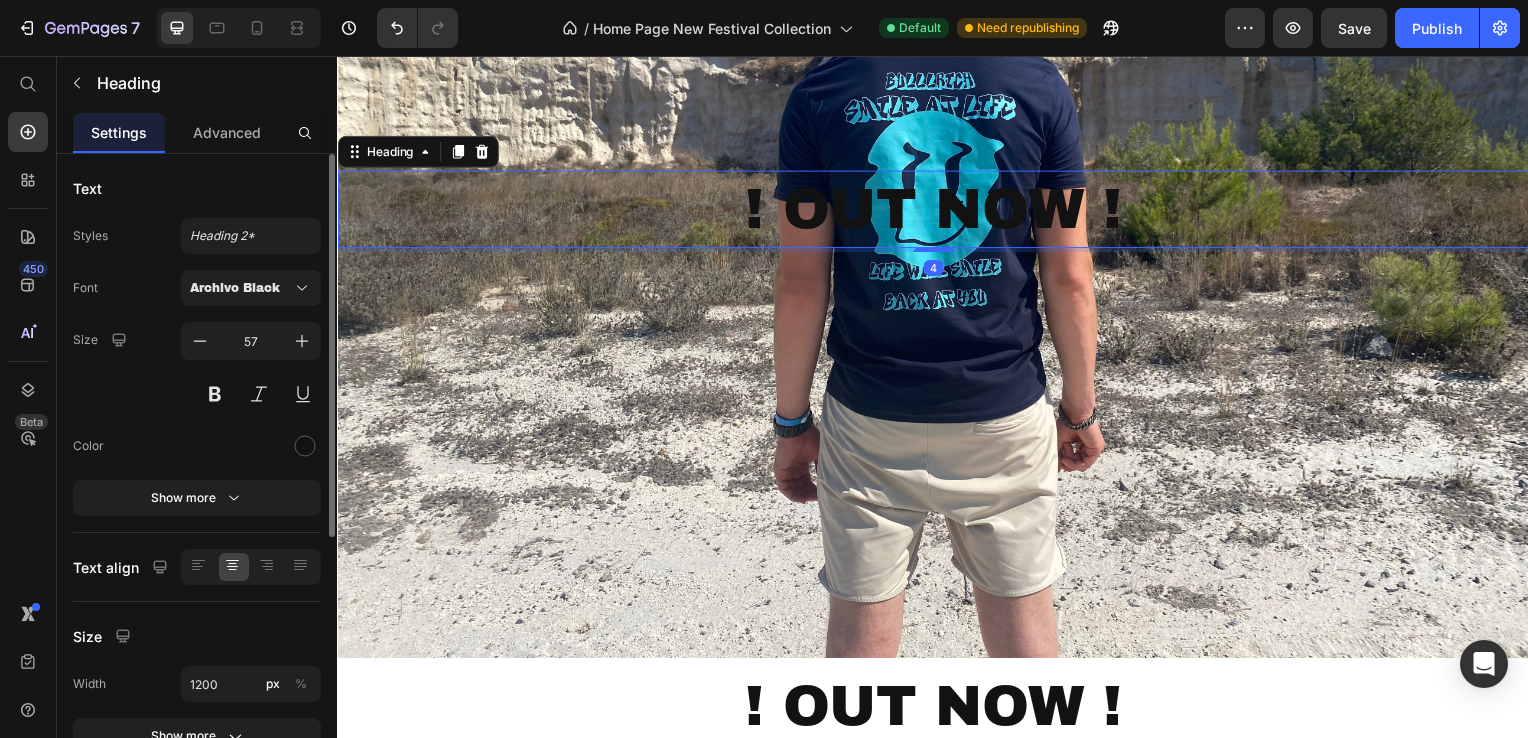 click on "! OUT NOW !" at bounding box center (937, 211) 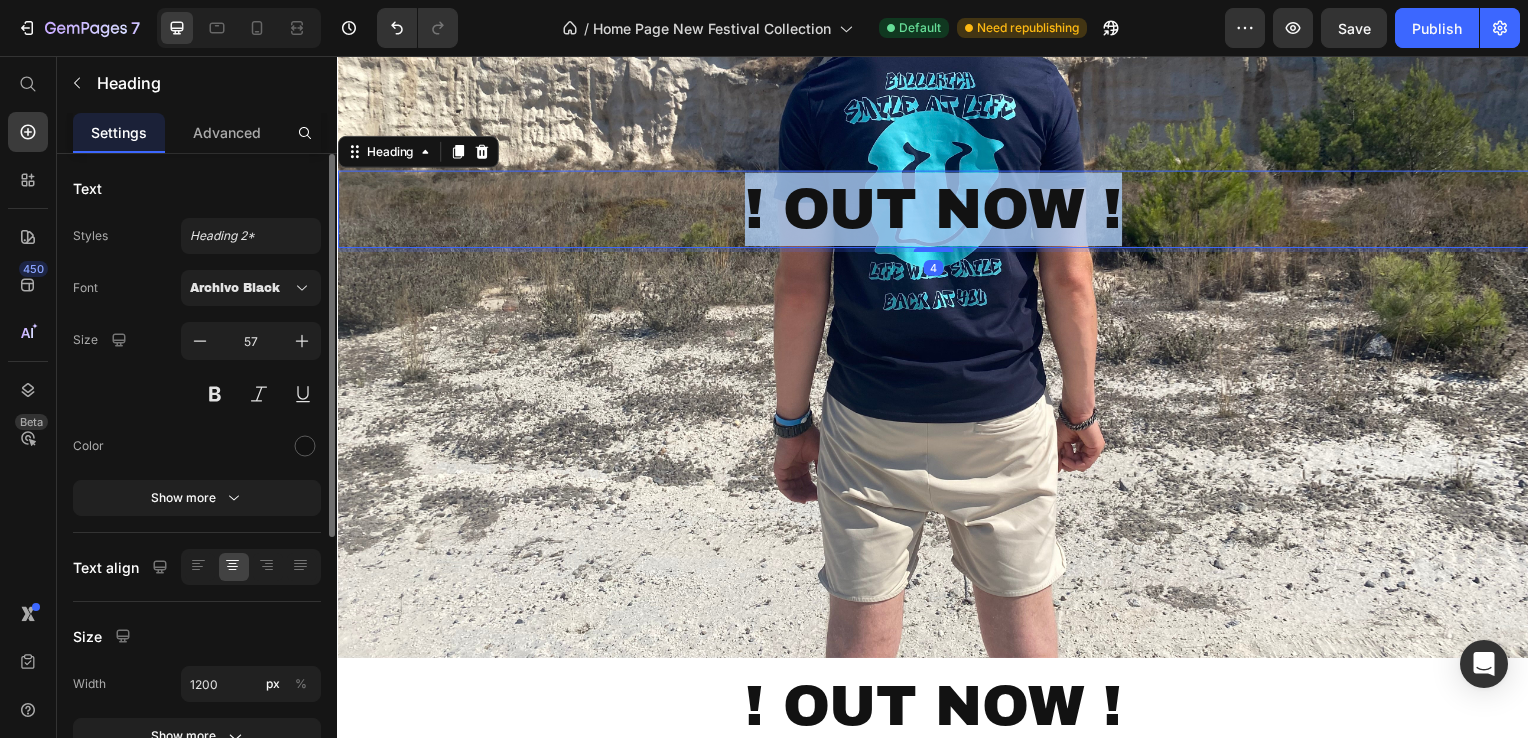 click on "! OUT NOW !" at bounding box center [937, 211] 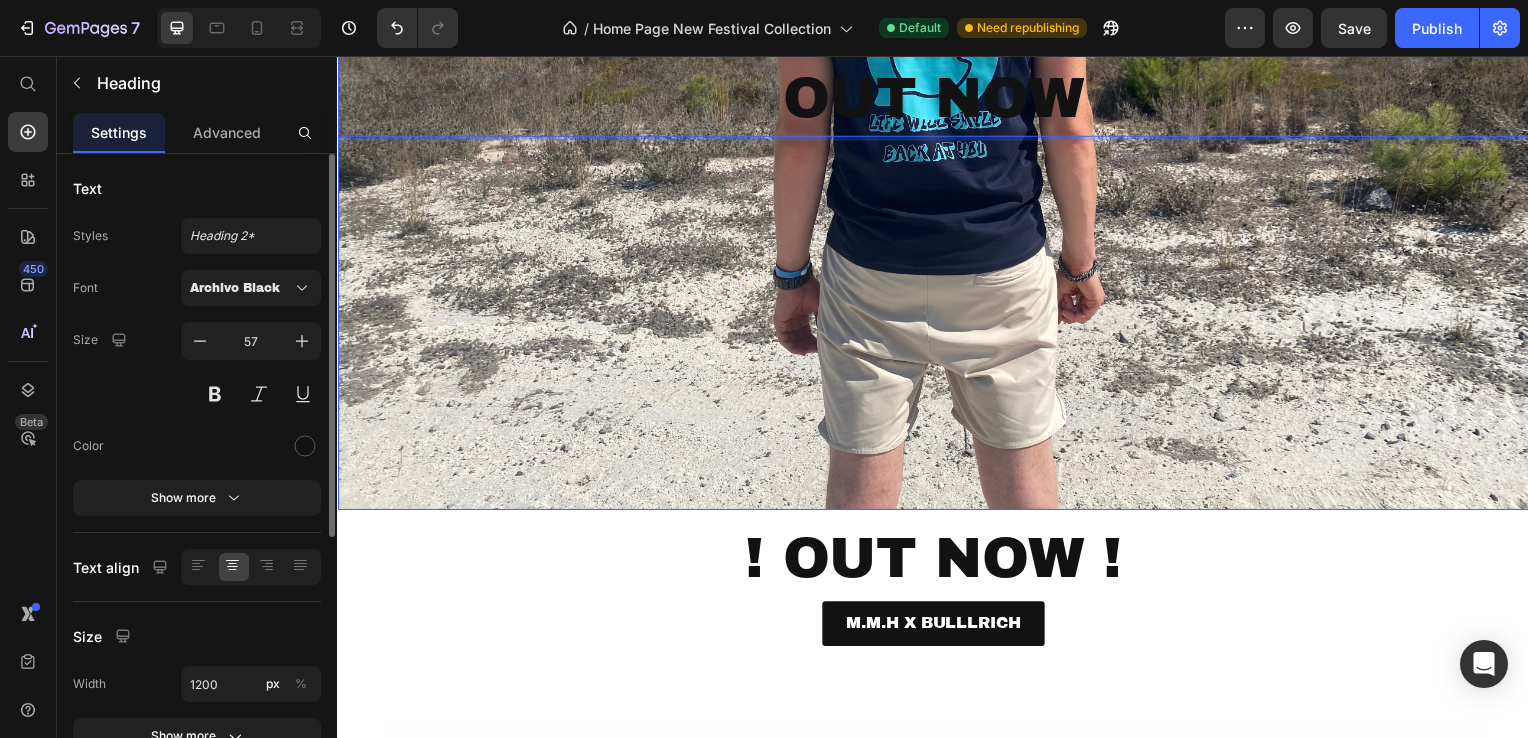 scroll, scrollTop: 497, scrollLeft: 0, axis: vertical 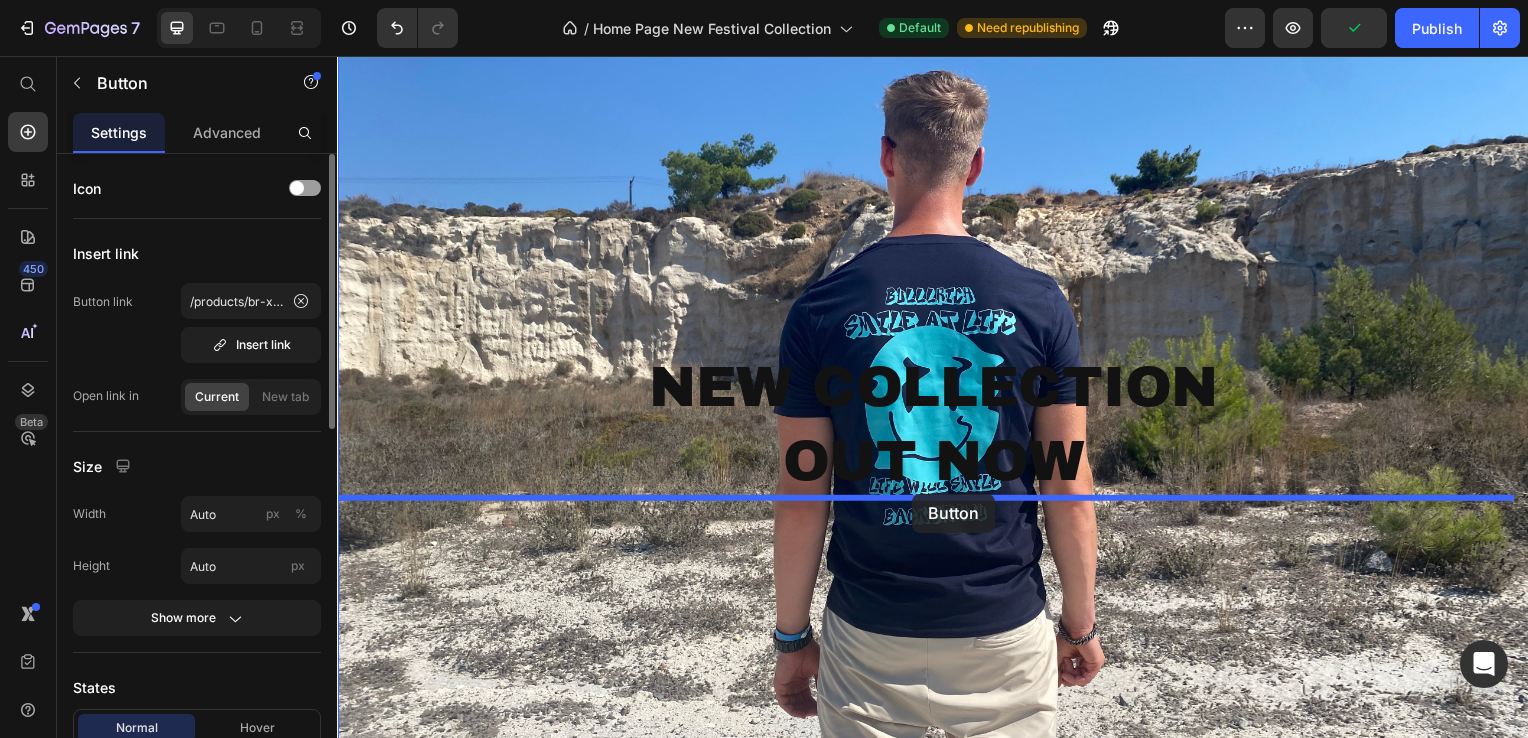 drag, startPoint x: 973, startPoint y: 602, endPoint x: 916, endPoint y: 497, distance: 119.47385 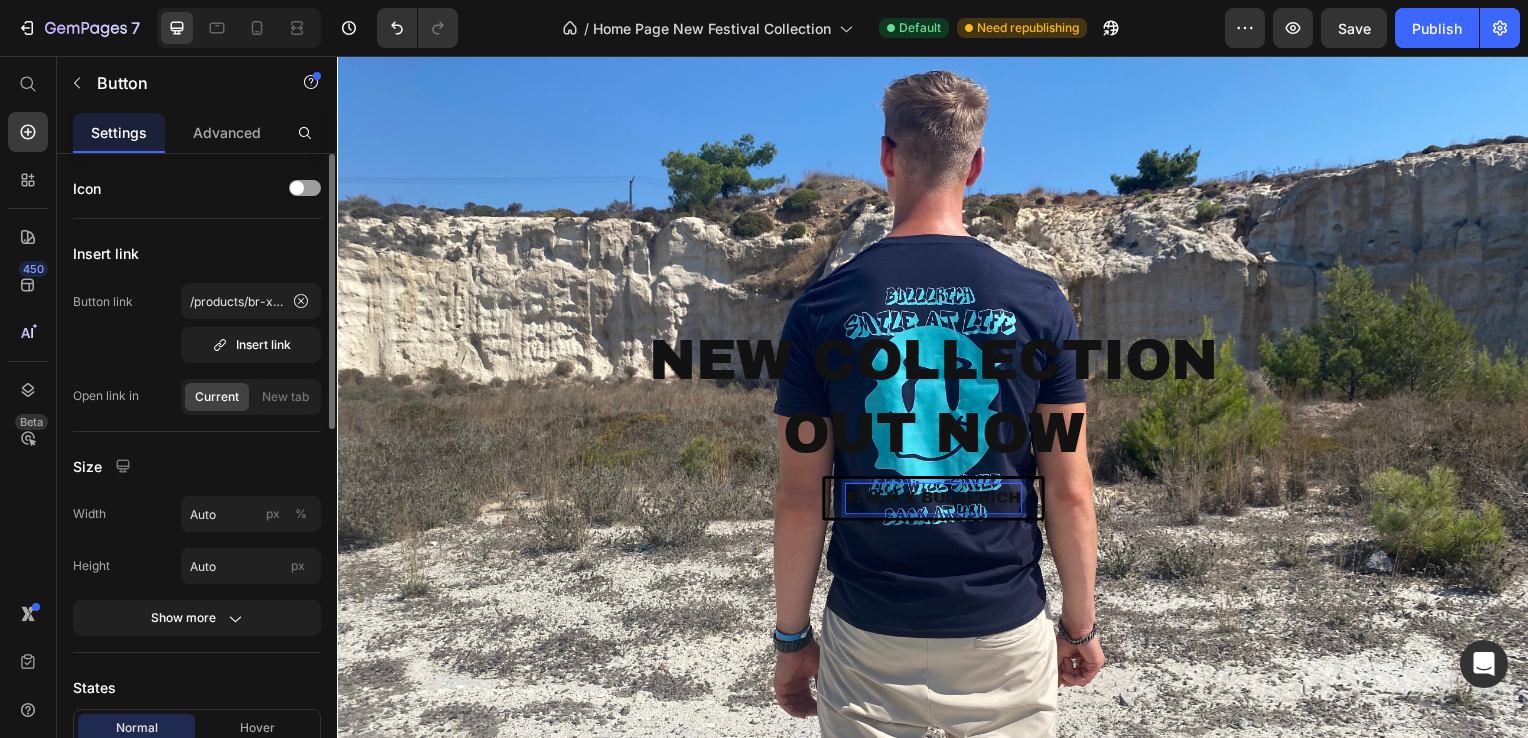 click on "M.M.H X BULLLRICH" at bounding box center (937, 502) 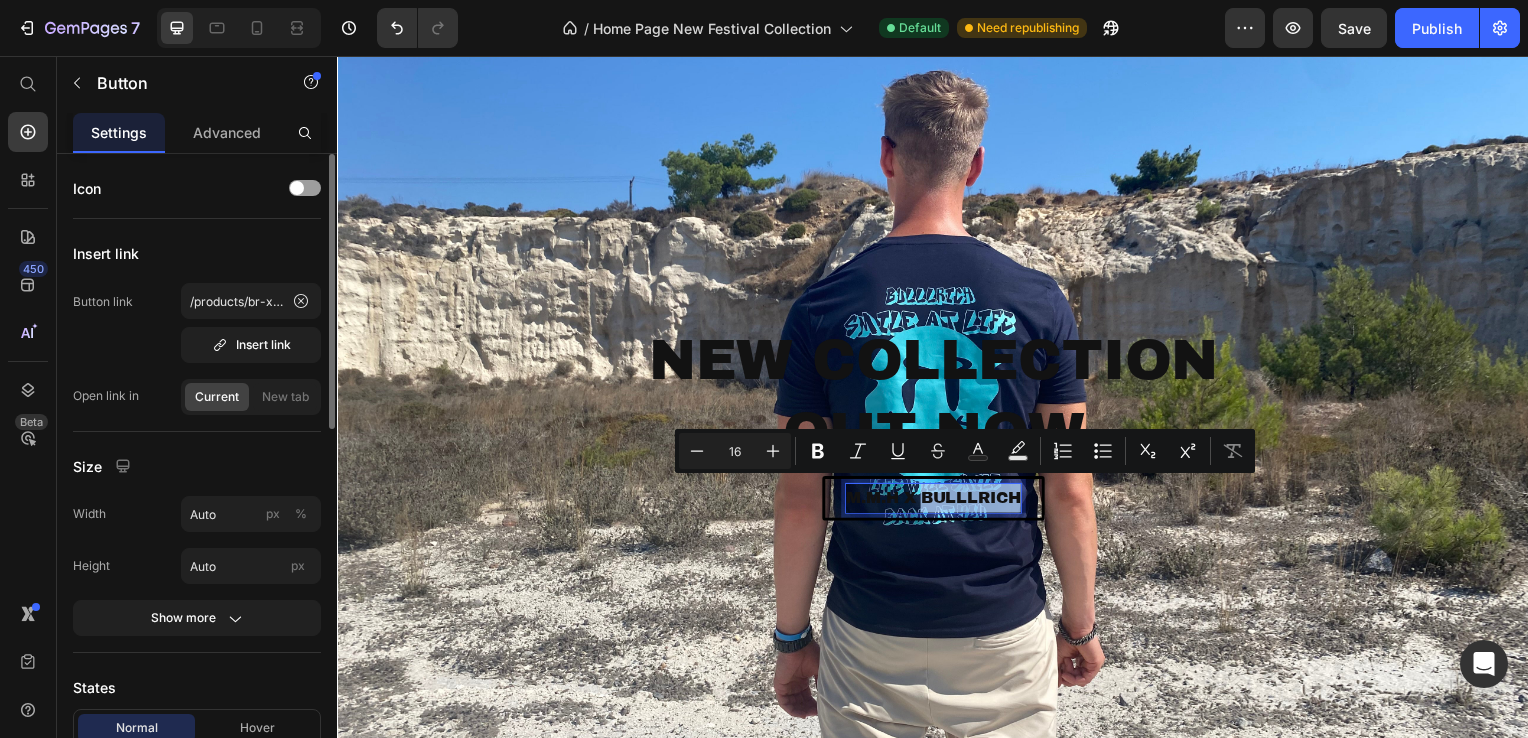 click on "M.M.H X BULLLRICH" at bounding box center [937, 502] 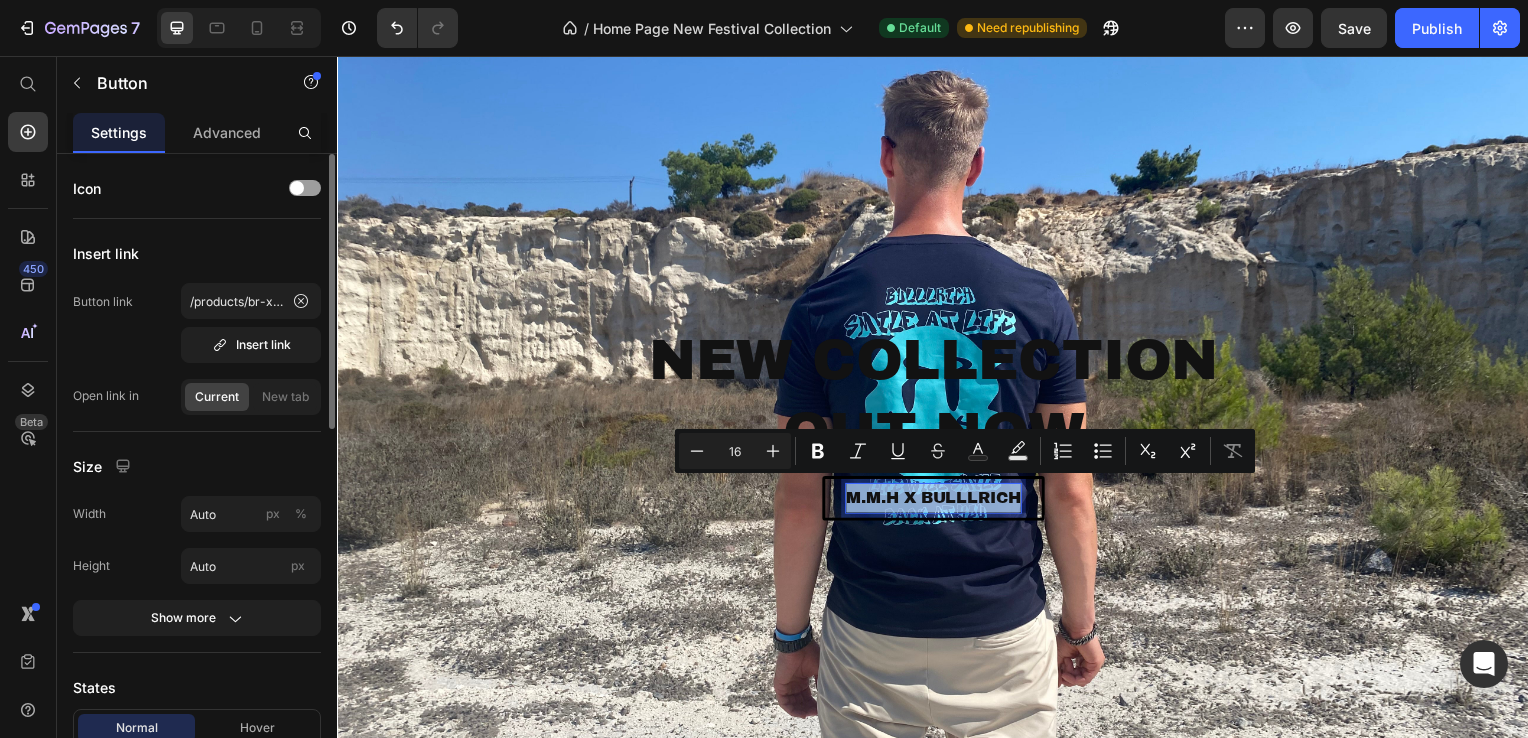 click on "M.M.H X BULLLRICH" at bounding box center [937, 502] 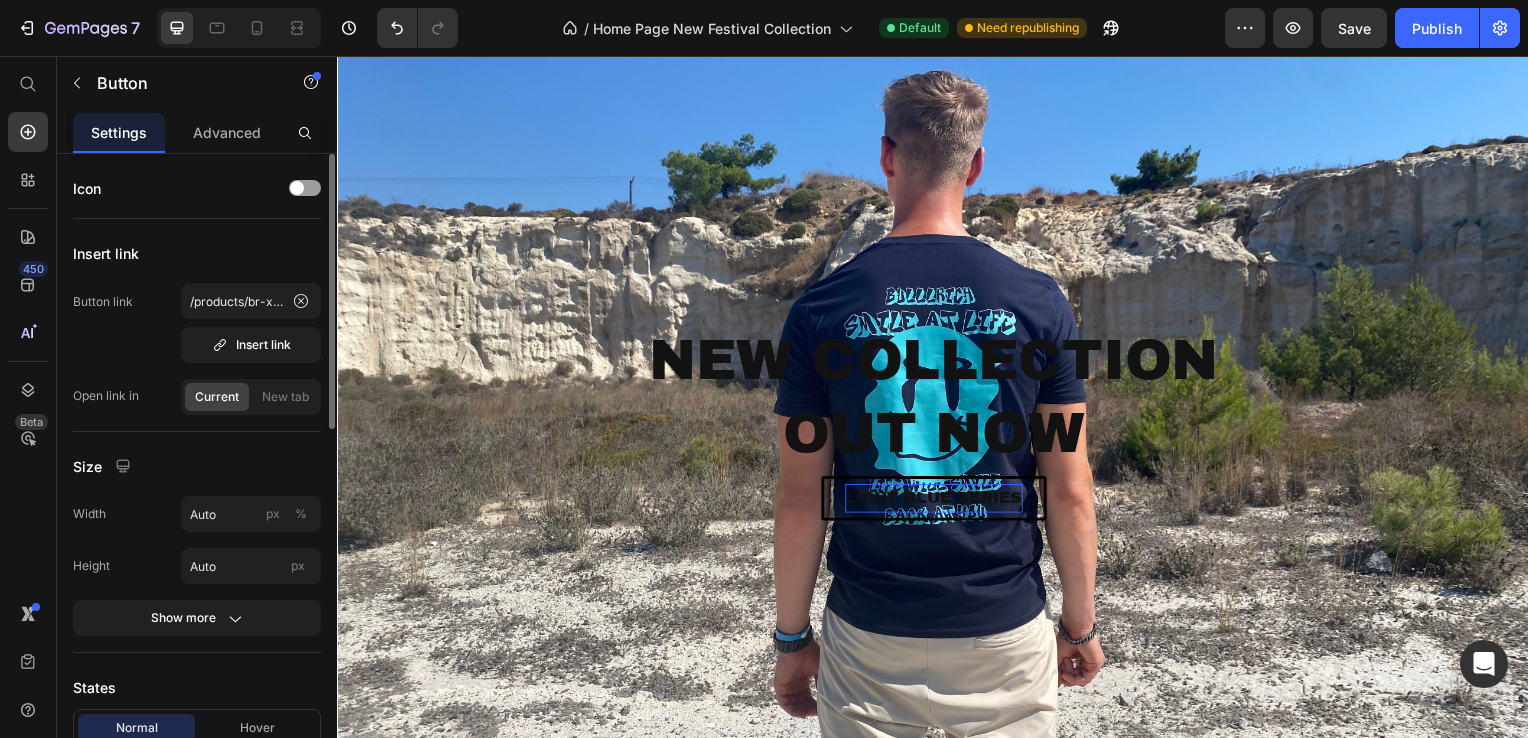 click on "LIGHT BLUE SERIES Button   11" at bounding box center (937, 502) 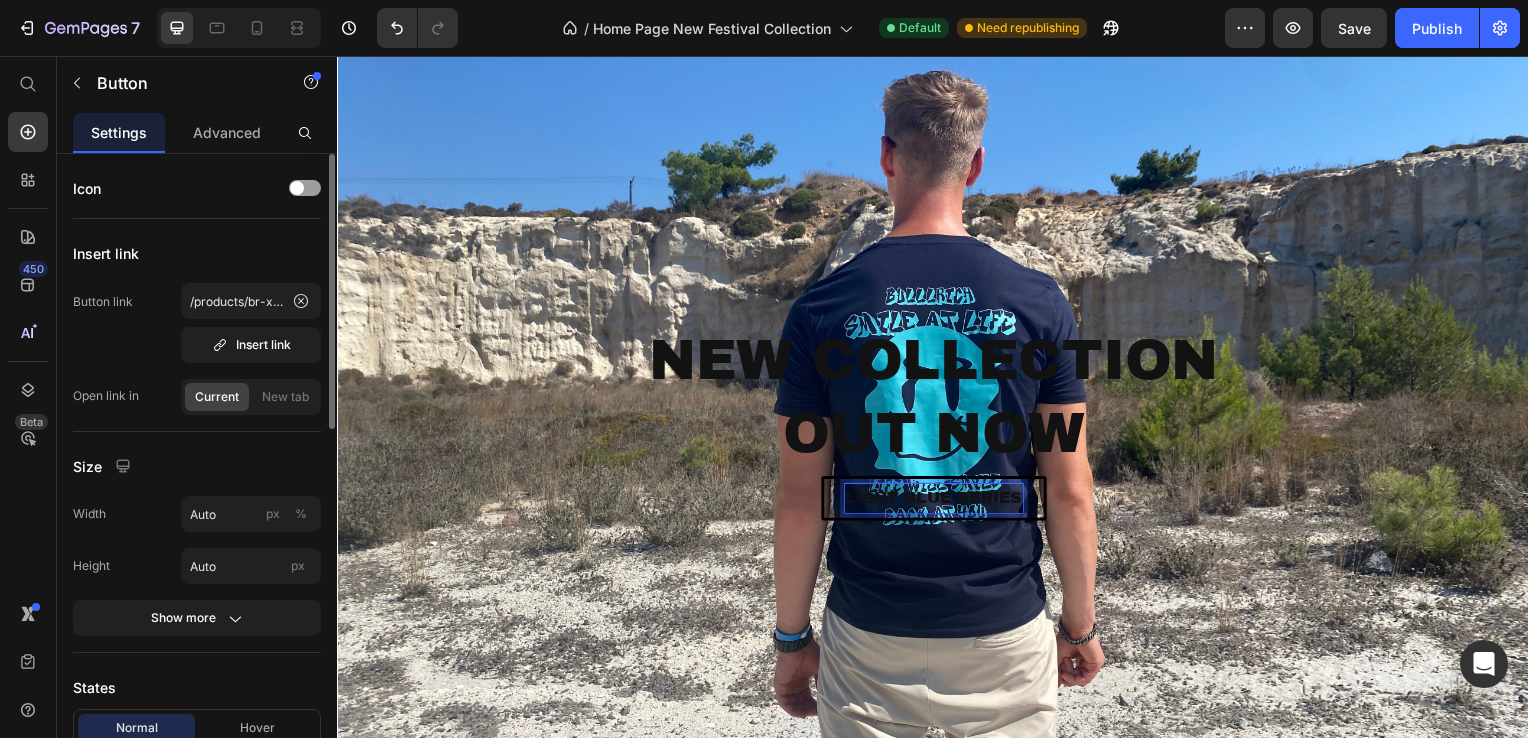 click on "LIGHT BLUE SERIES" at bounding box center [937, 502] 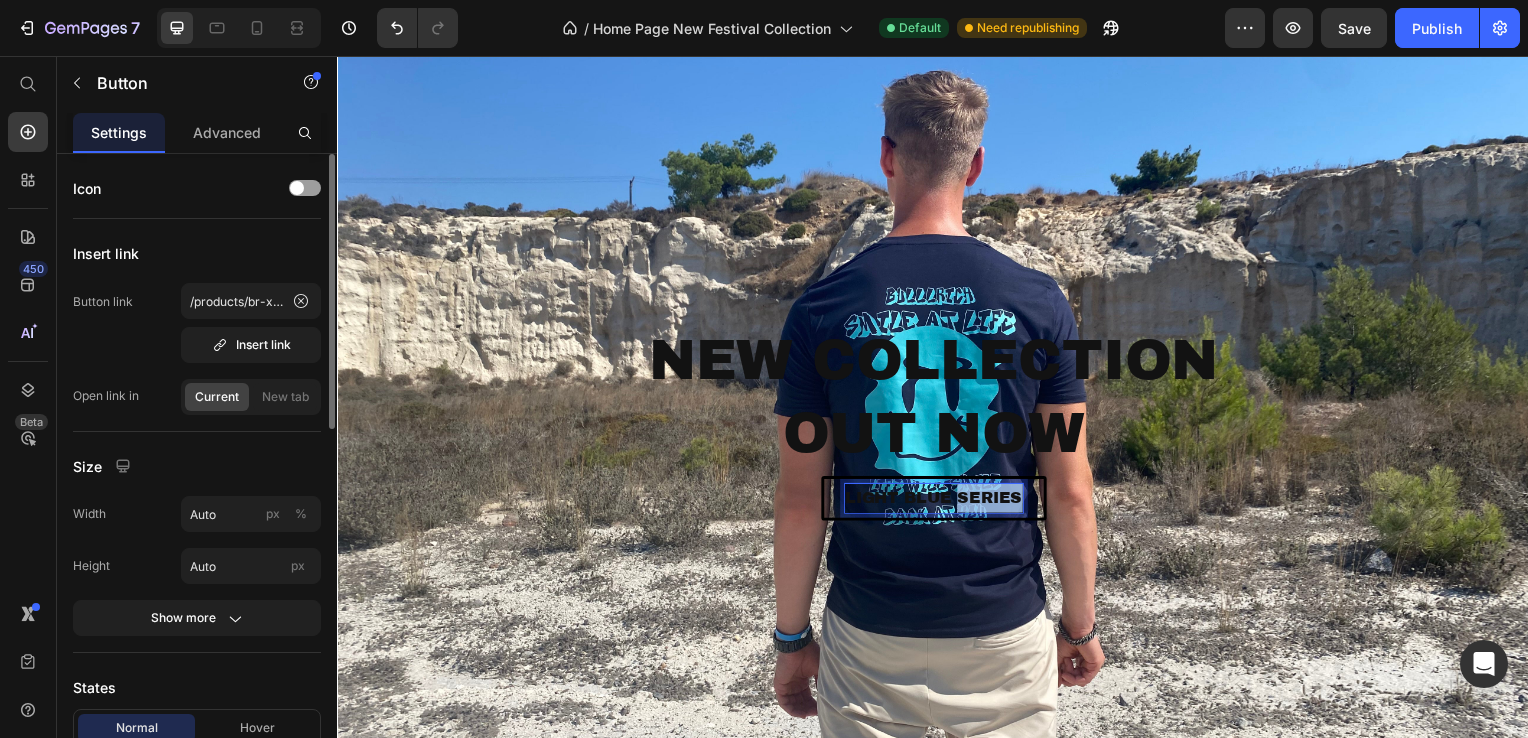 click on "LIGHT BLUE SERIES" at bounding box center [937, 502] 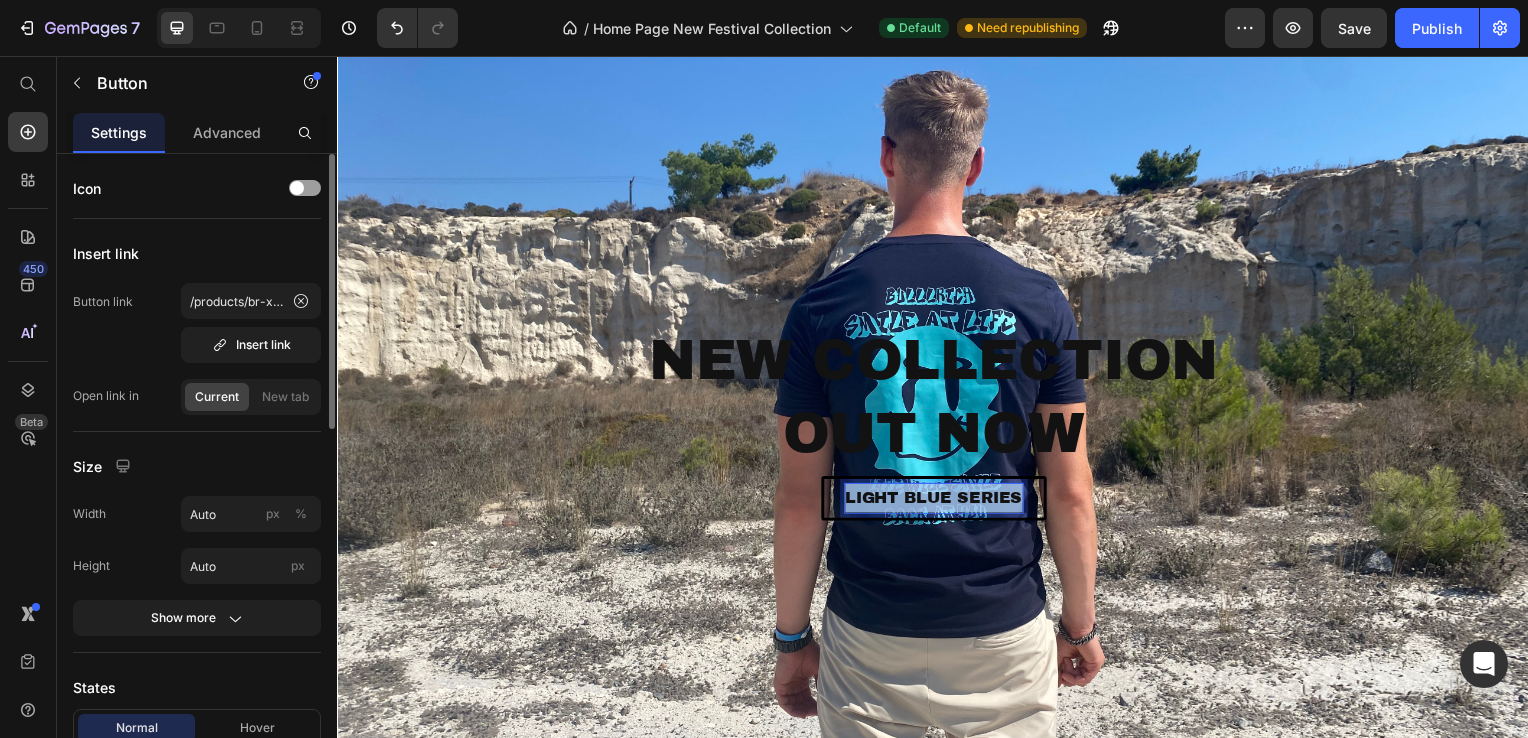 click on "LIGHT BLUE SERIES" at bounding box center (937, 502) 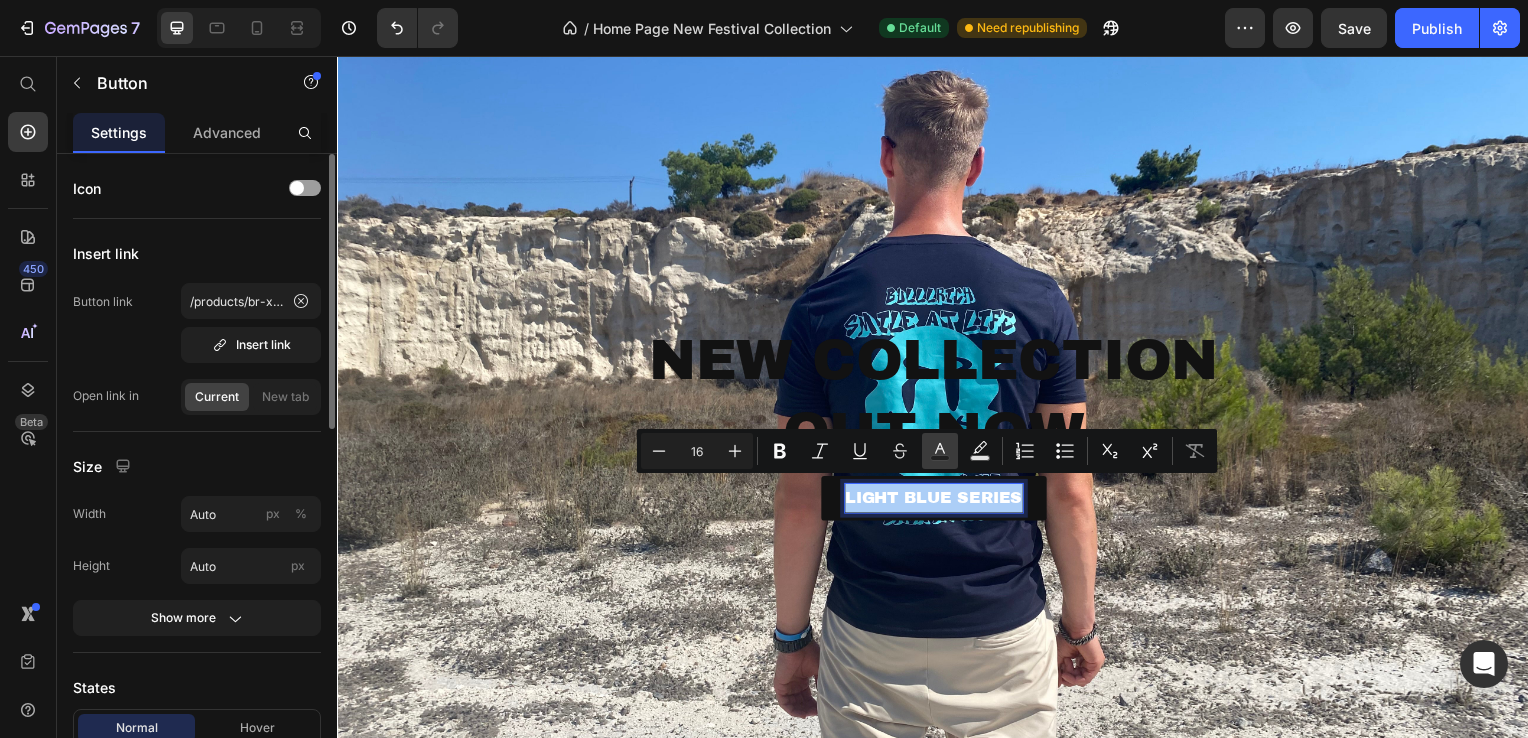 click 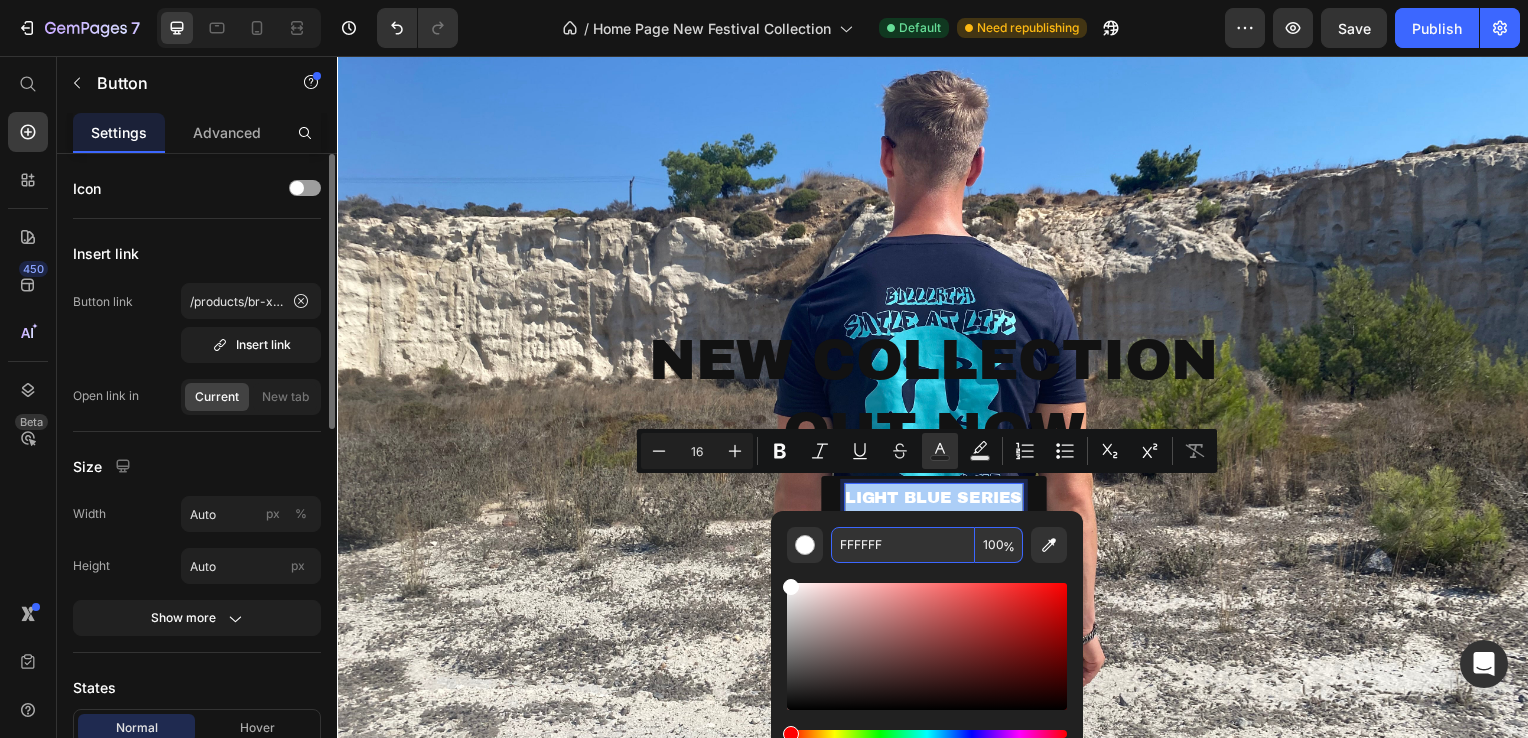click on "FFFFFF" at bounding box center [903, 545] 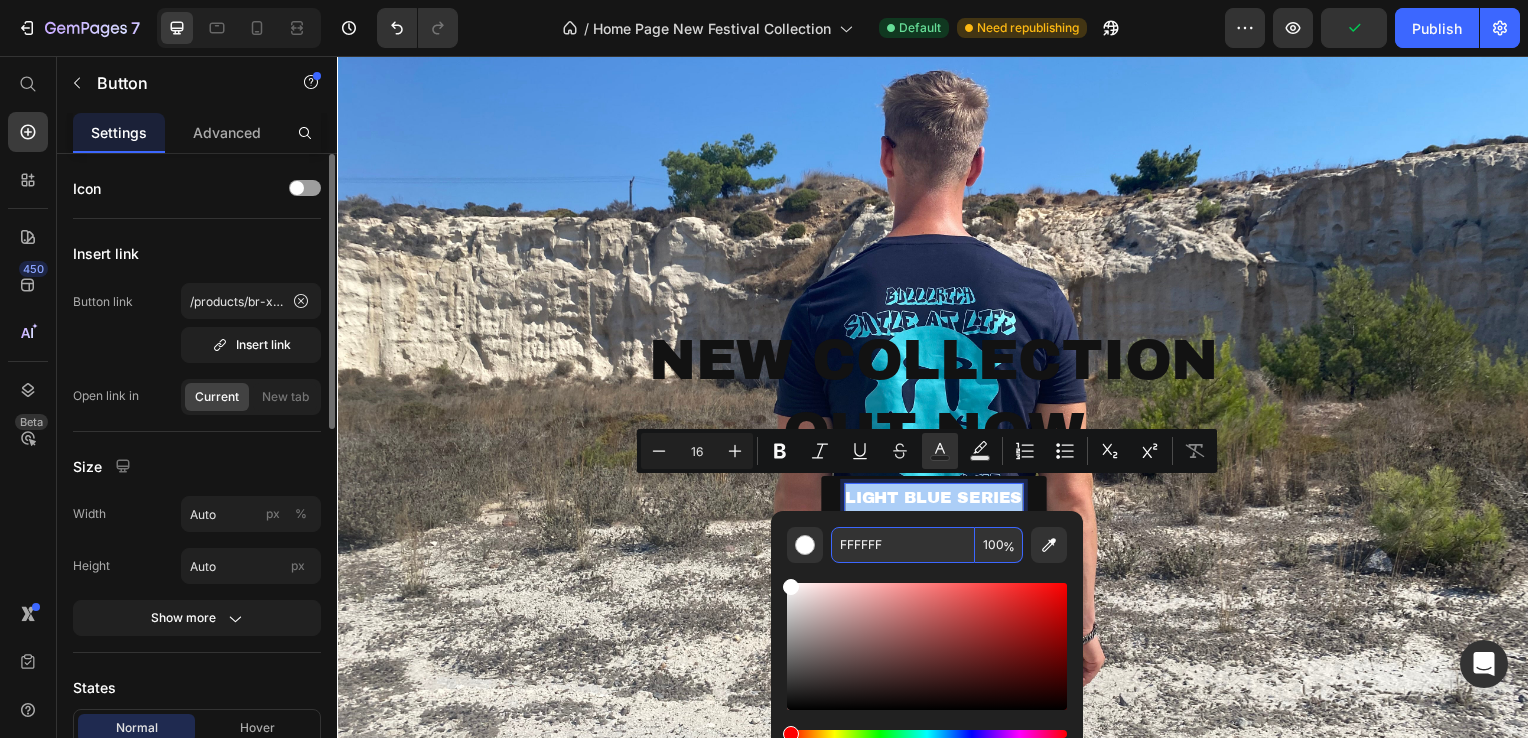 paste on "45a2b9" 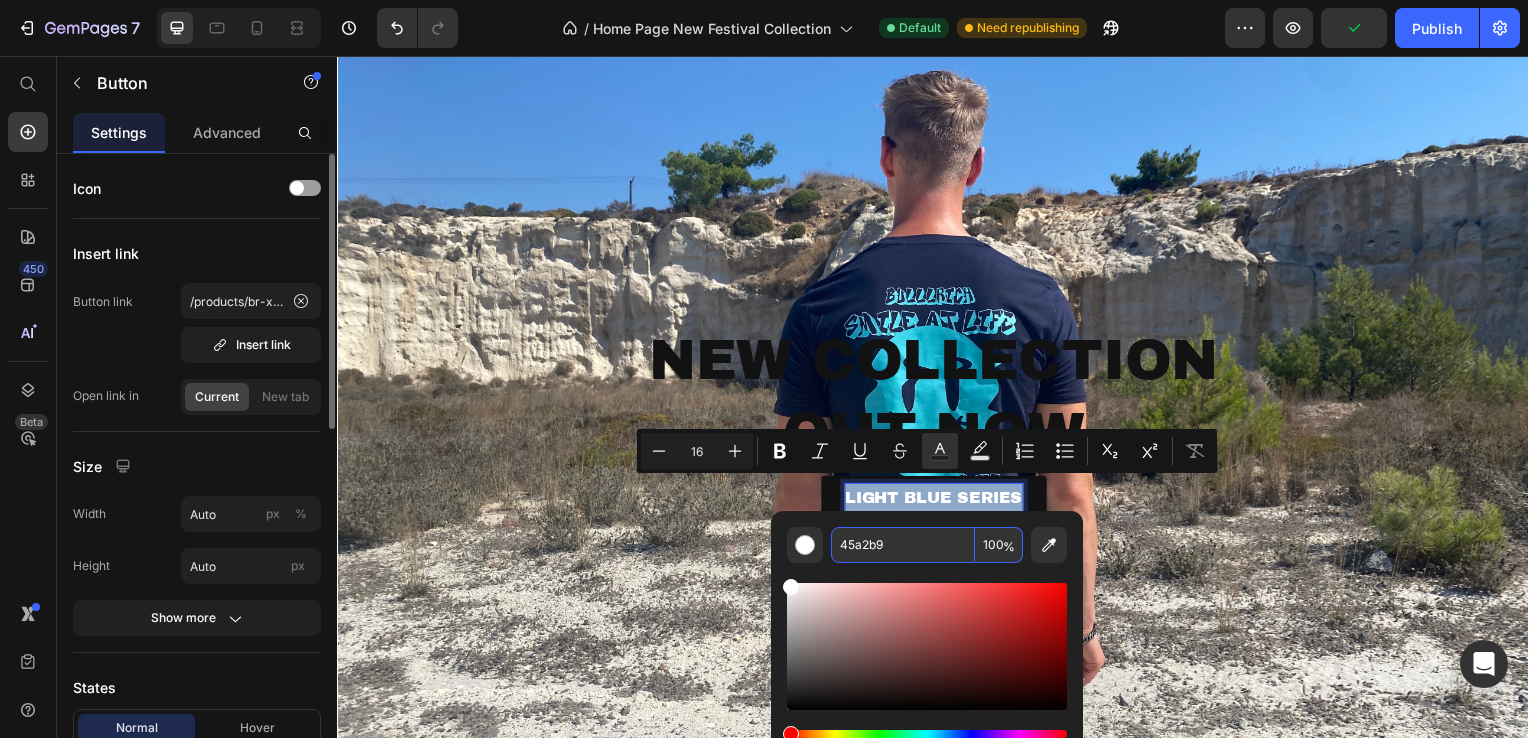 type on "45A2B9" 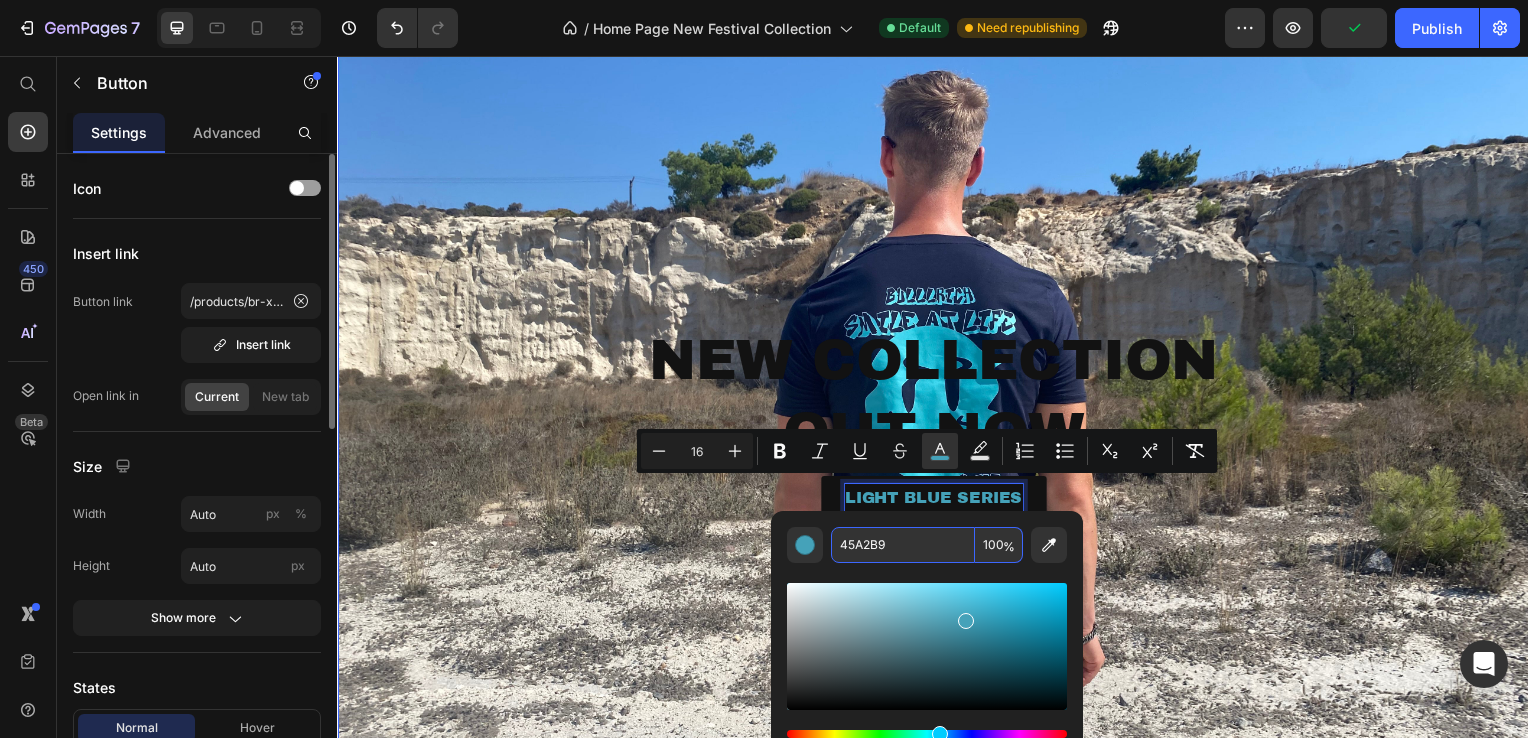 click on "NEW COLLECTION OUT NOW Heading LIGHT BLUE SERIES Button   11" at bounding box center [937, 430] 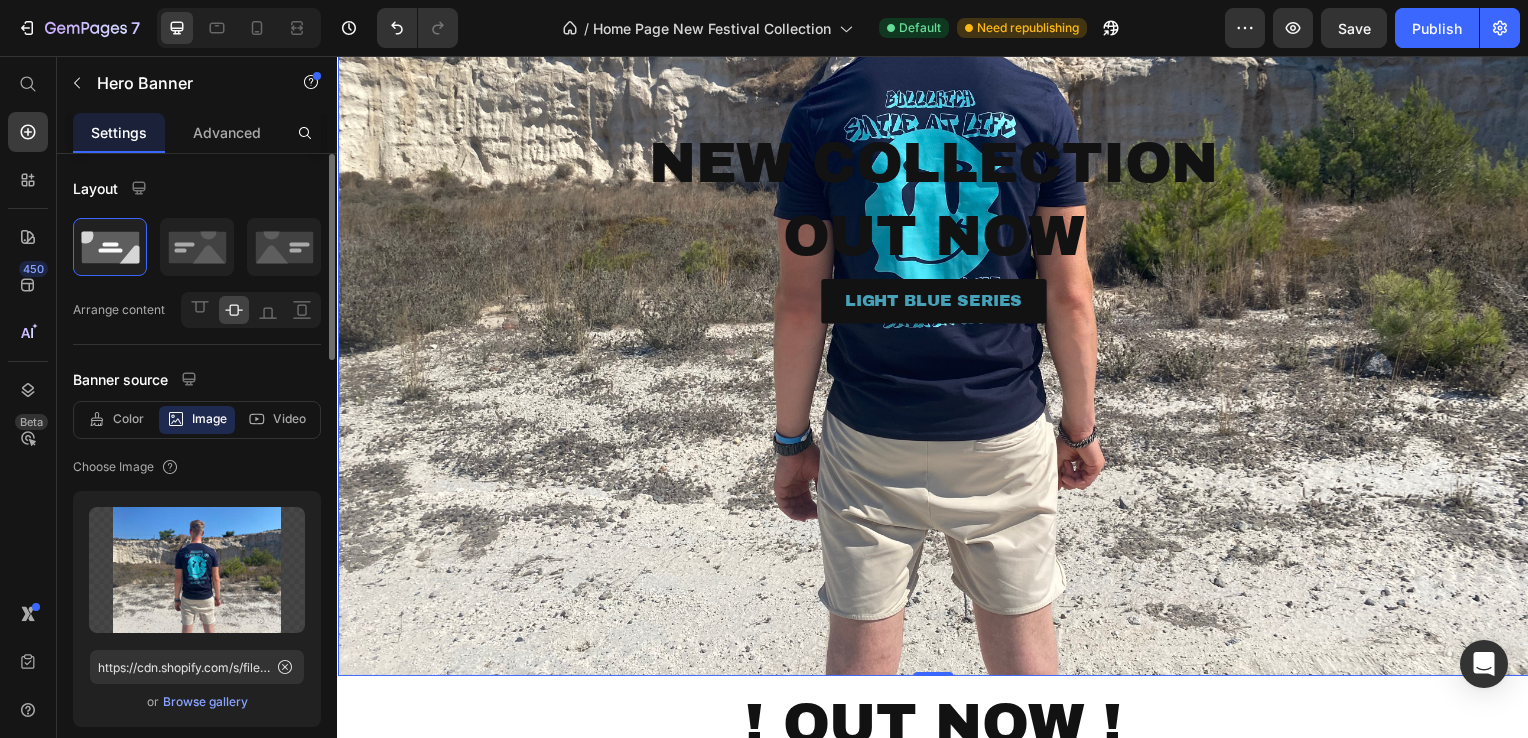 scroll, scrollTop: 217, scrollLeft: 0, axis: vertical 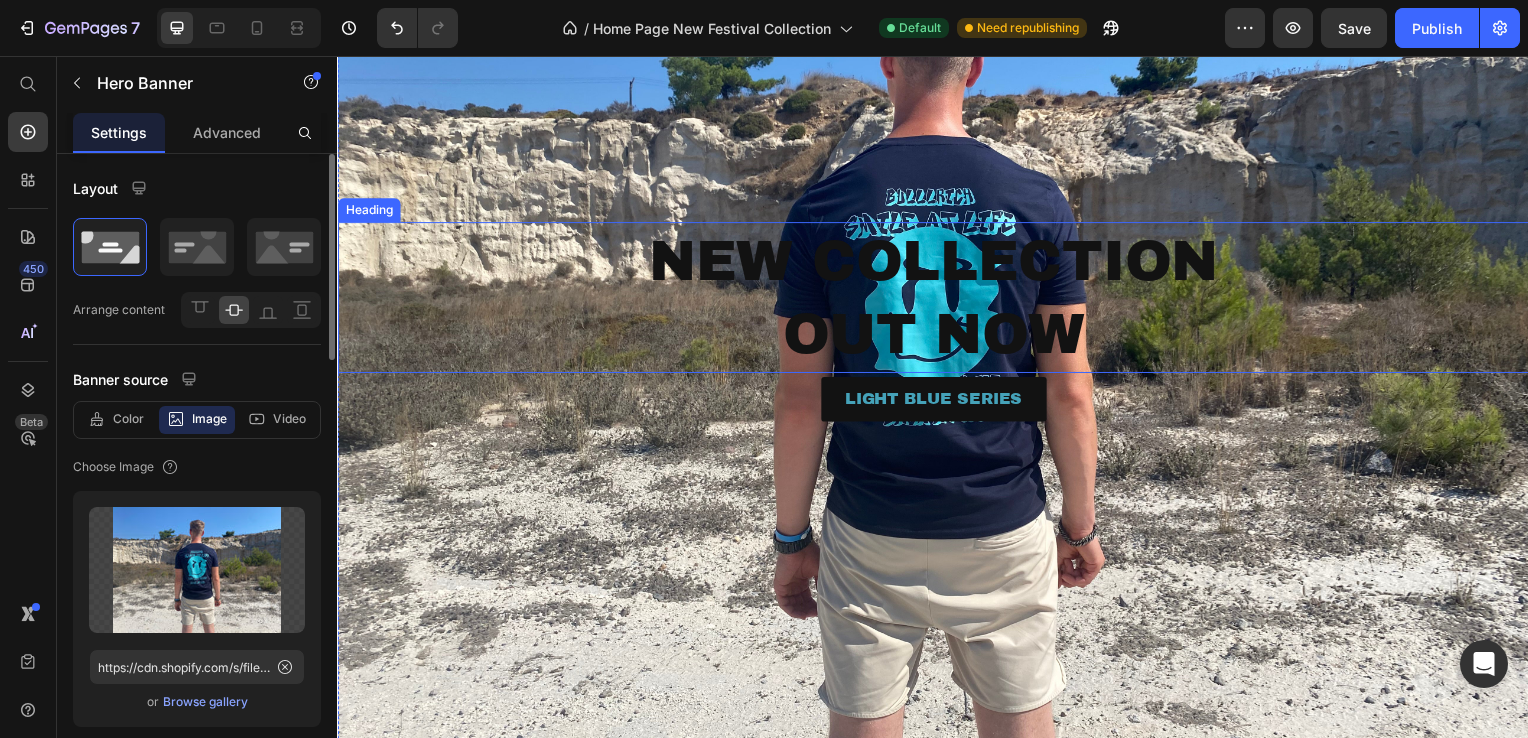 click on "NEW COLLECTION OUT NOW" at bounding box center (937, 300) 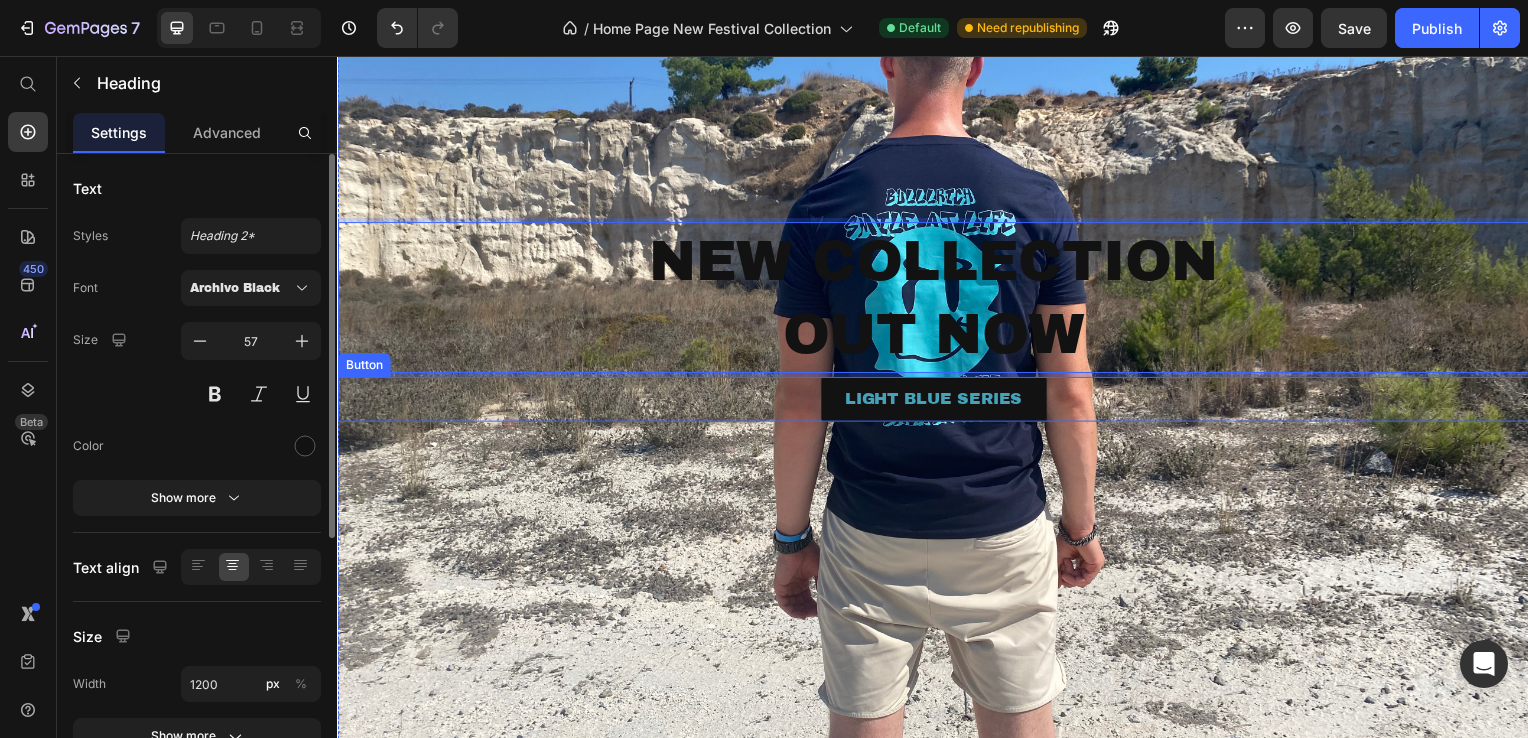 click at bounding box center (937, 330) 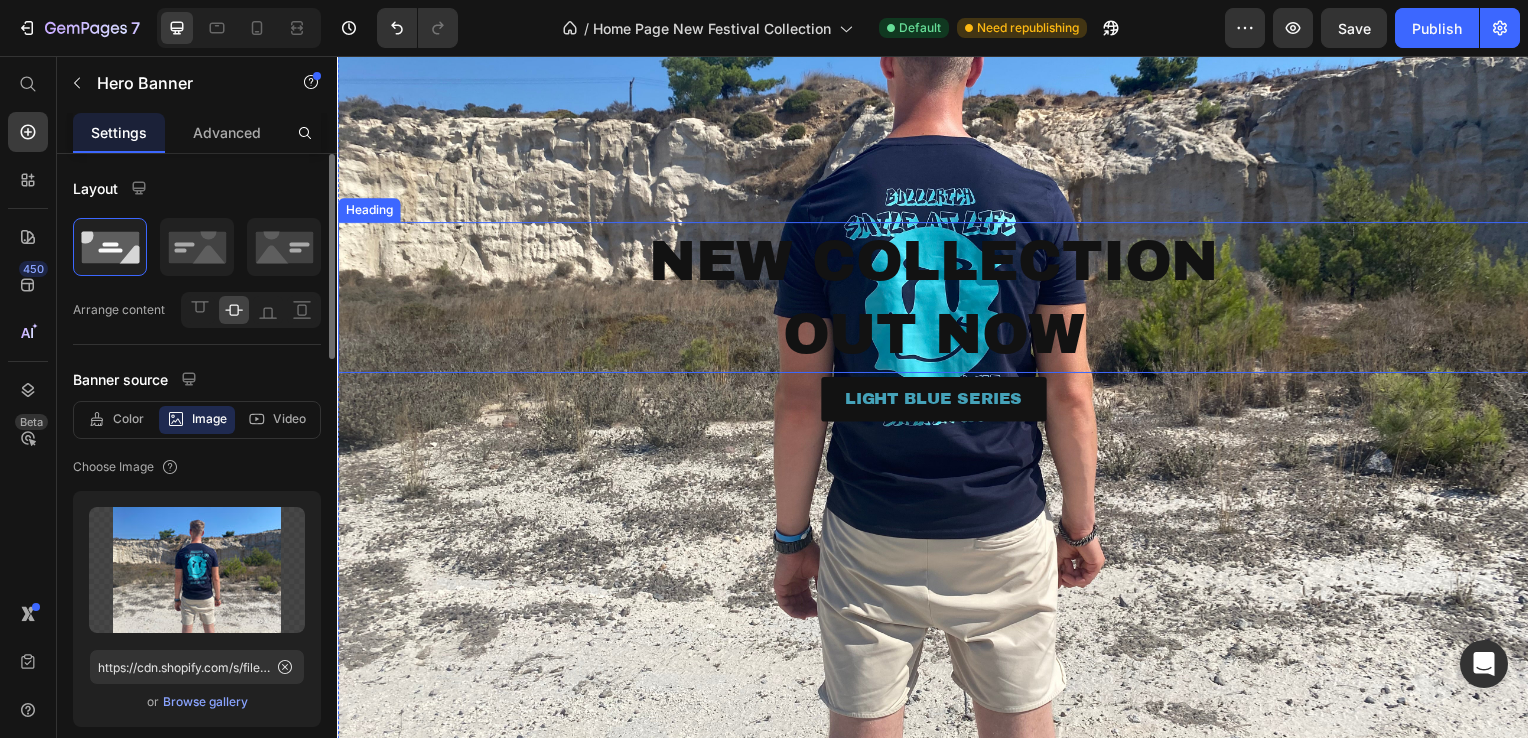 click on "NEW COLLECTION OUT NOW" at bounding box center (937, 300) 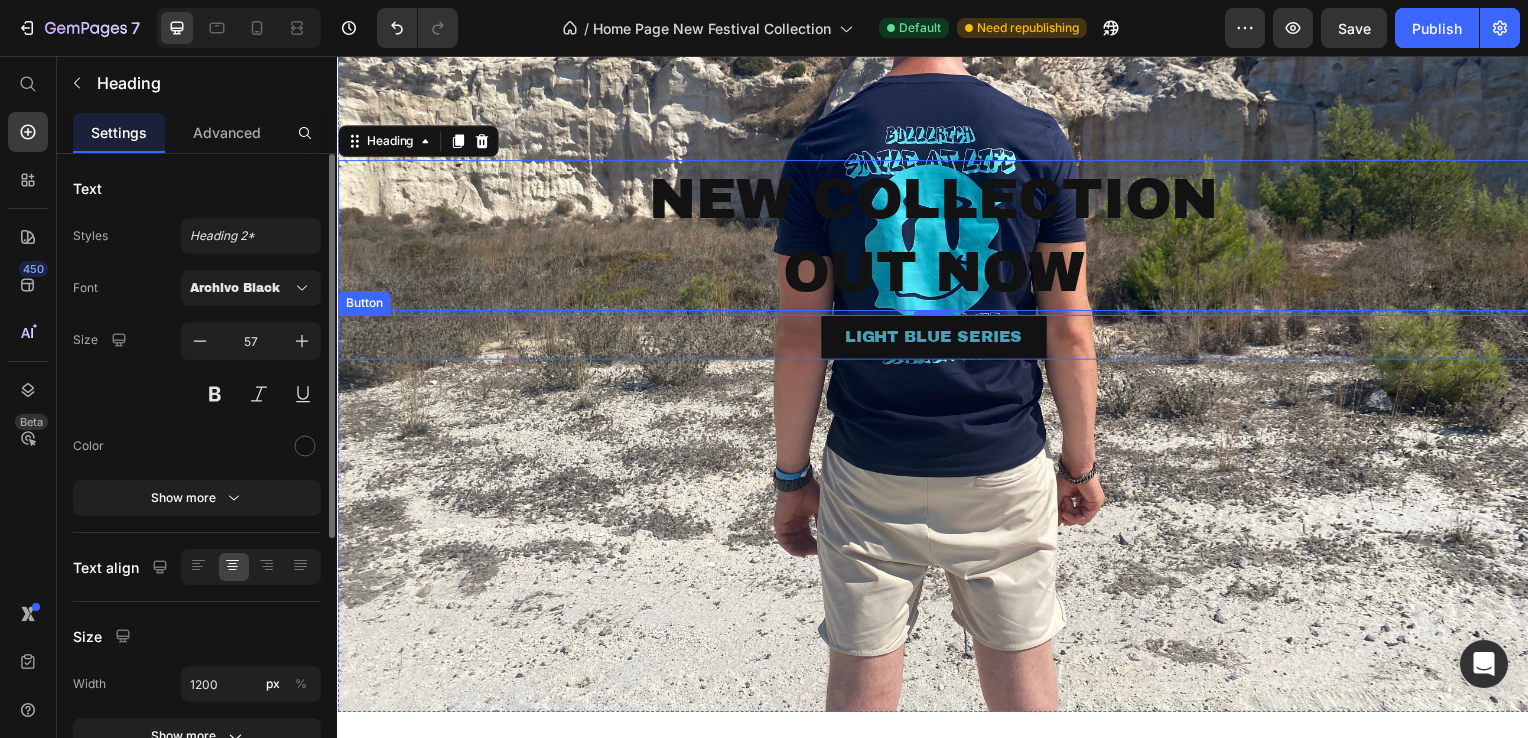 scroll, scrollTop: 300, scrollLeft: 0, axis: vertical 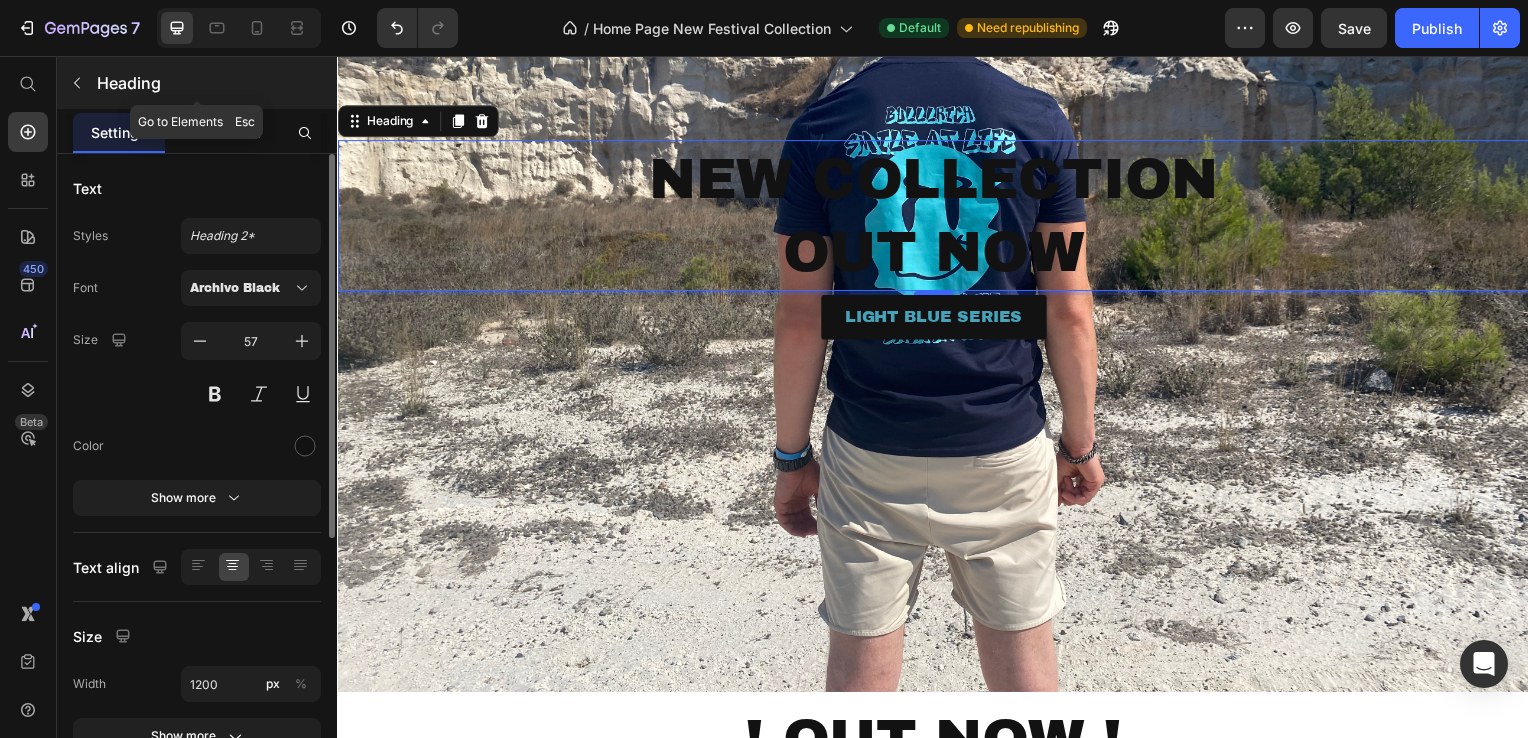 click at bounding box center [77, 83] 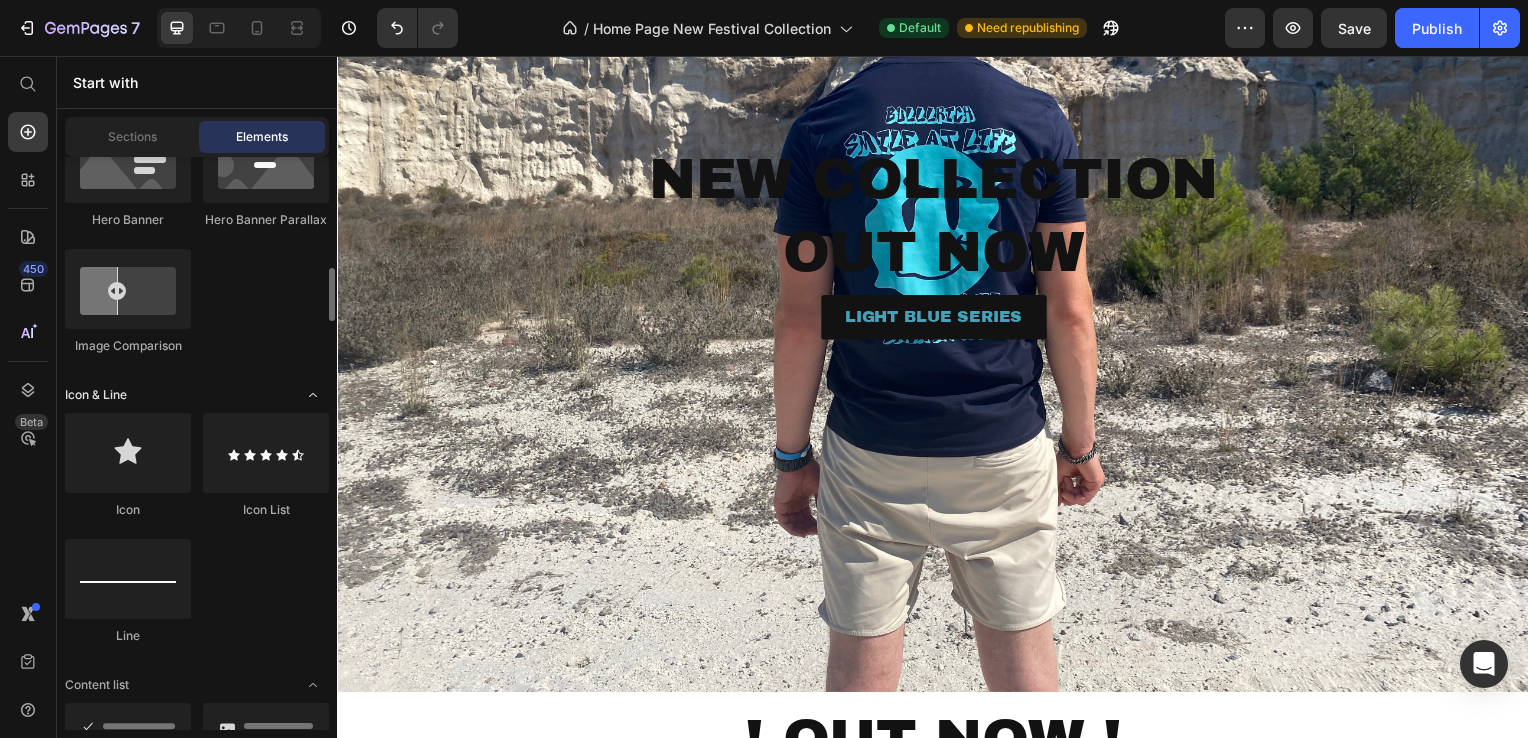 scroll, scrollTop: 1400, scrollLeft: 0, axis: vertical 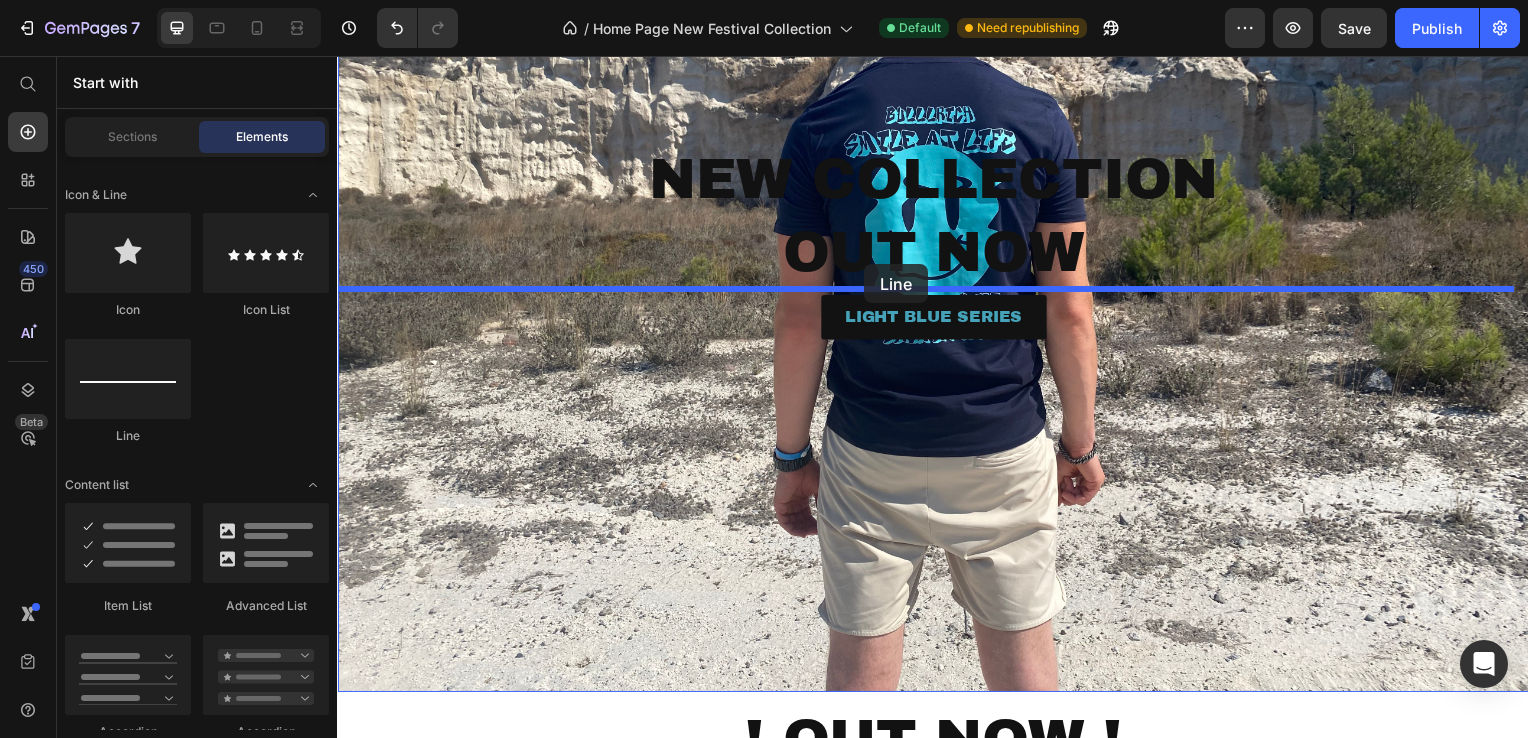drag, startPoint x: 541, startPoint y: 441, endPoint x: 868, endPoint y: 266, distance: 370.88272 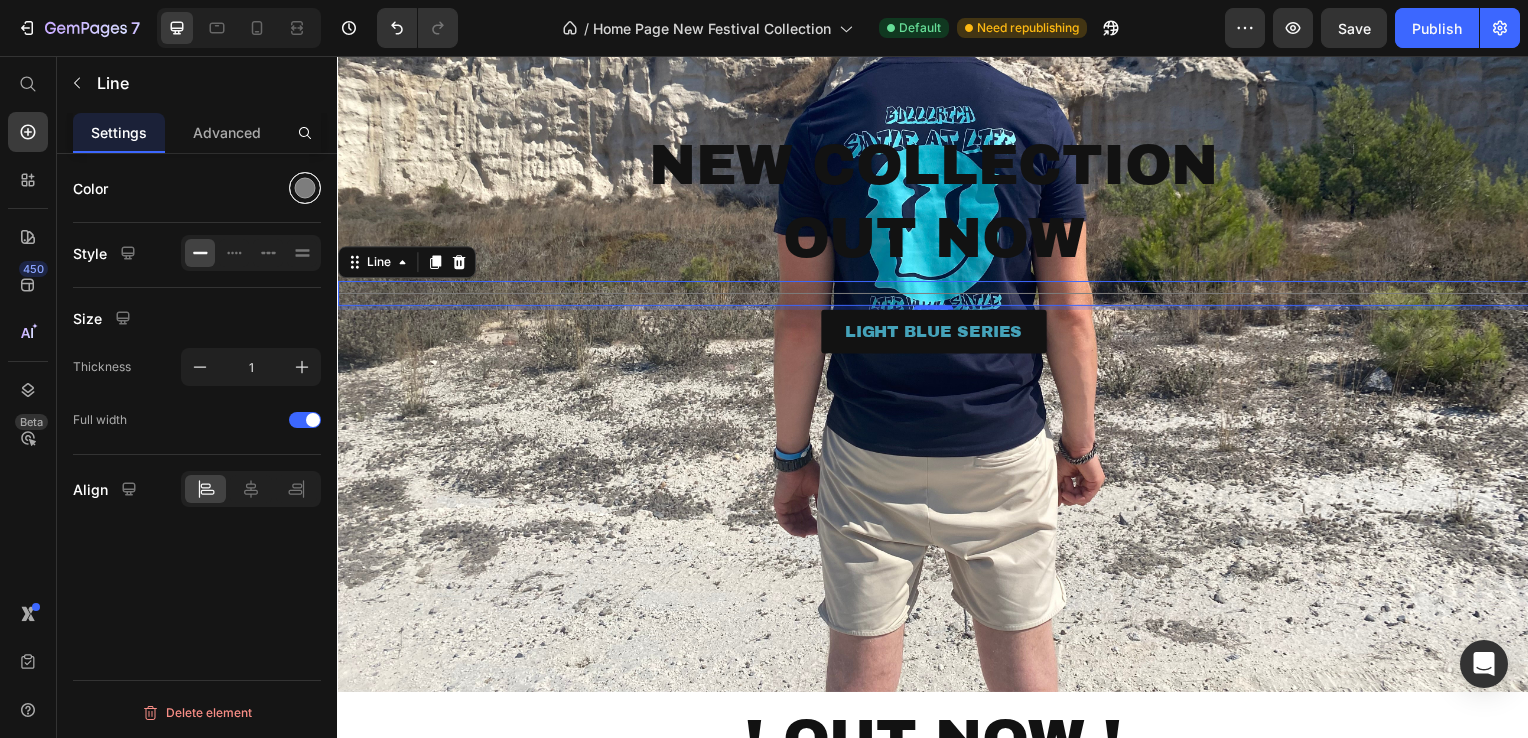 click at bounding box center [305, 188] 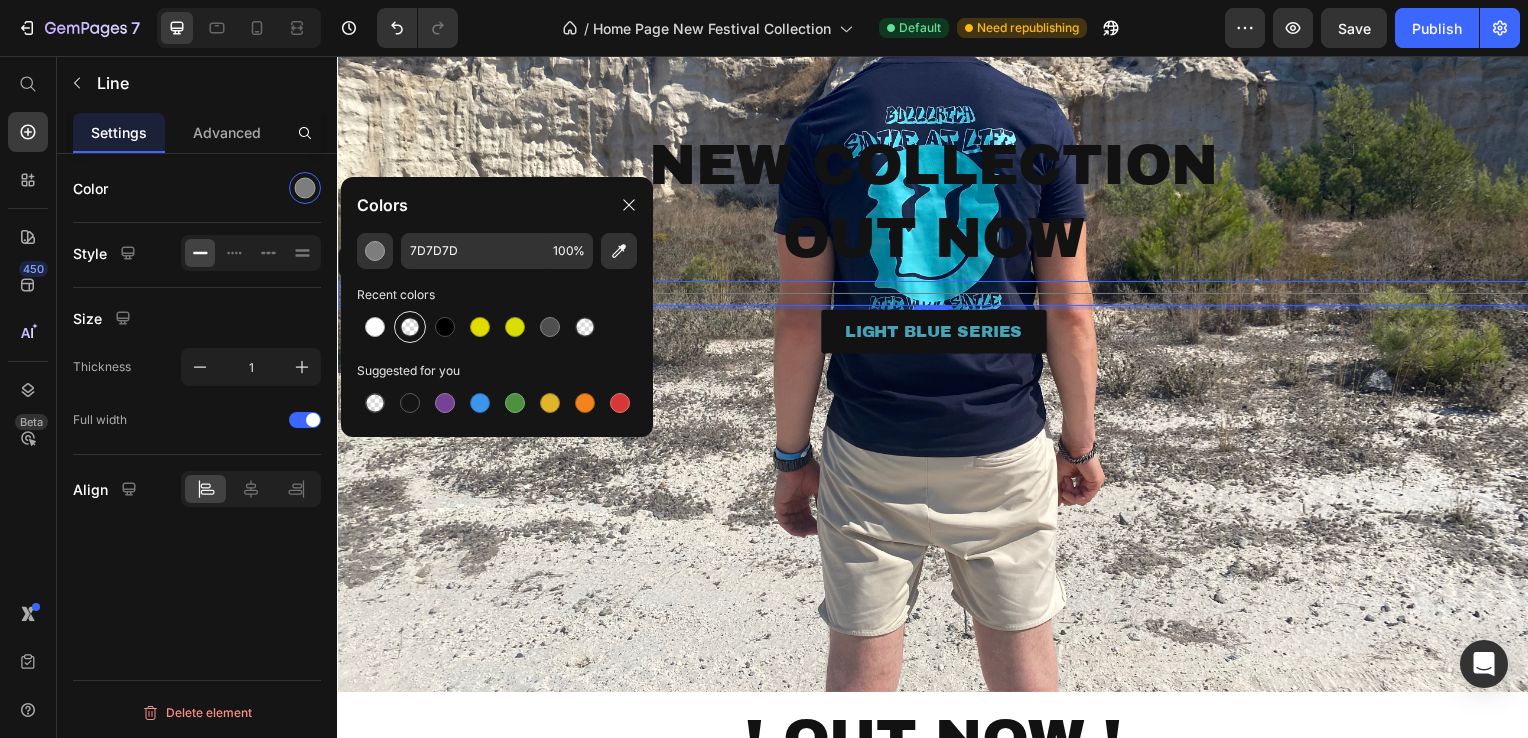 click at bounding box center (410, 327) 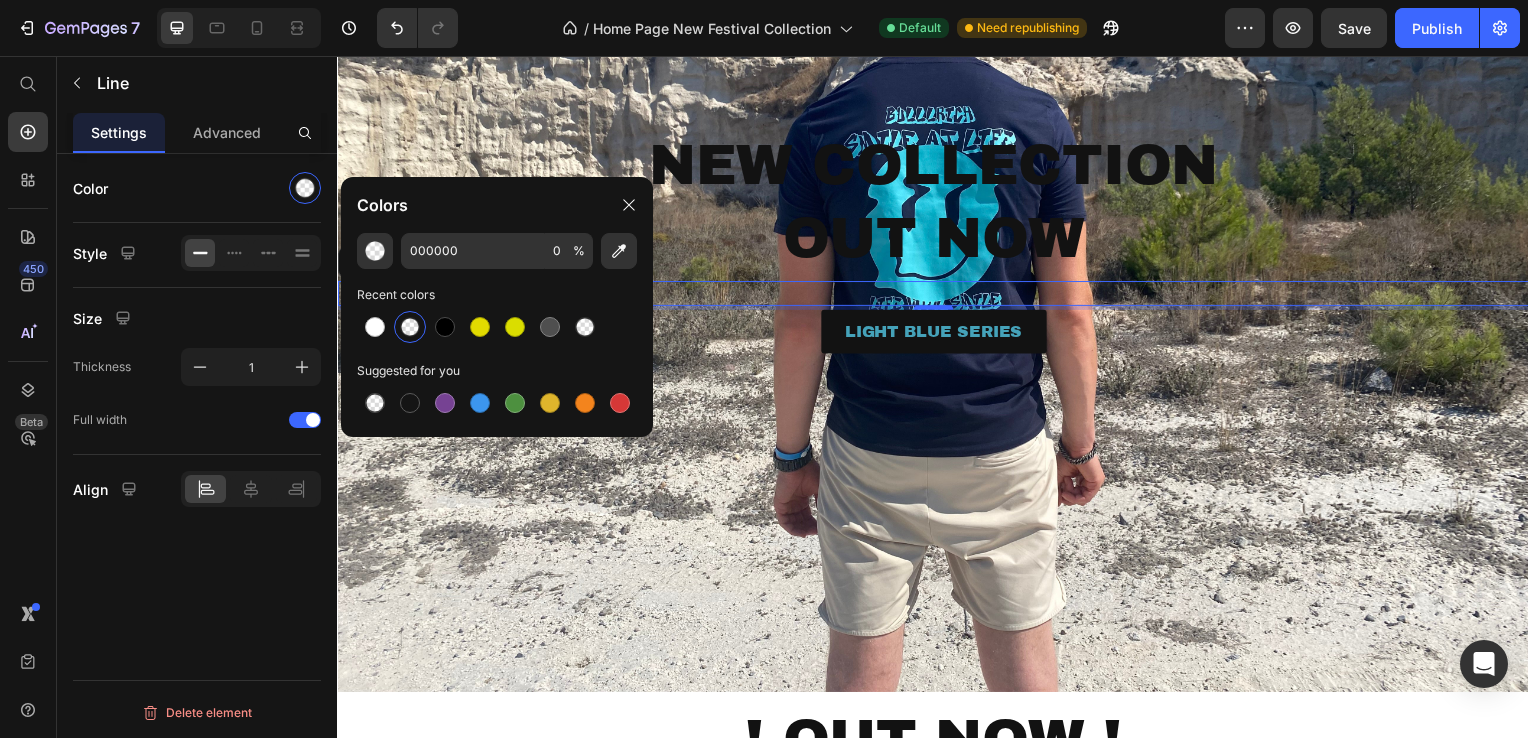 click on "Size" at bounding box center (197, 318) 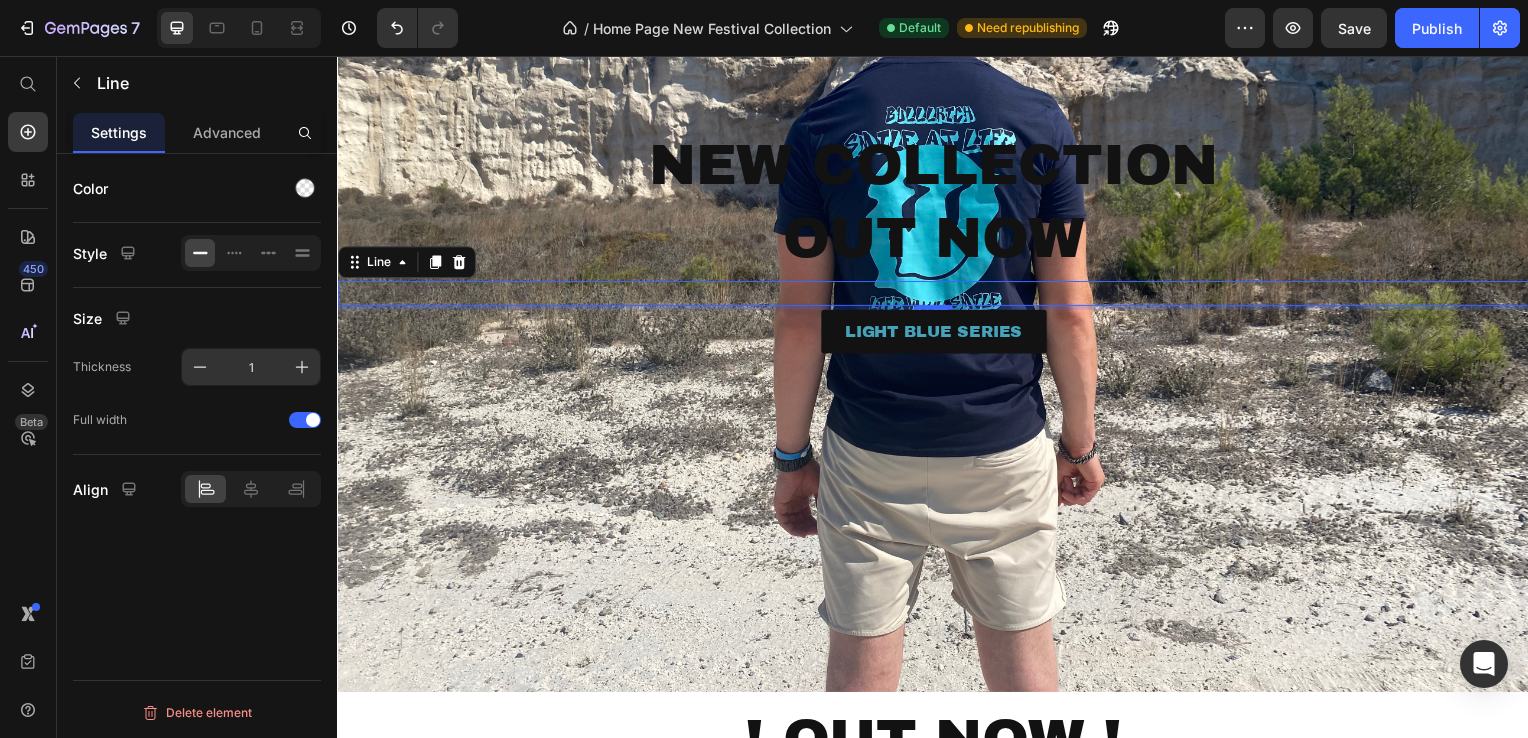 click on "1" at bounding box center (251, 367) 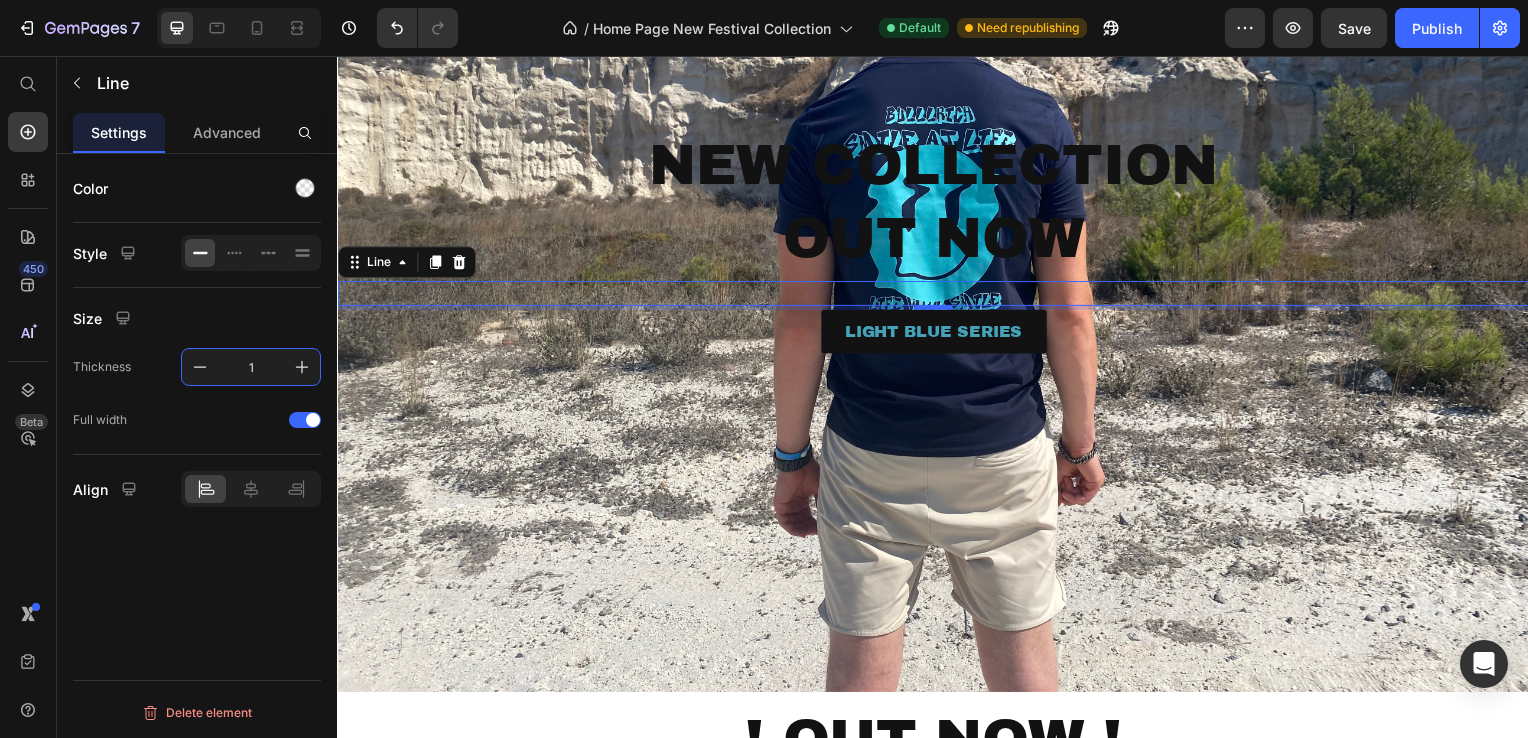 click on "1" at bounding box center (251, 367) 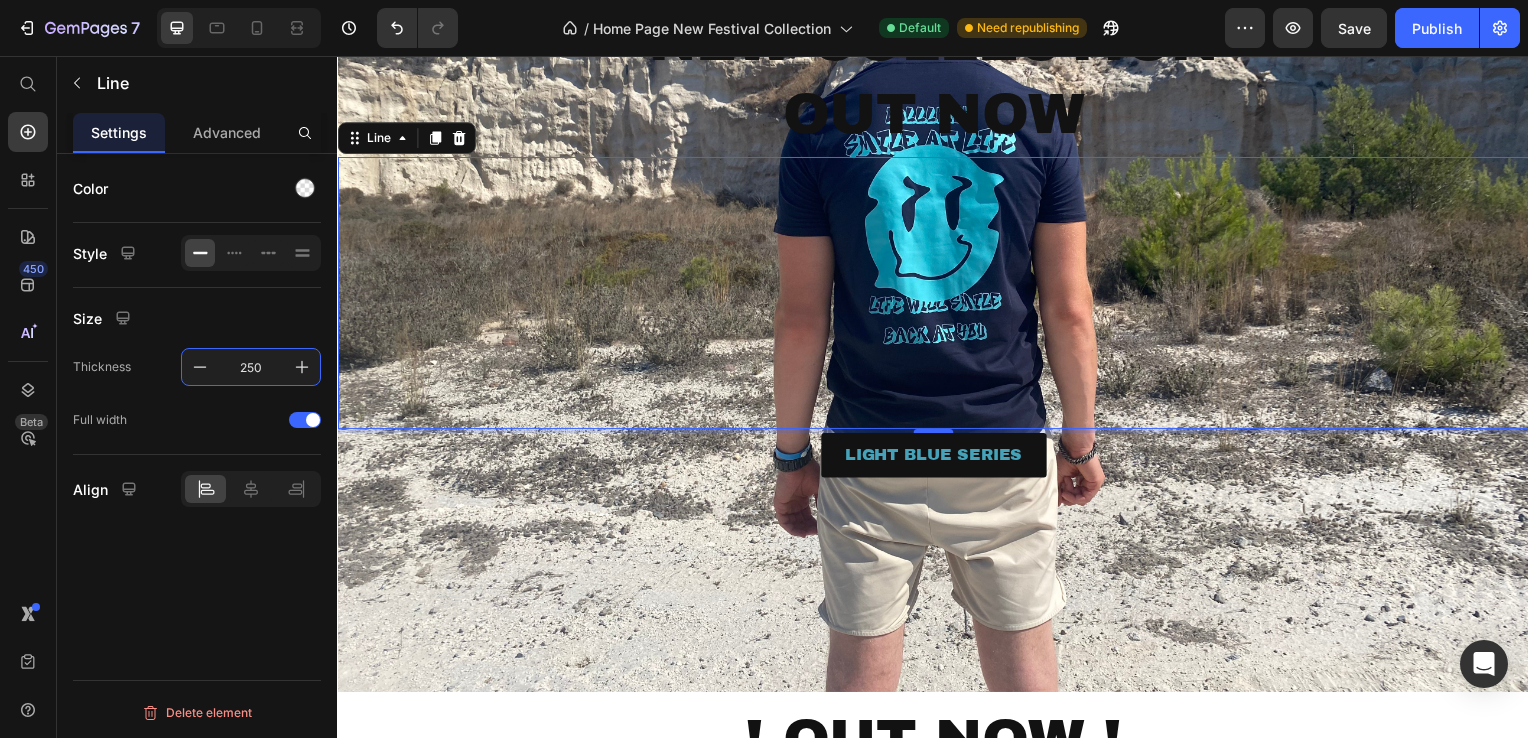 click on "Size" at bounding box center (197, 318) 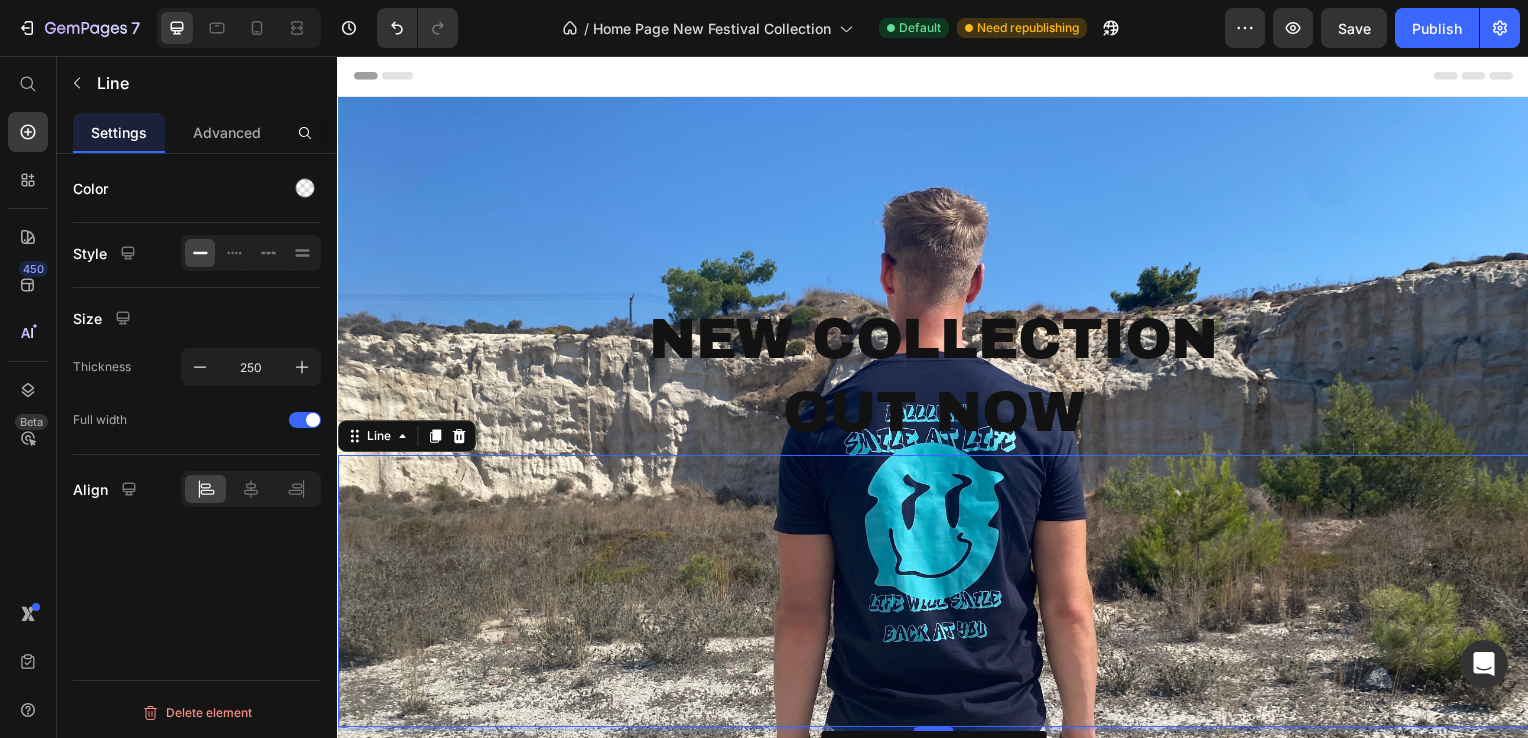 scroll, scrollTop: 200, scrollLeft: 0, axis: vertical 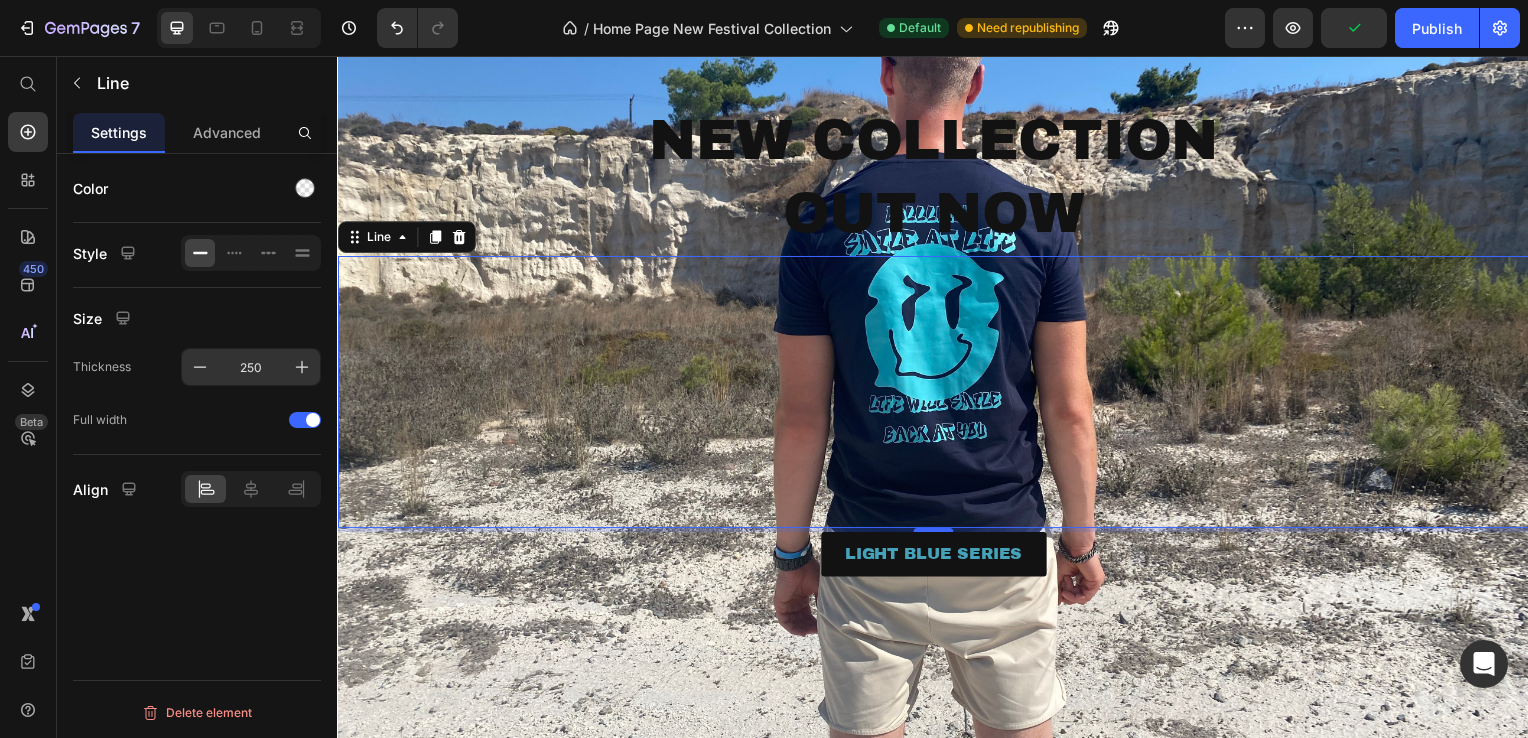 click on "250" at bounding box center (251, 367) 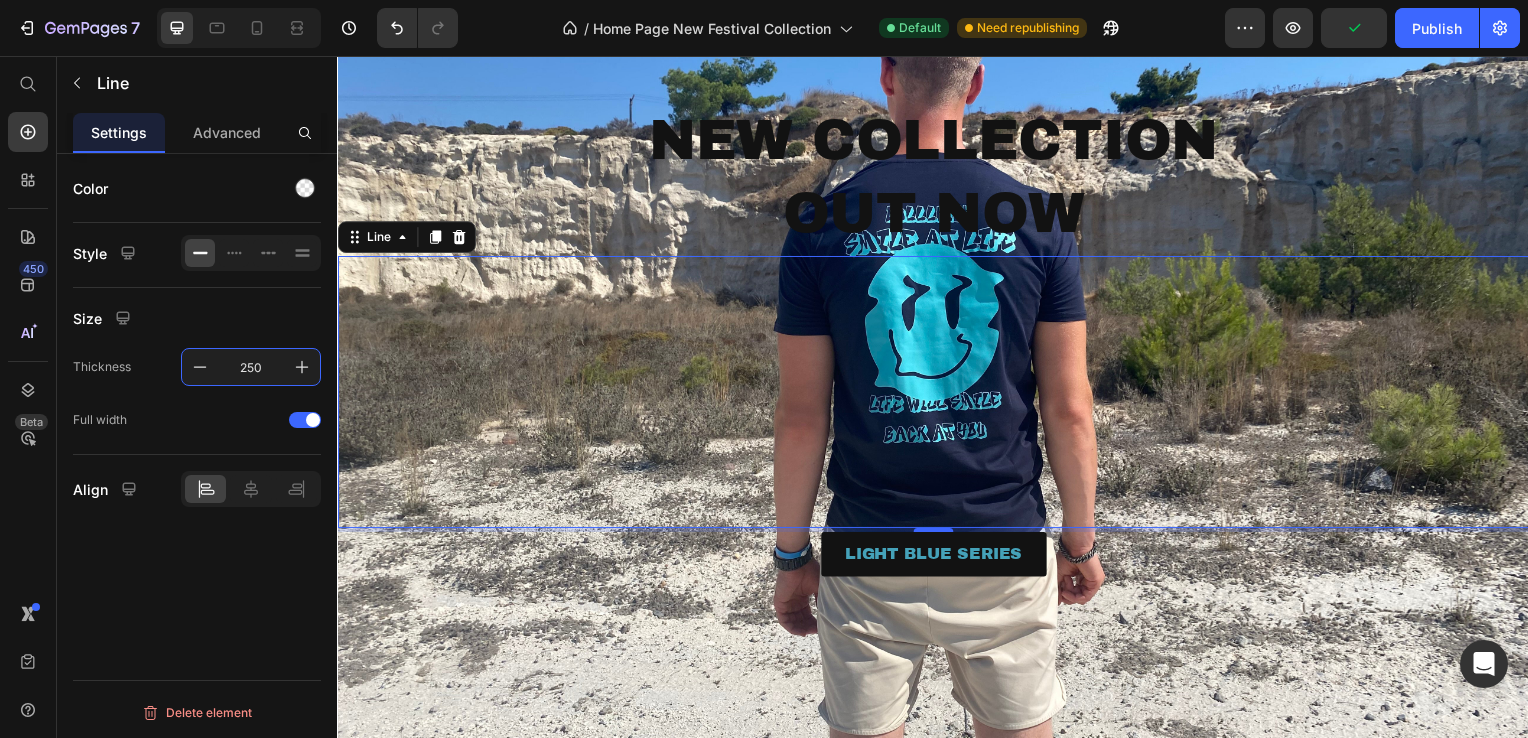 click on "250" at bounding box center [251, 367] 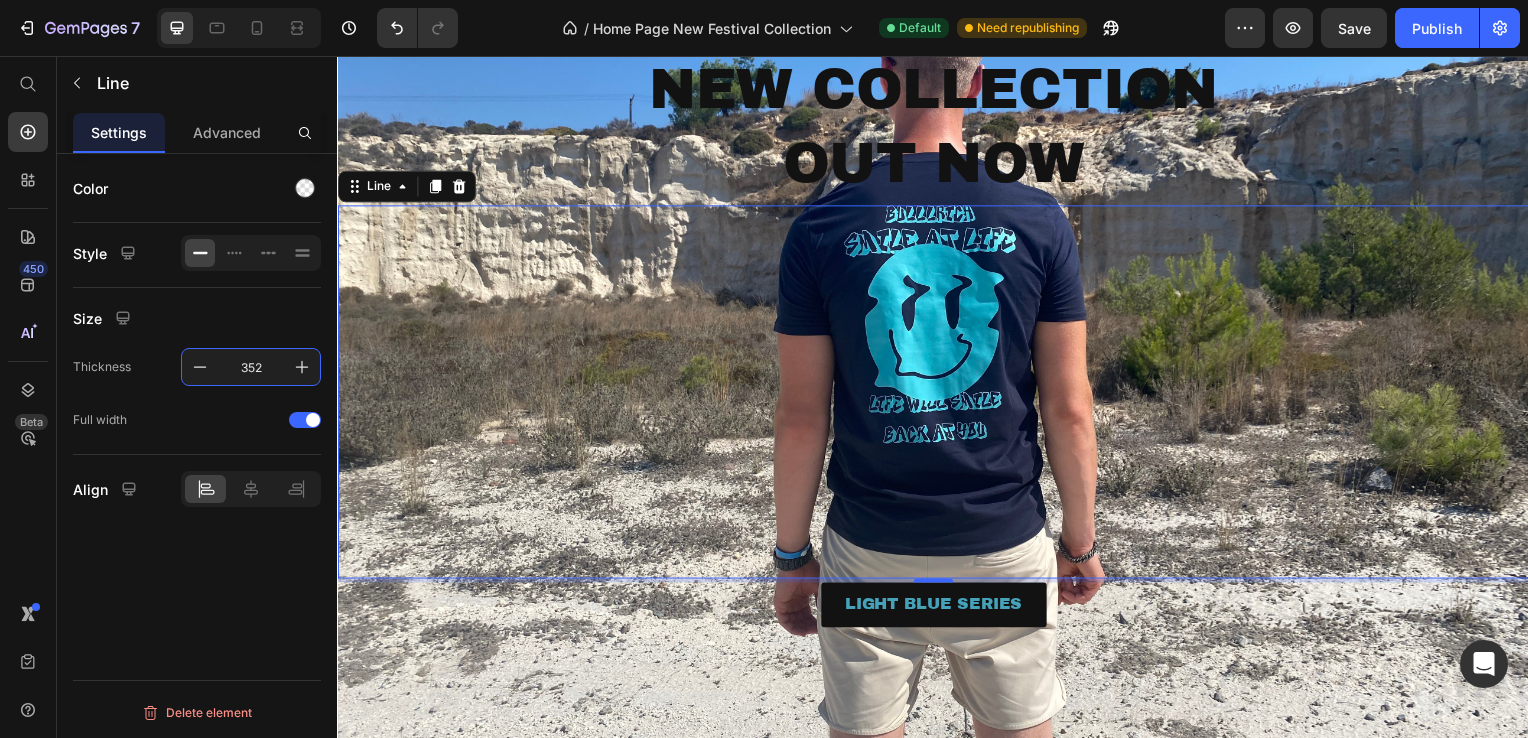 click on "352" at bounding box center (251, 367) 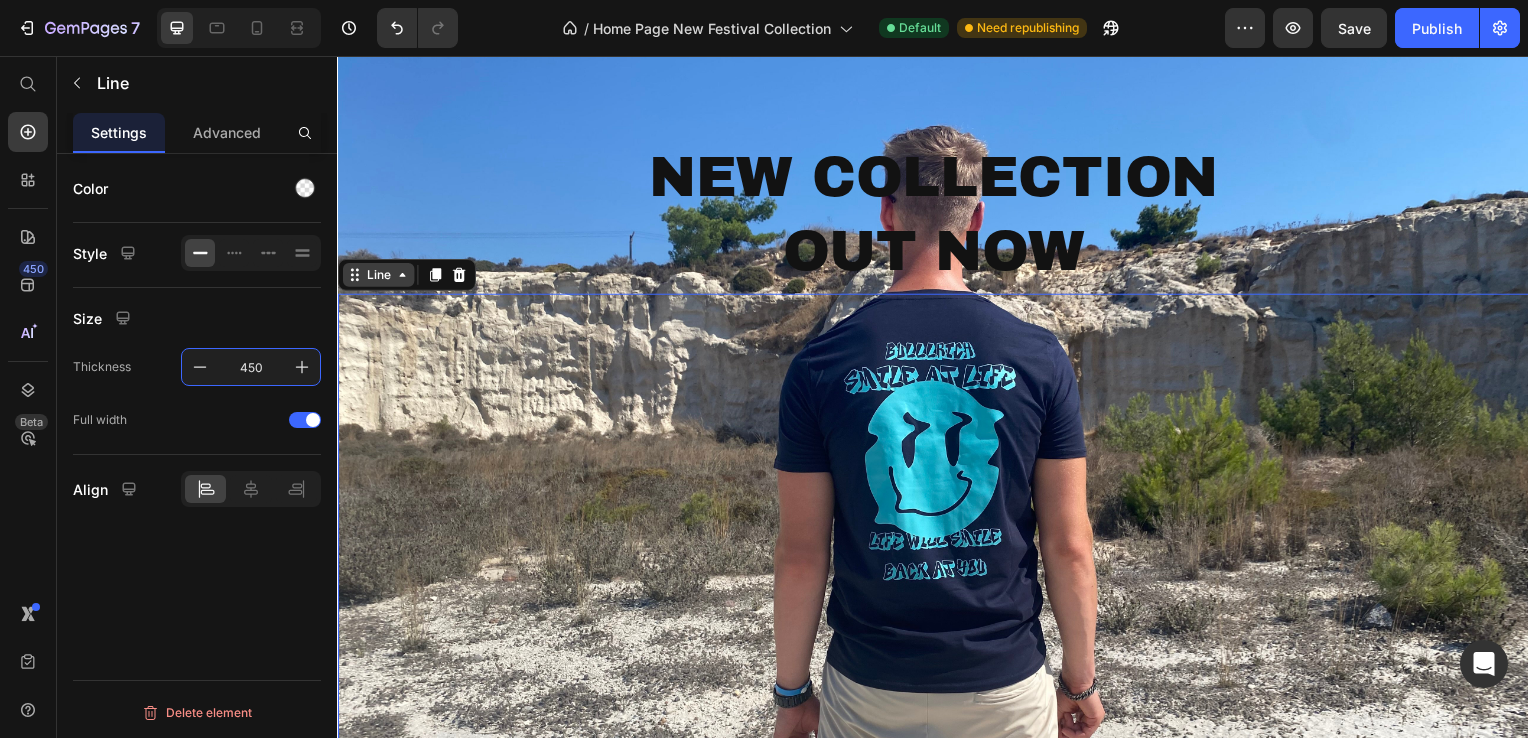 scroll, scrollTop: 300, scrollLeft: 0, axis: vertical 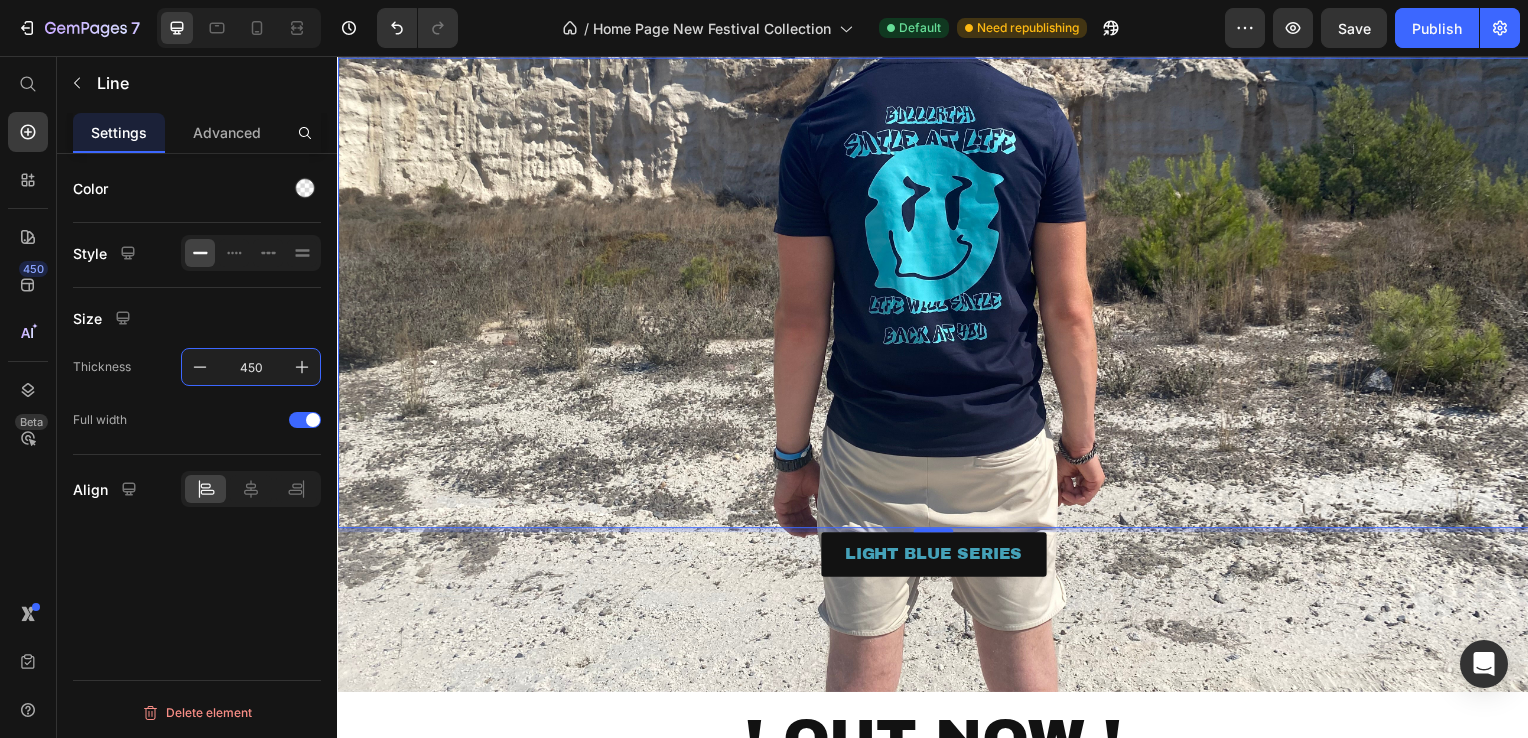 click on "450" at bounding box center [251, 367] 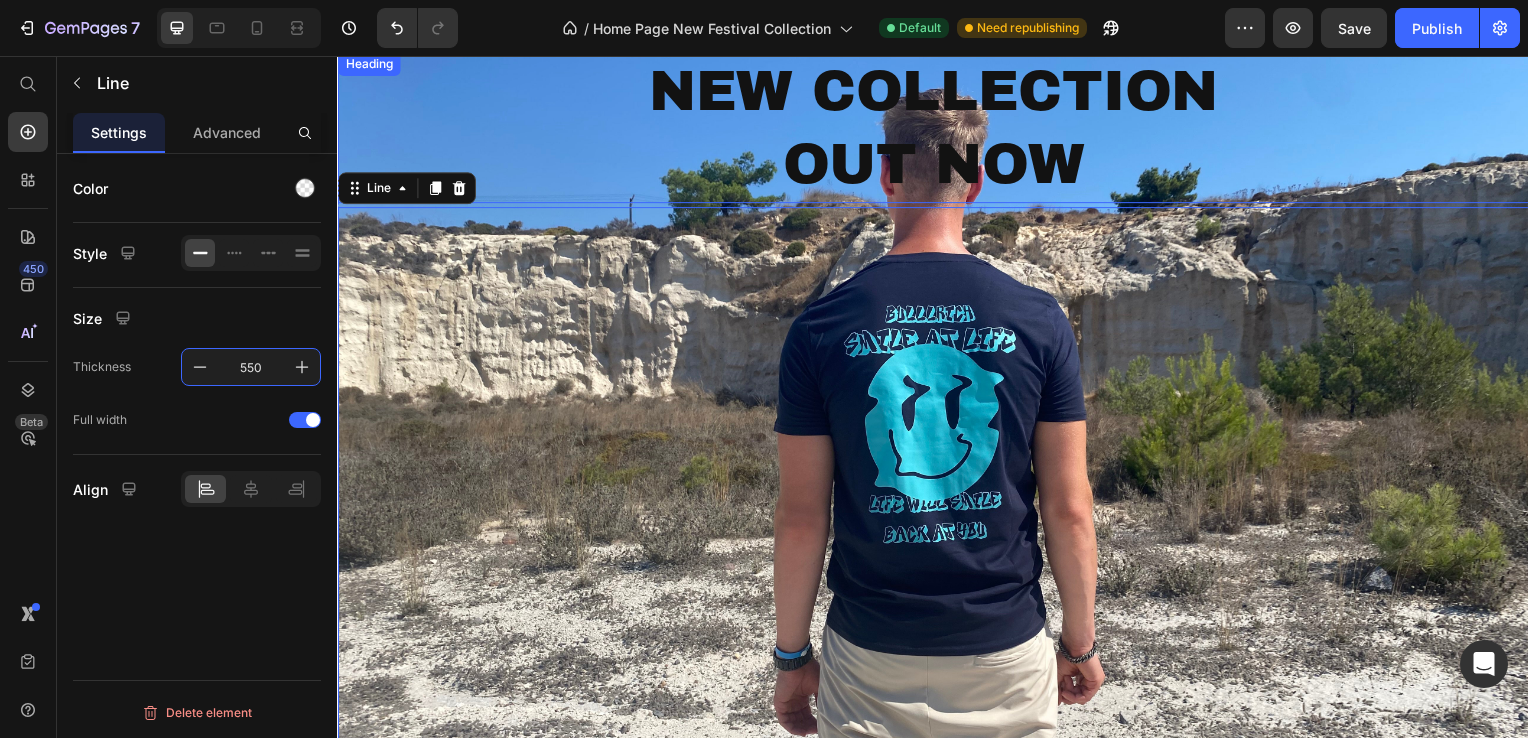 scroll, scrollTop: 100, scrollLeft: 0, axis: vertical 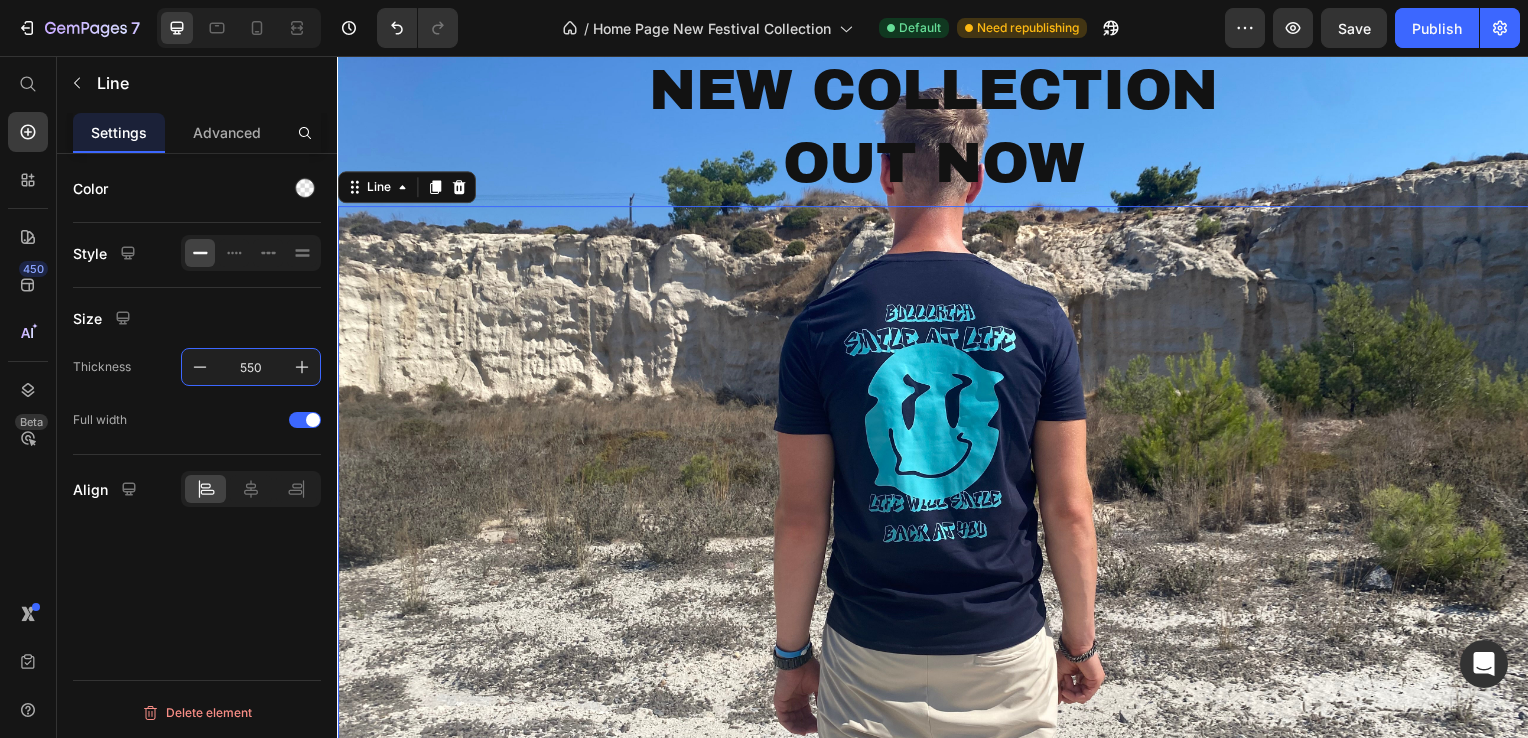 type on "550" 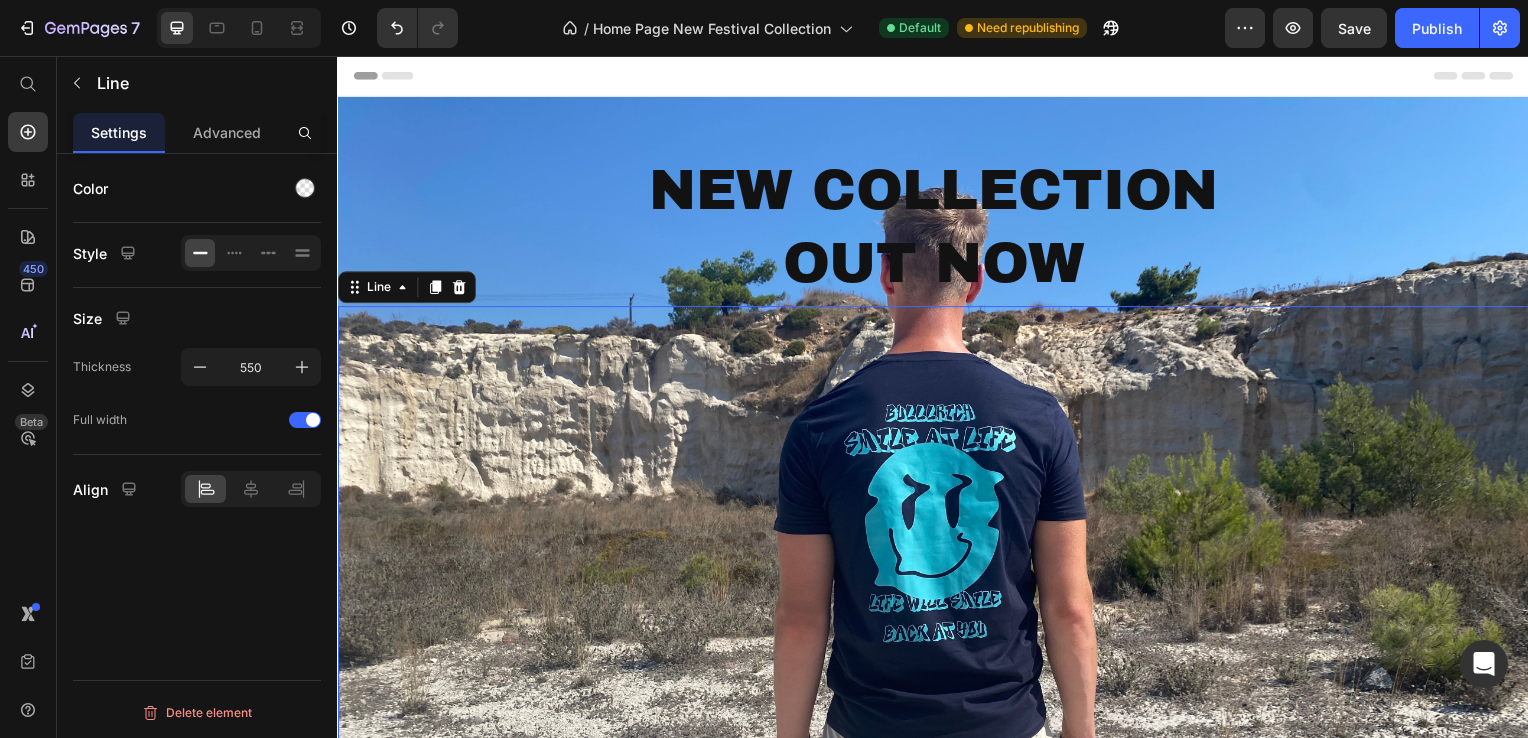 scroll, scrollTop: 500, scrollLeft: 0, axis: vertical 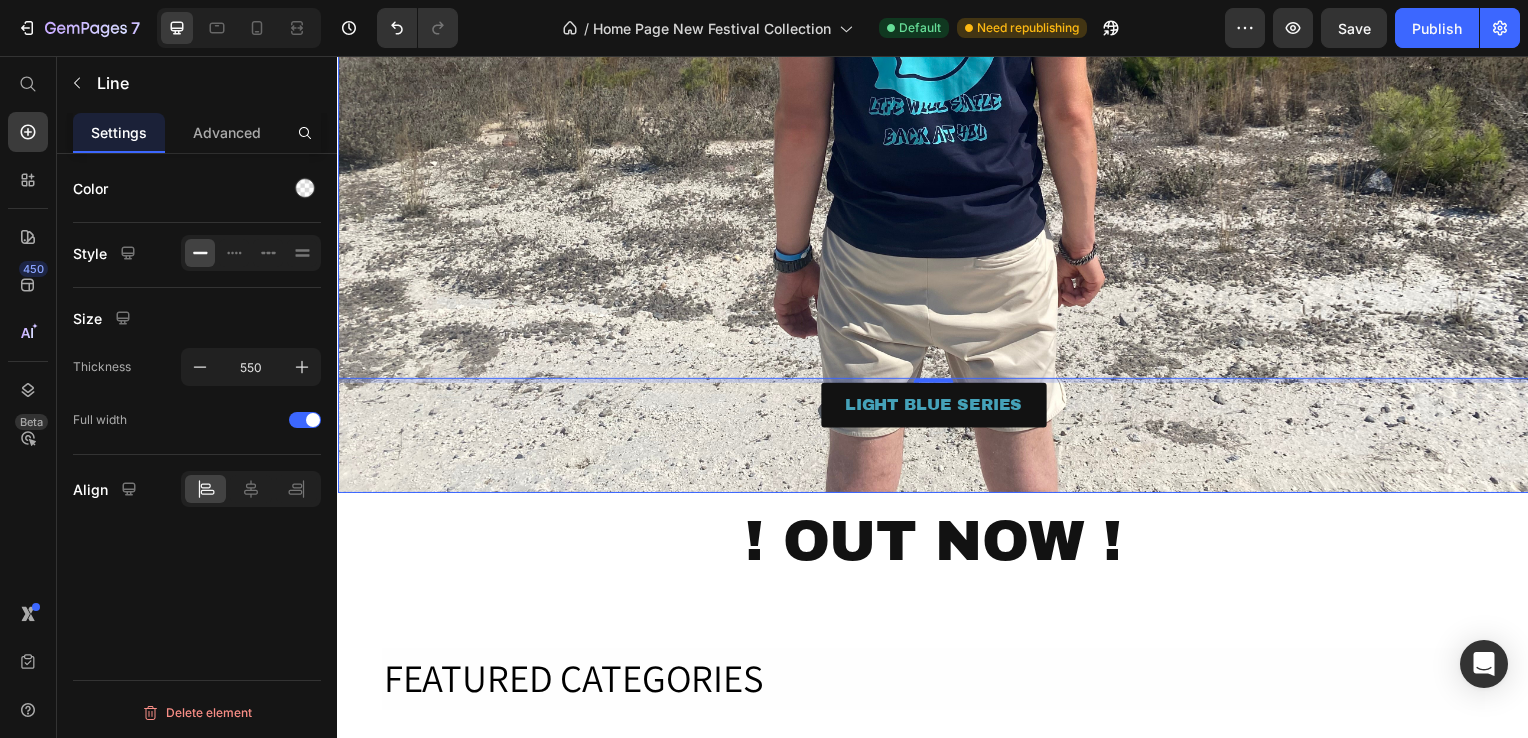 click on "! OUT NOW !" at bounding box center (937, 546) 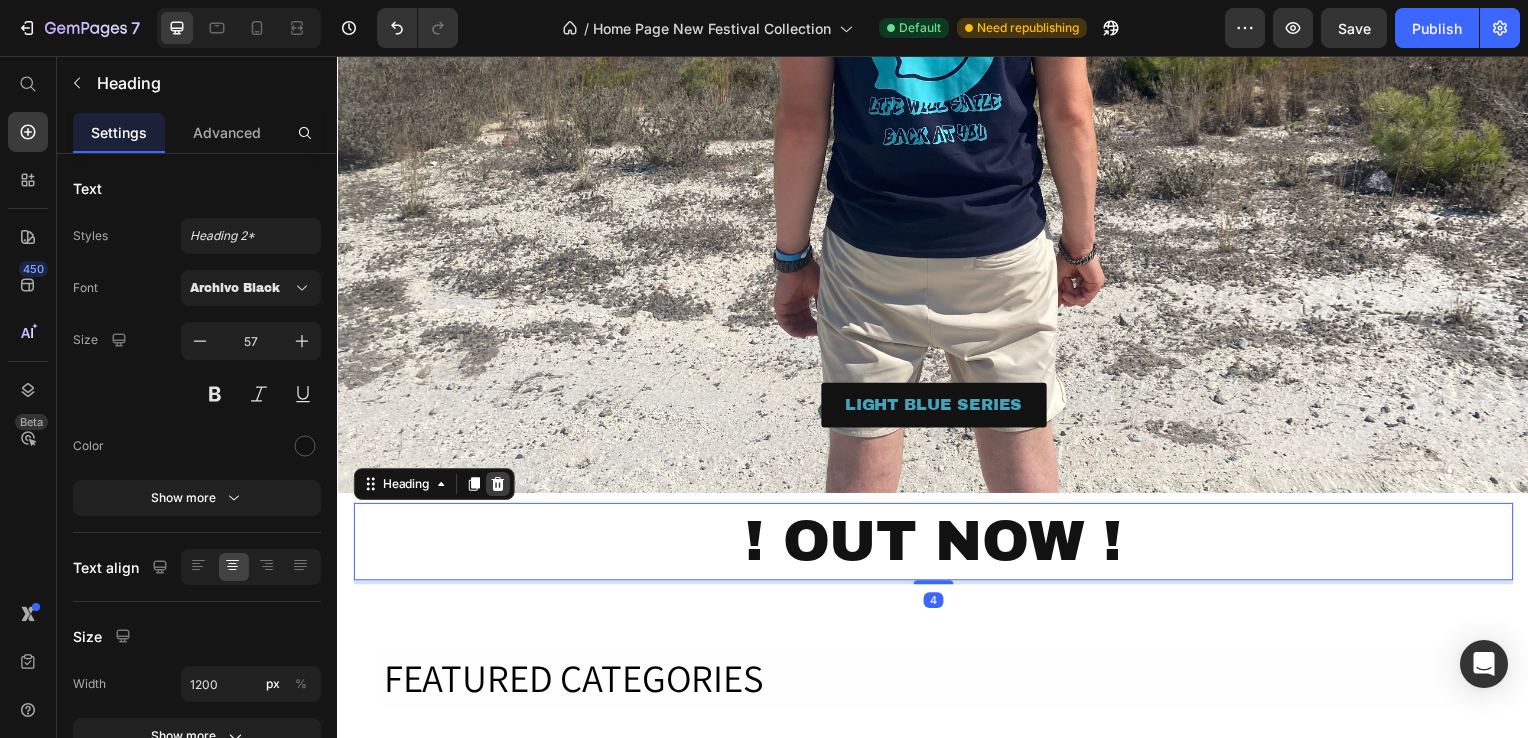click 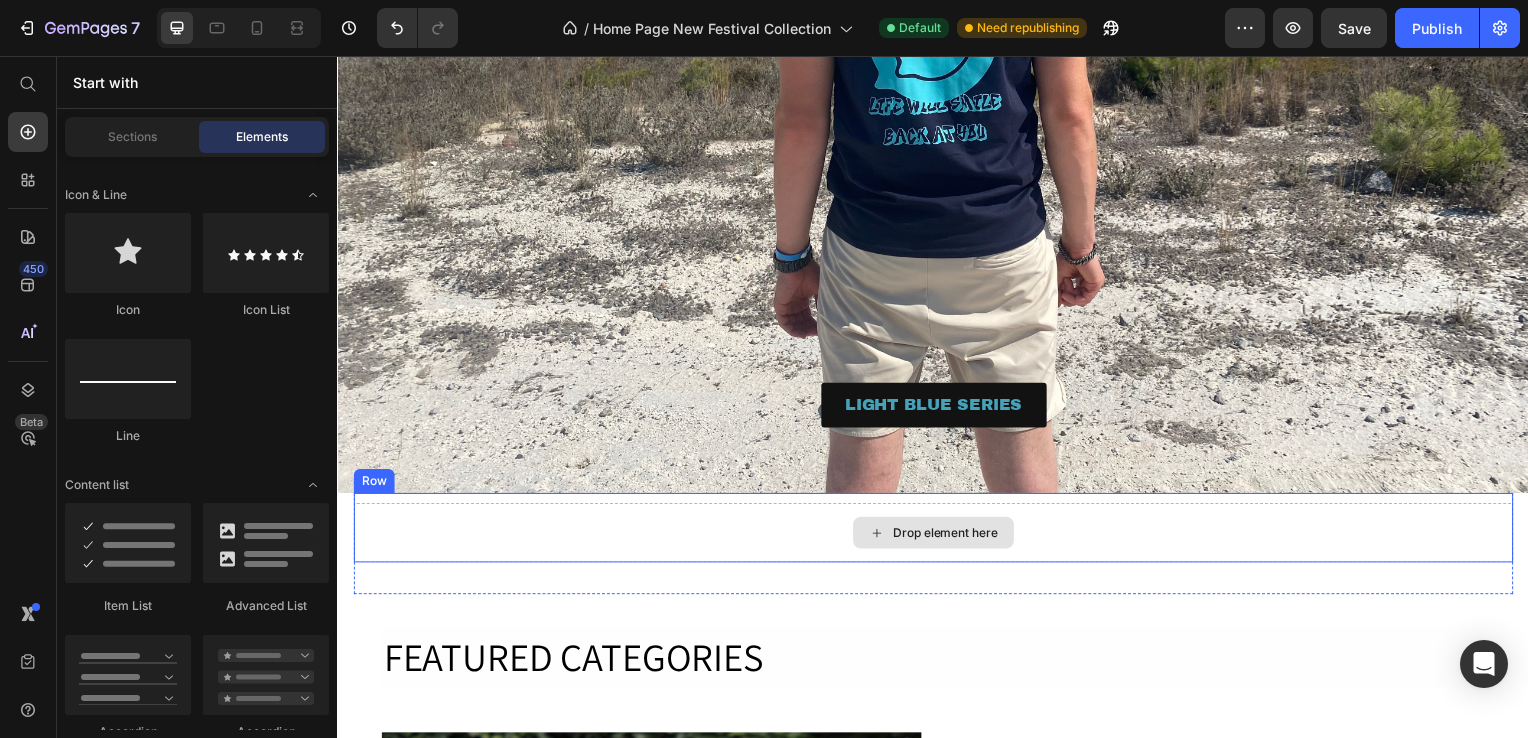 click on "Drop element here" at bounding box center (937, 537) 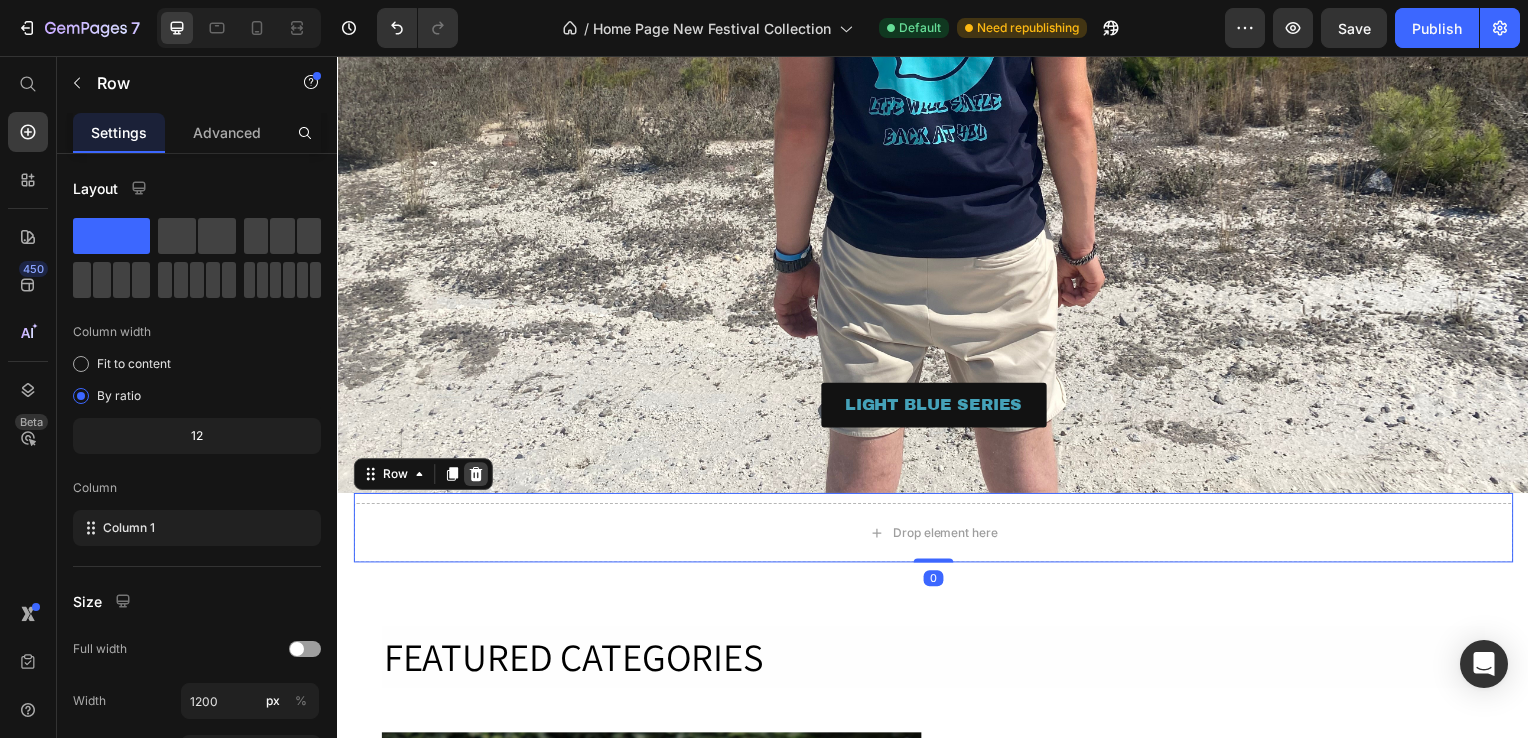 click 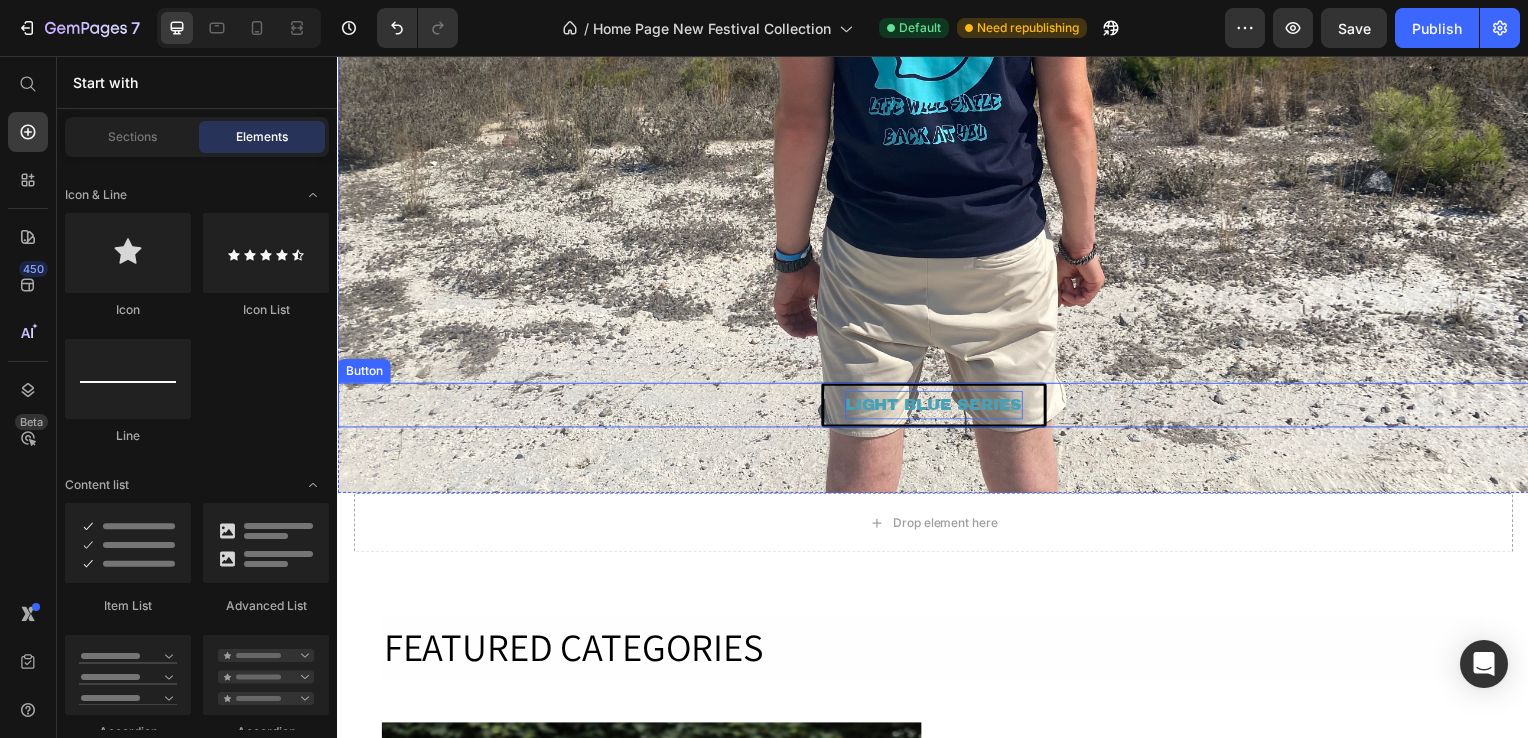 click on "LIGHT BLUE SERIES" at bounding box center [937, 407] 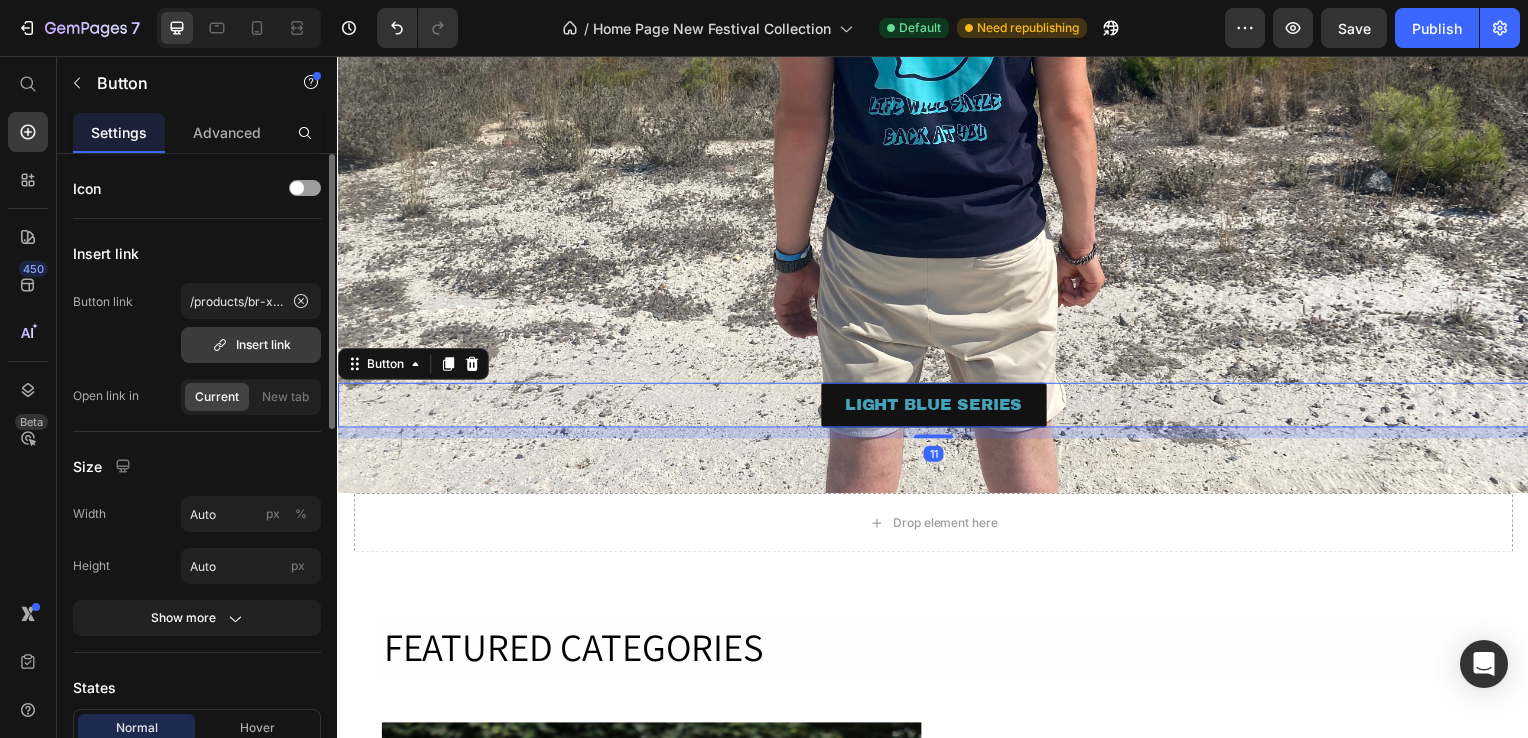 click 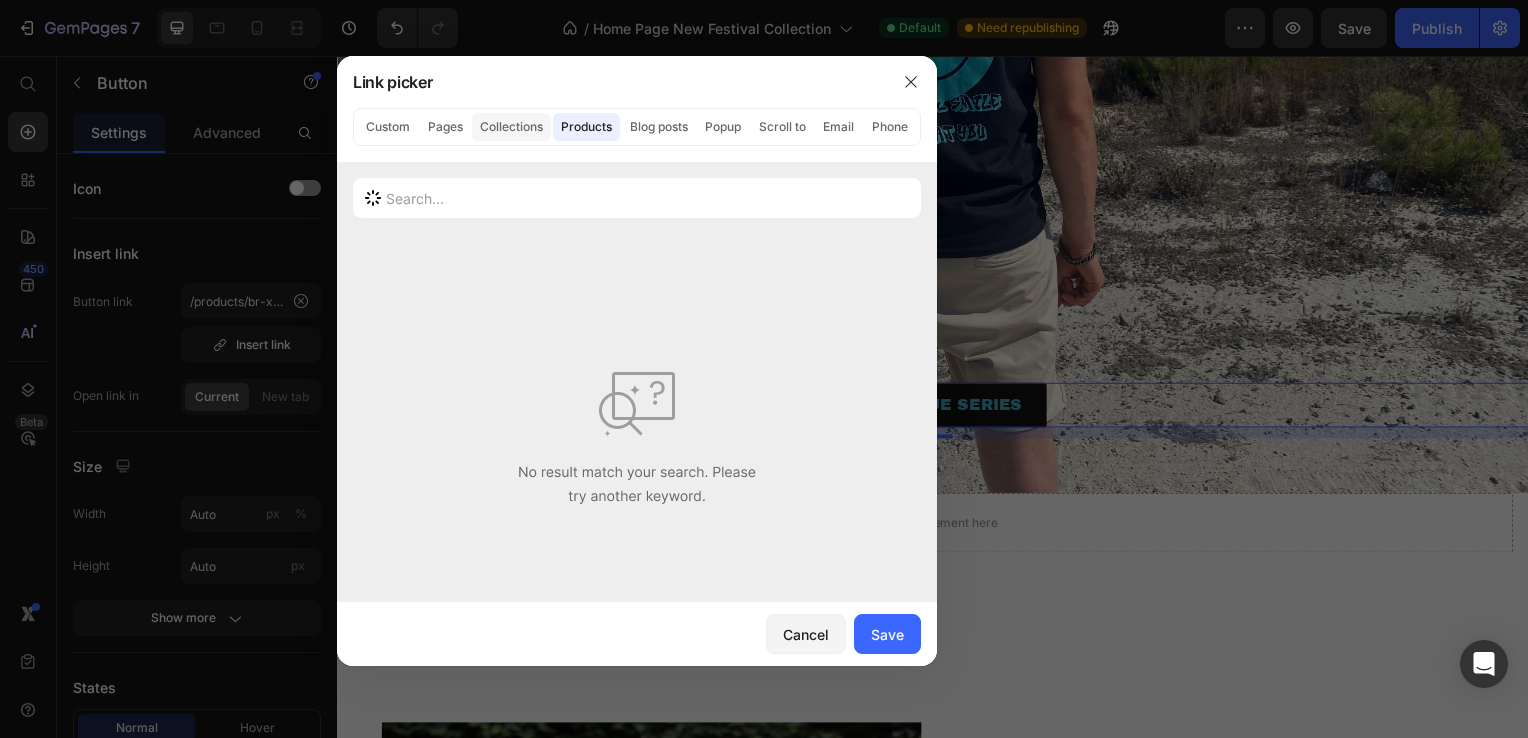 click on "Collections" 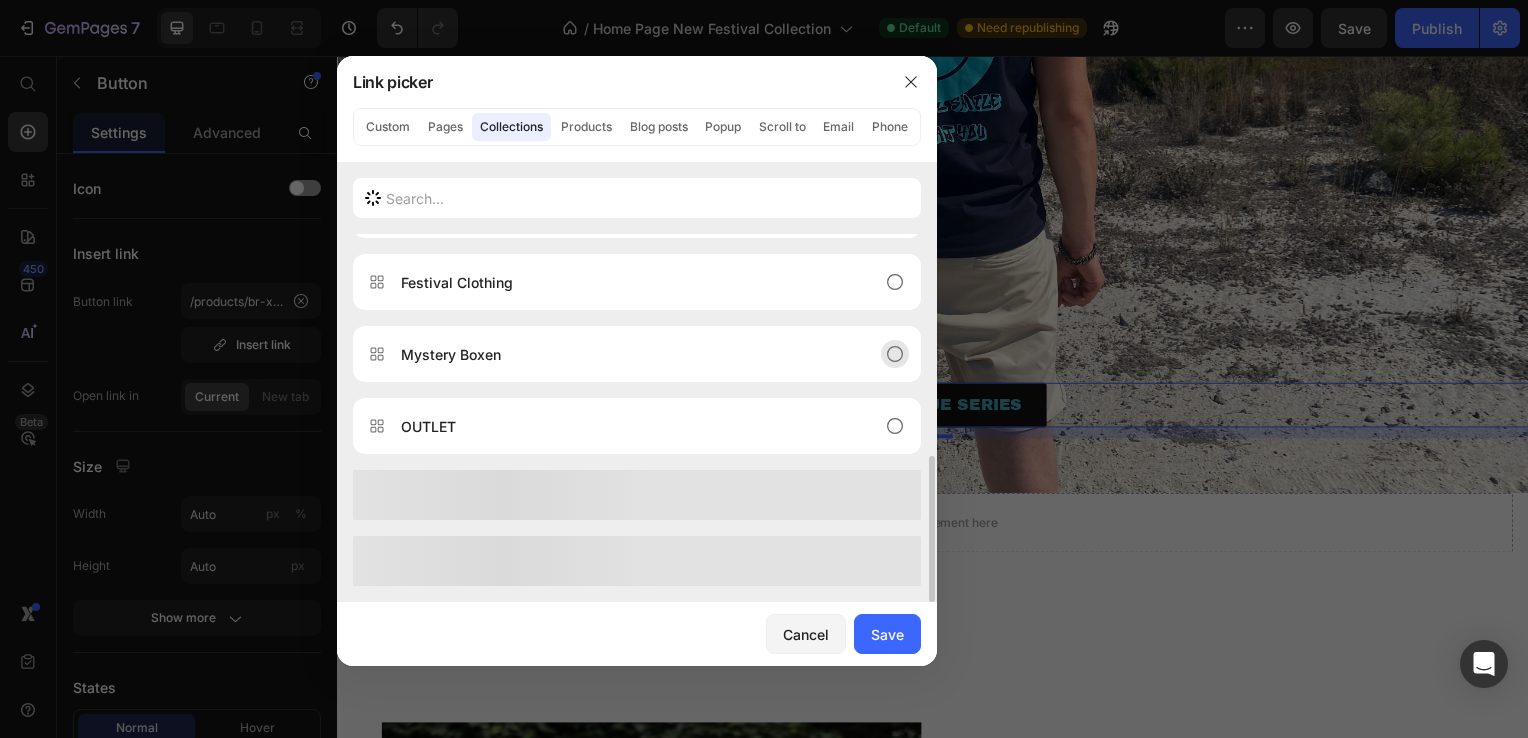 scroll, scrollTop: 496, scrollLeft: 0, axis: vertical 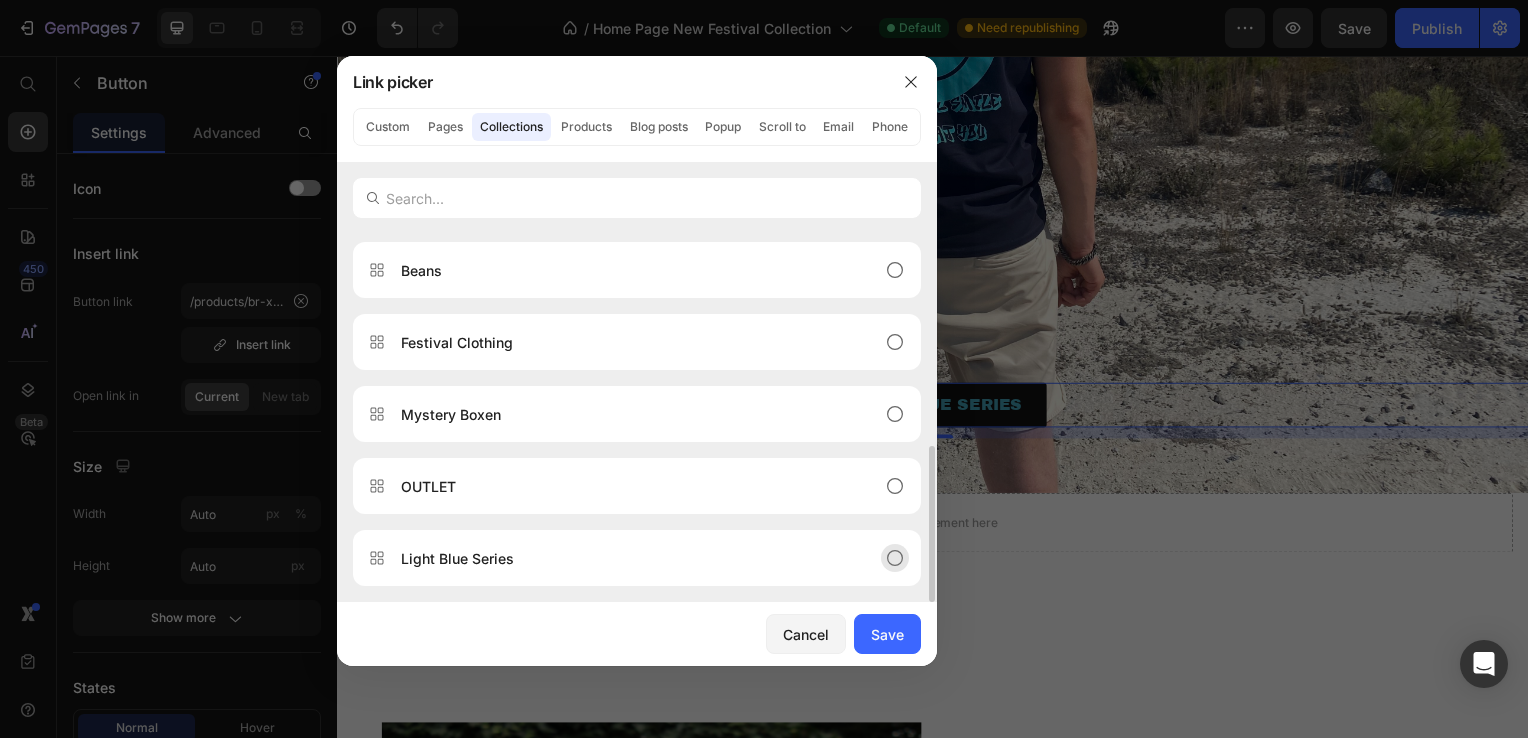click on "Light Blue Series" at bounding box center (457, 558) 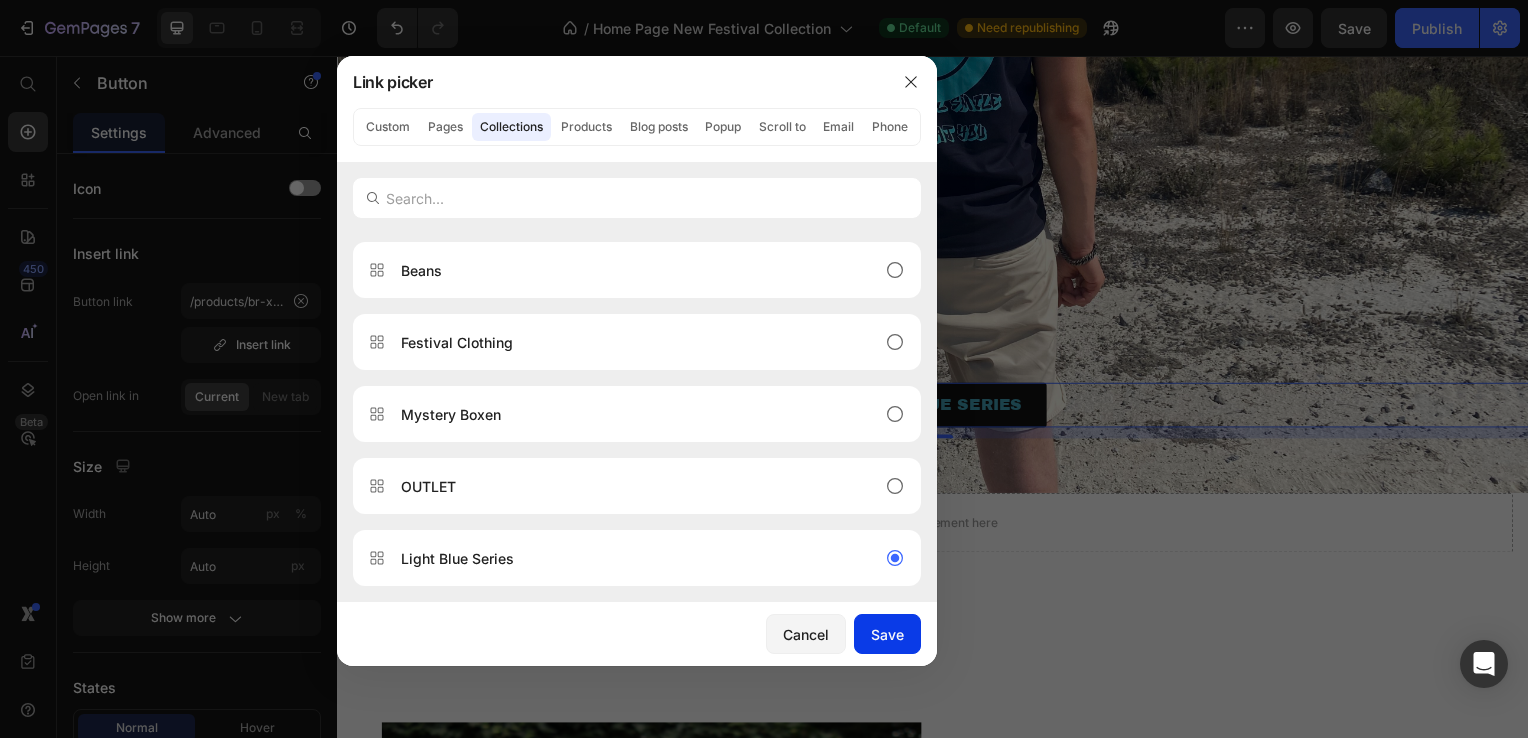 click on "Save" at bounding box center [887, 634] 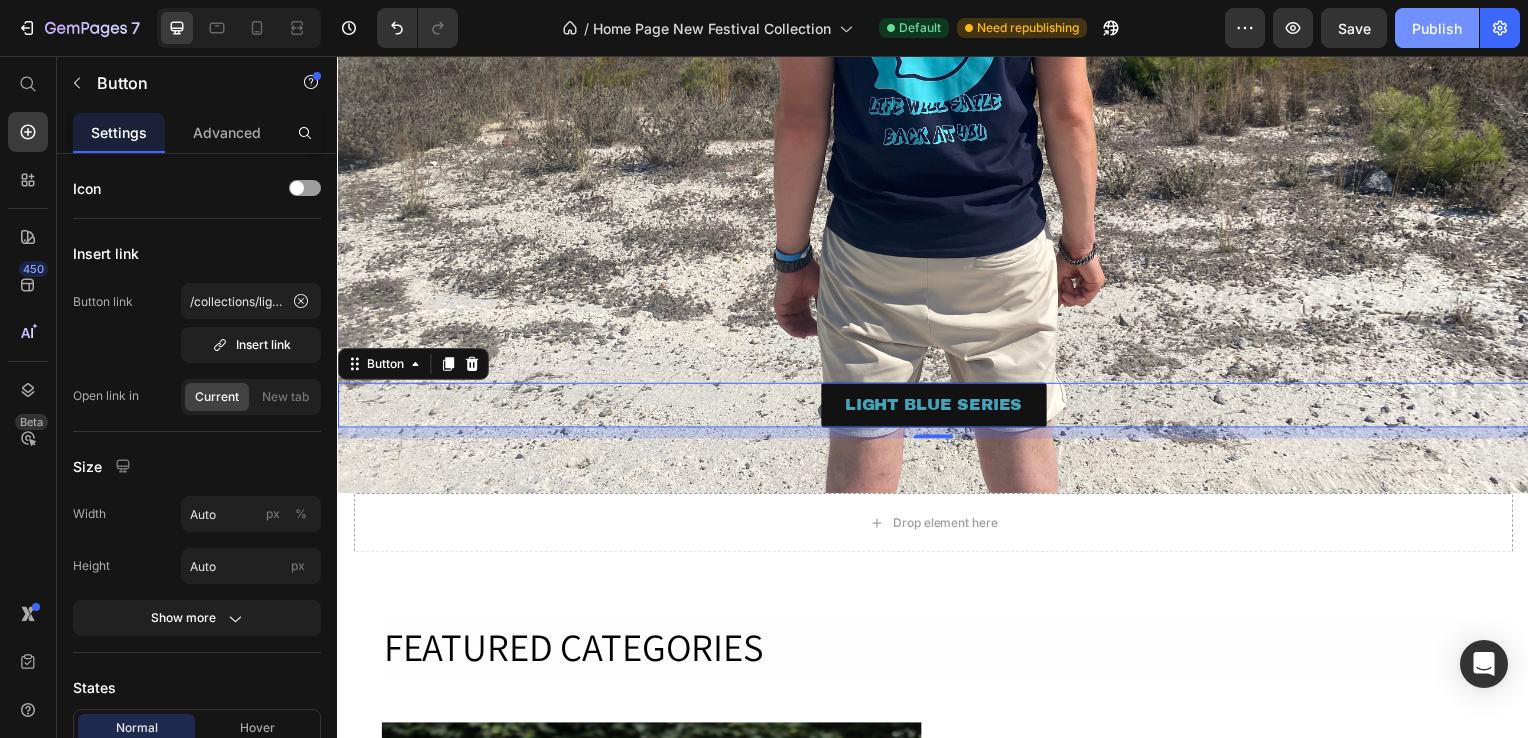click on "Publish" at bounding box center [1437, 28] 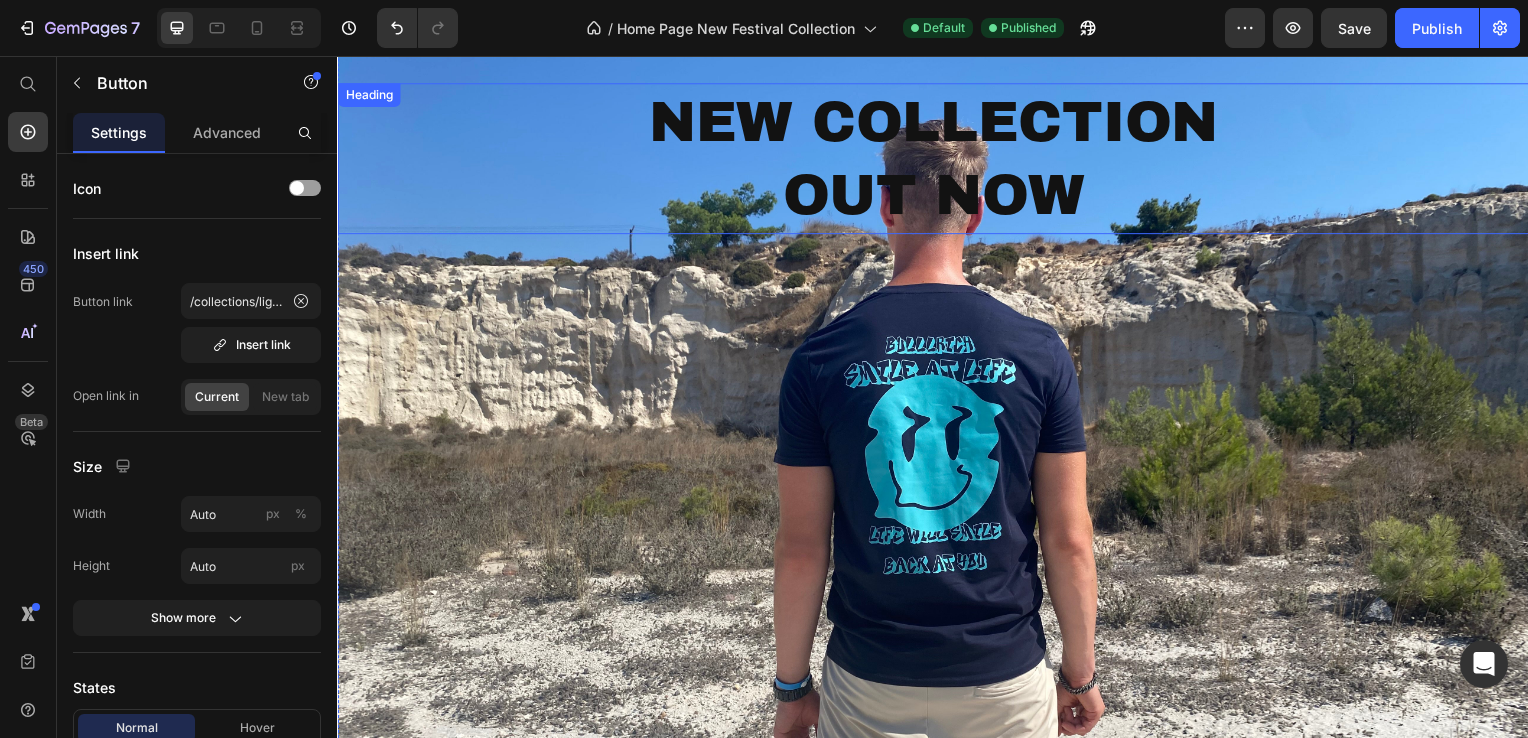 scroll, scrollTop: 100, scrollLeft: 0, axis: vertical 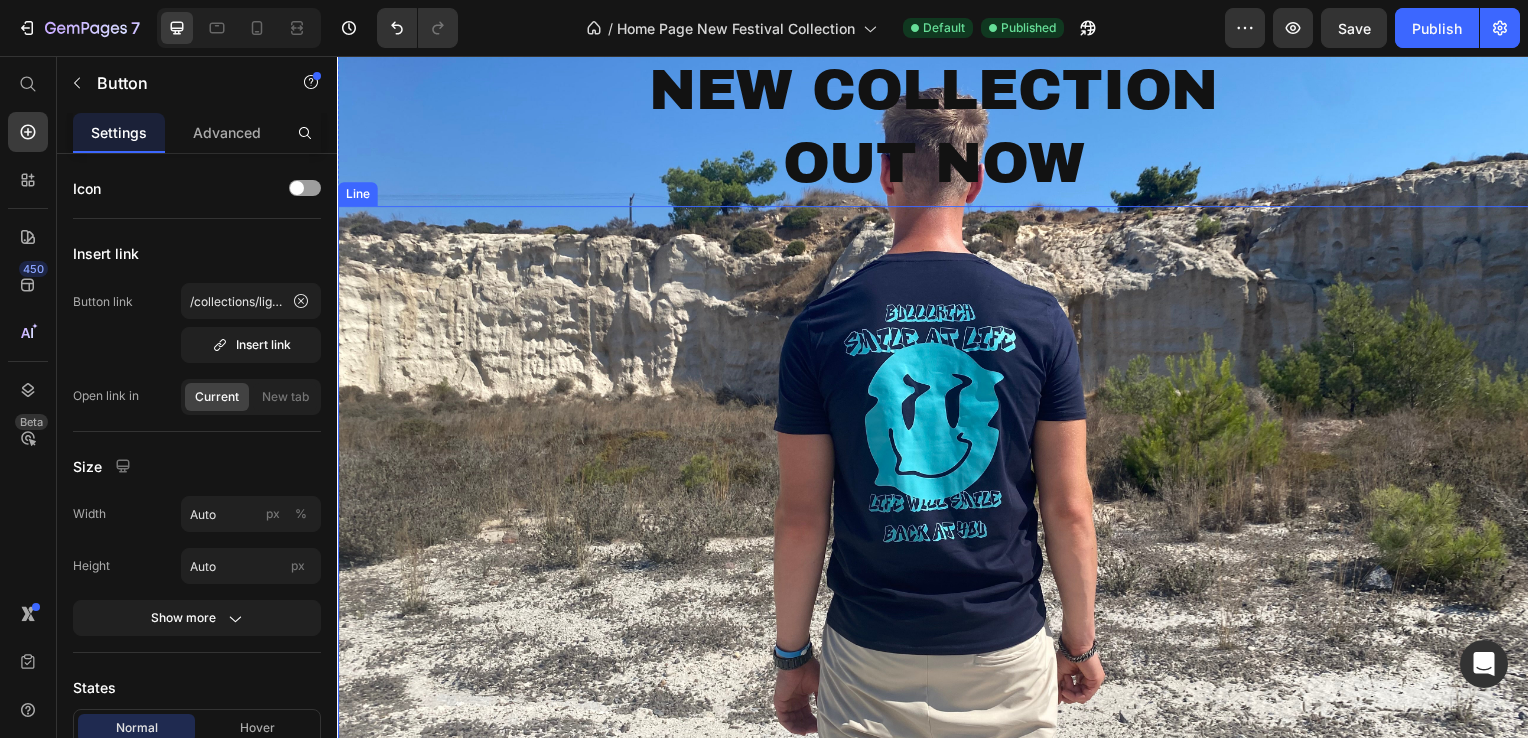 click at bounding box center (937, 495) 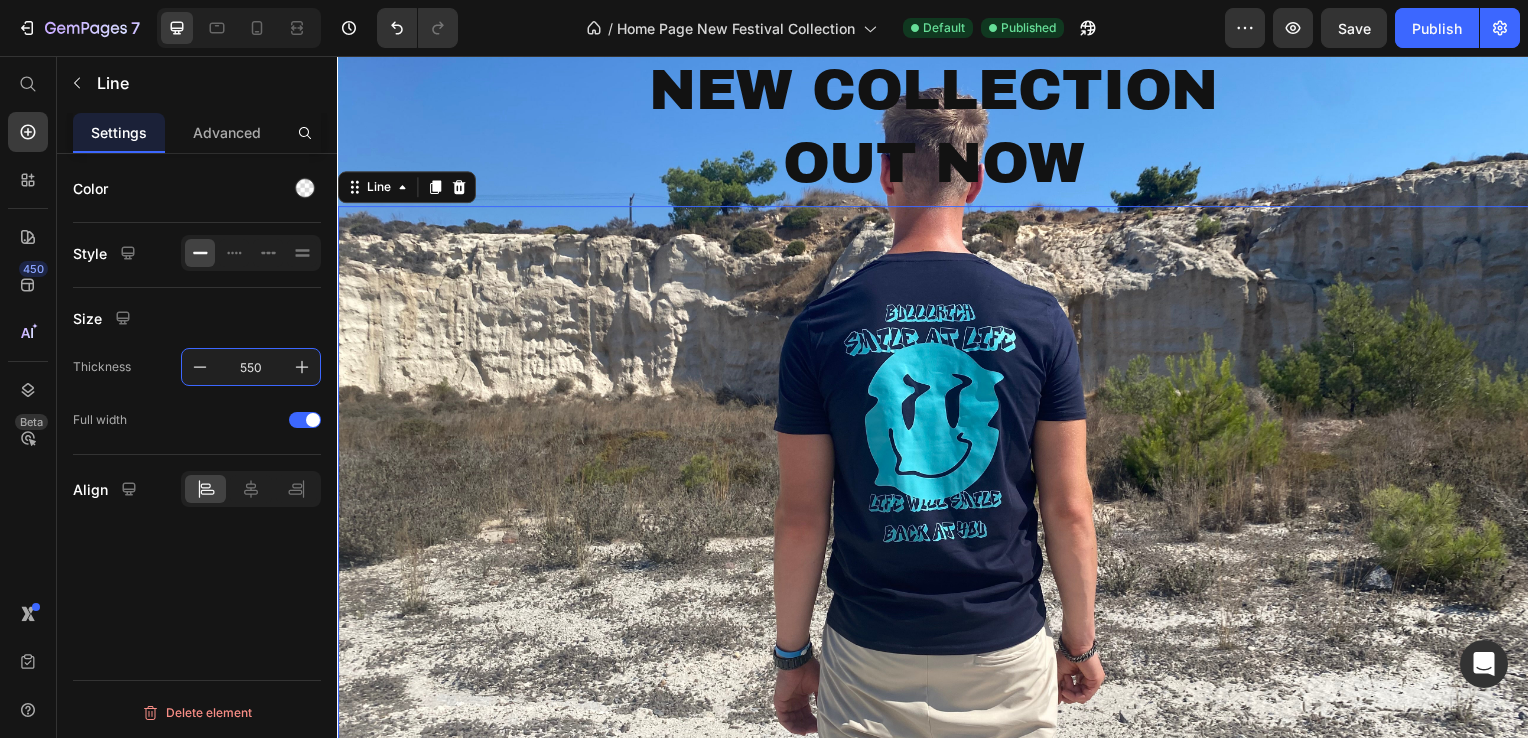 click on "550" at bounding box center [251, 367] 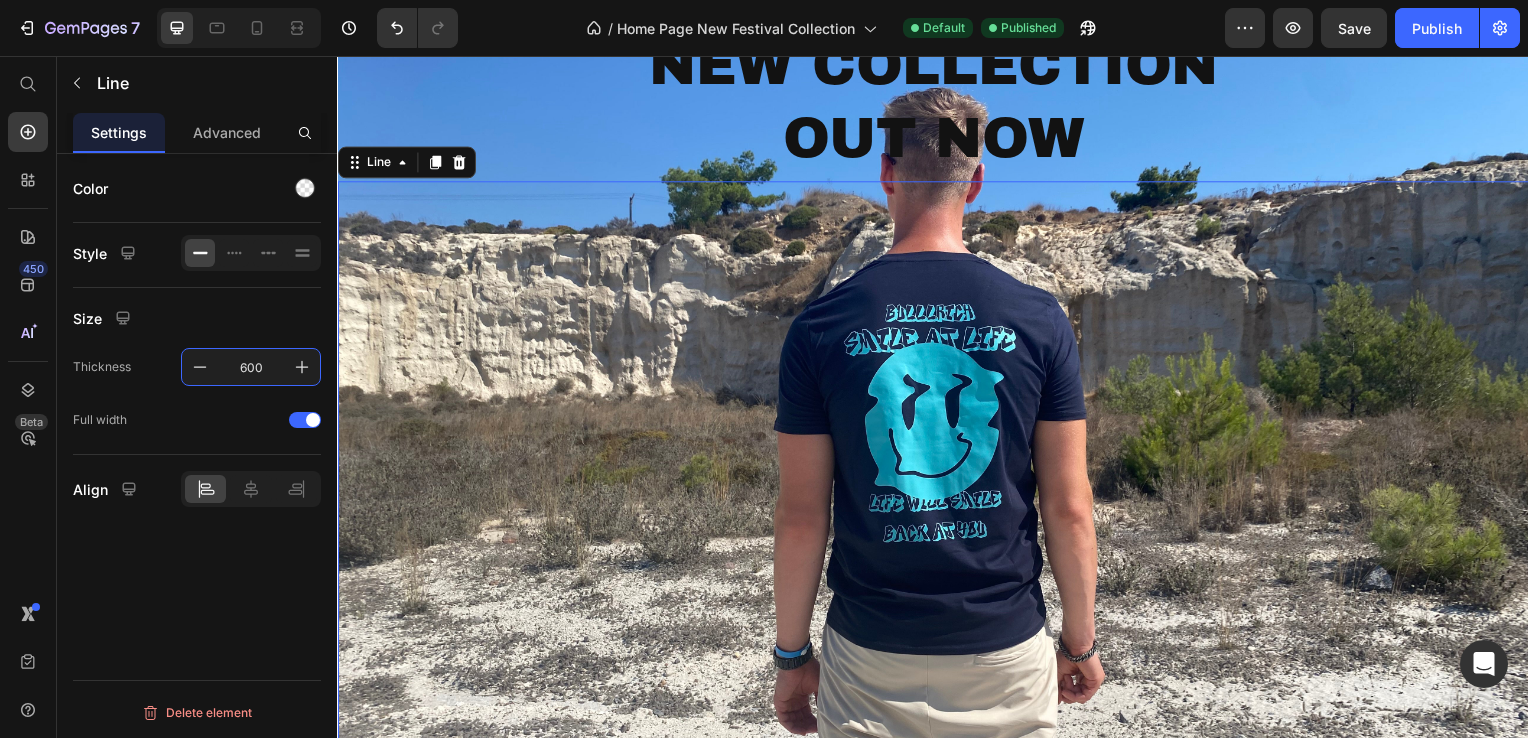 type on "600" 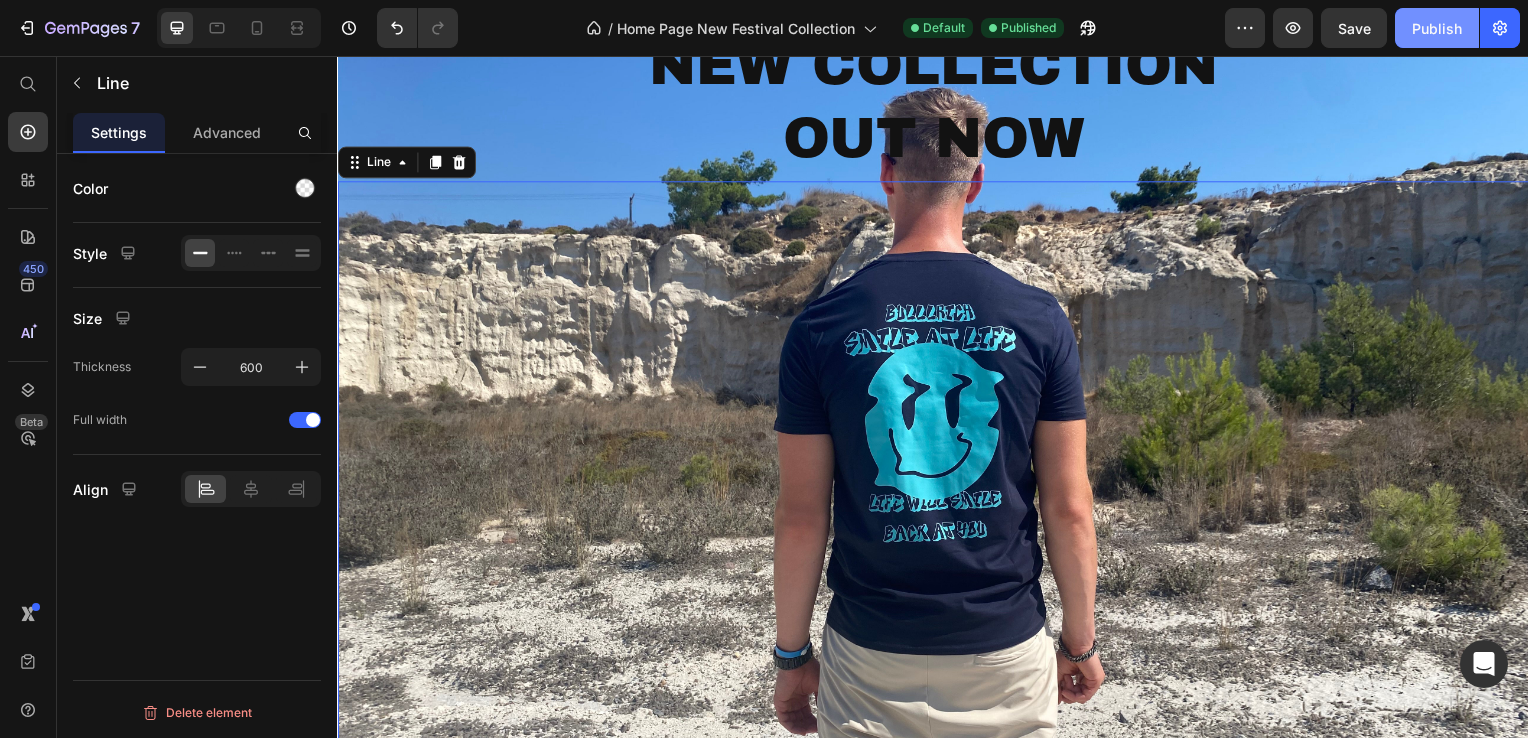 click on "Publish" at bounding box center [1437, 28] 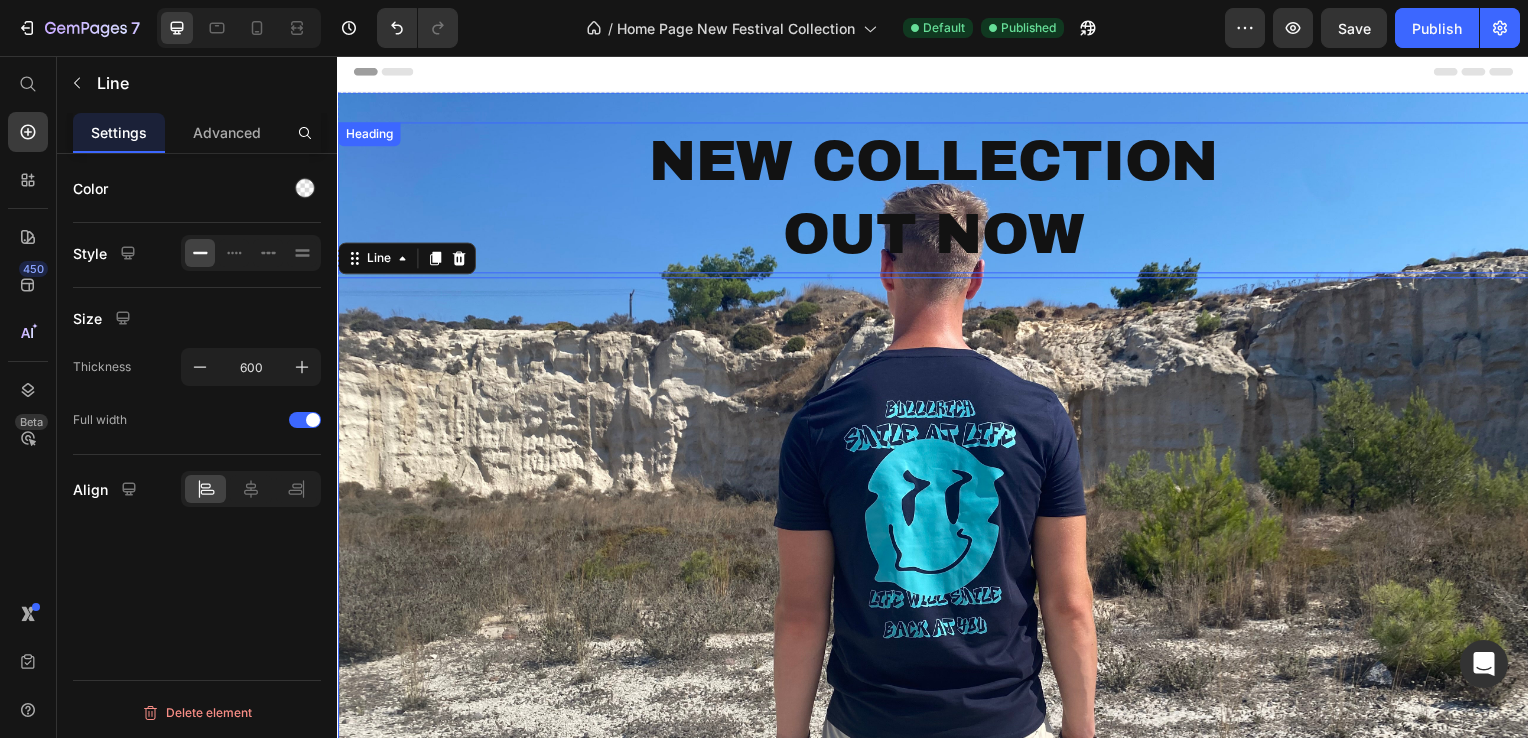scroll, scrollTop: 0, scrollLeft: 0, axis: both 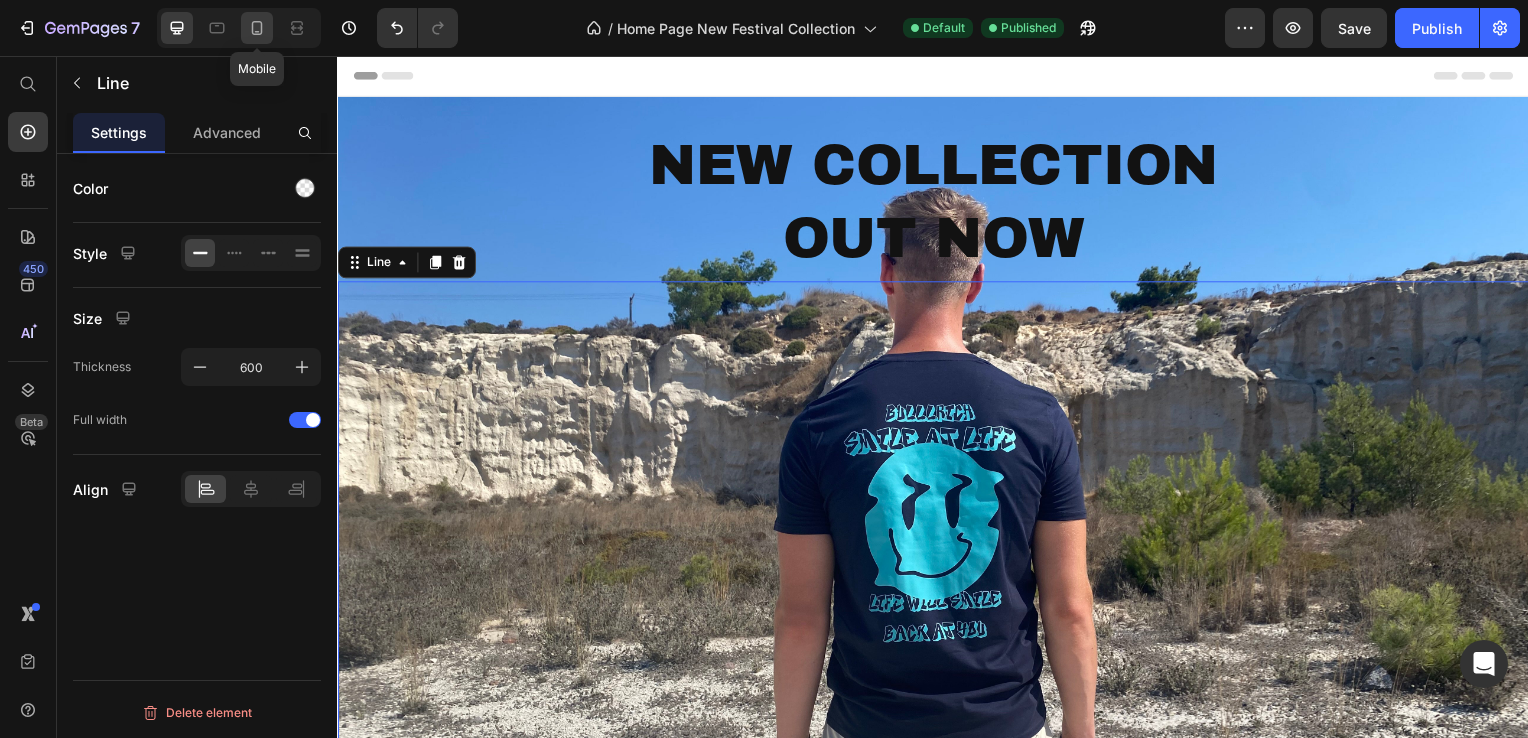 click 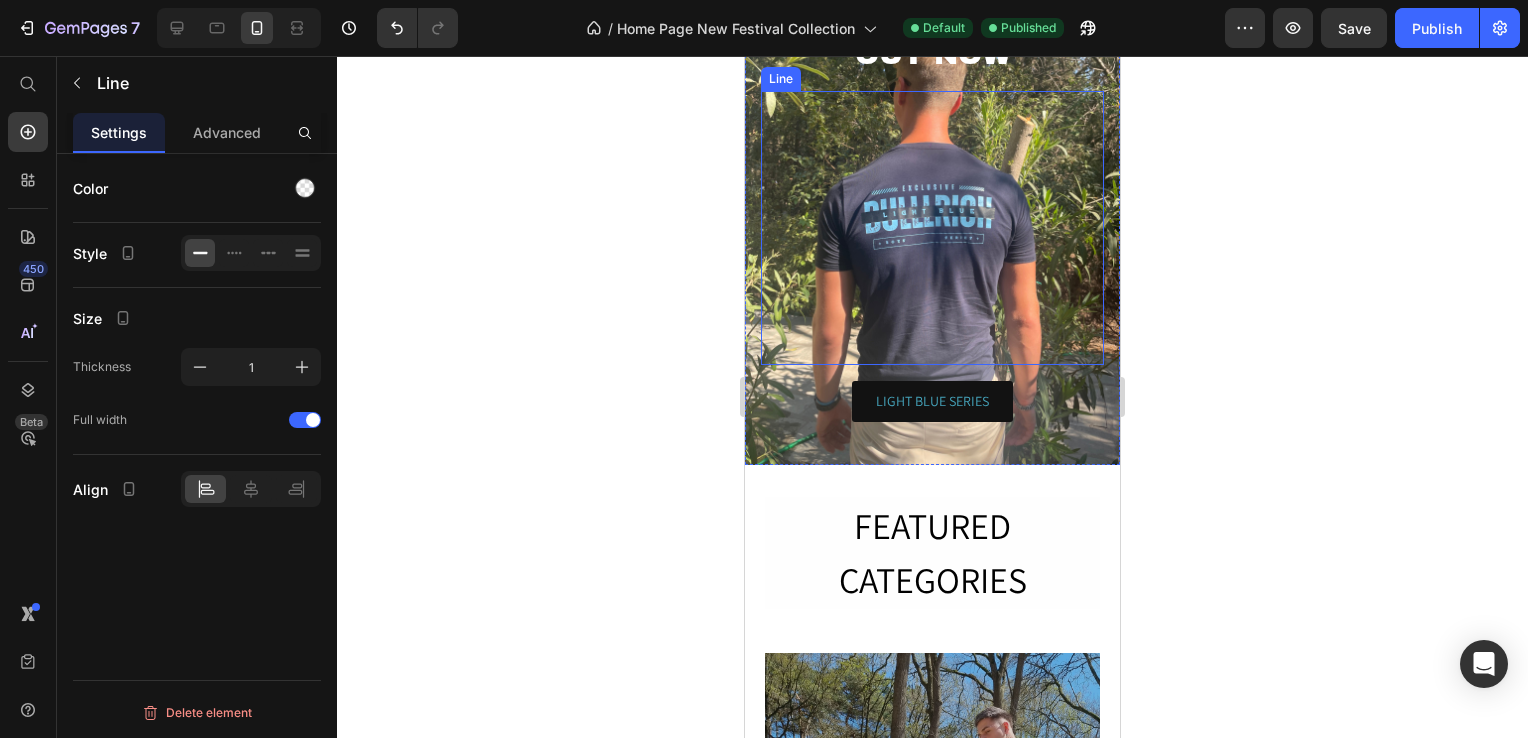 scroll, scrollTop: 0, scrollLeft: 0, axis: both 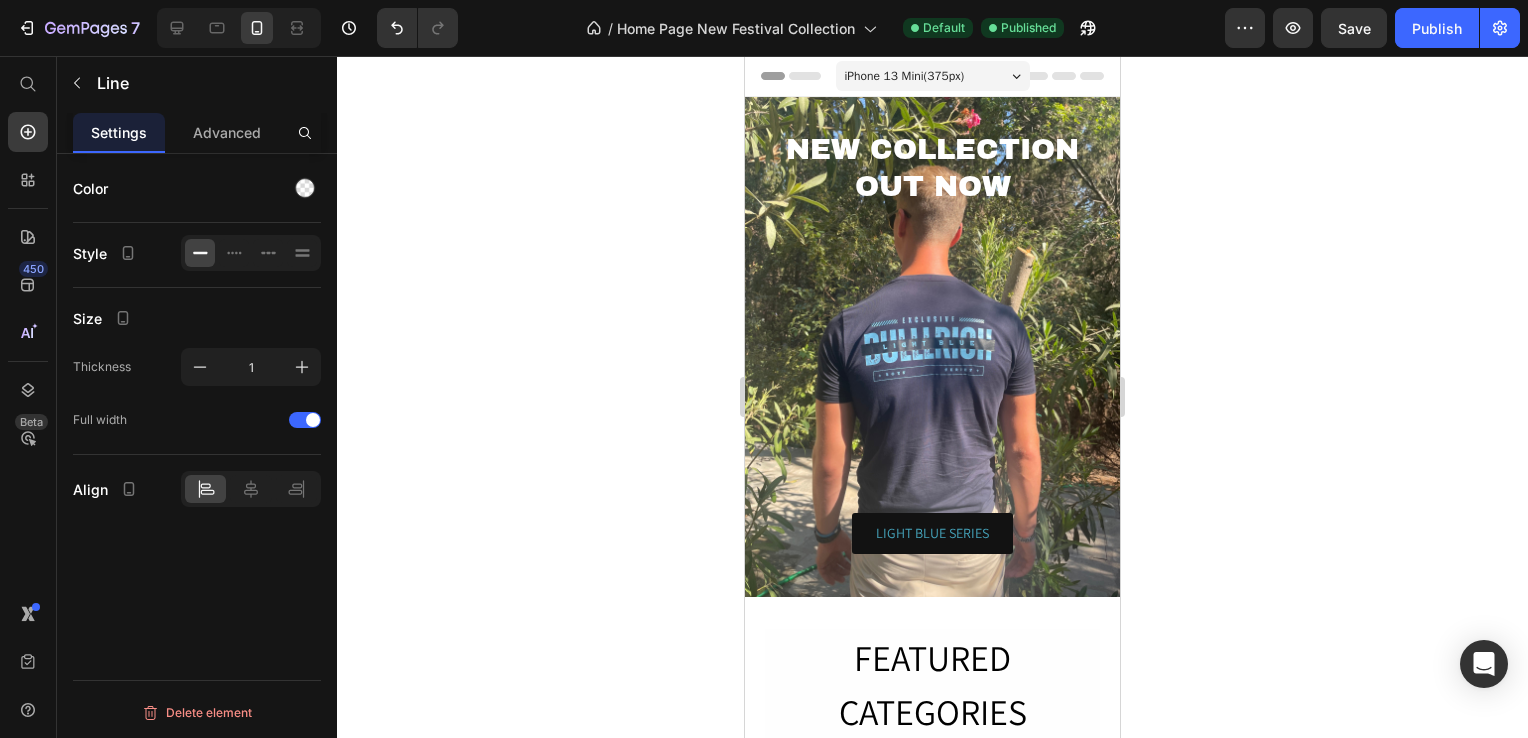 click 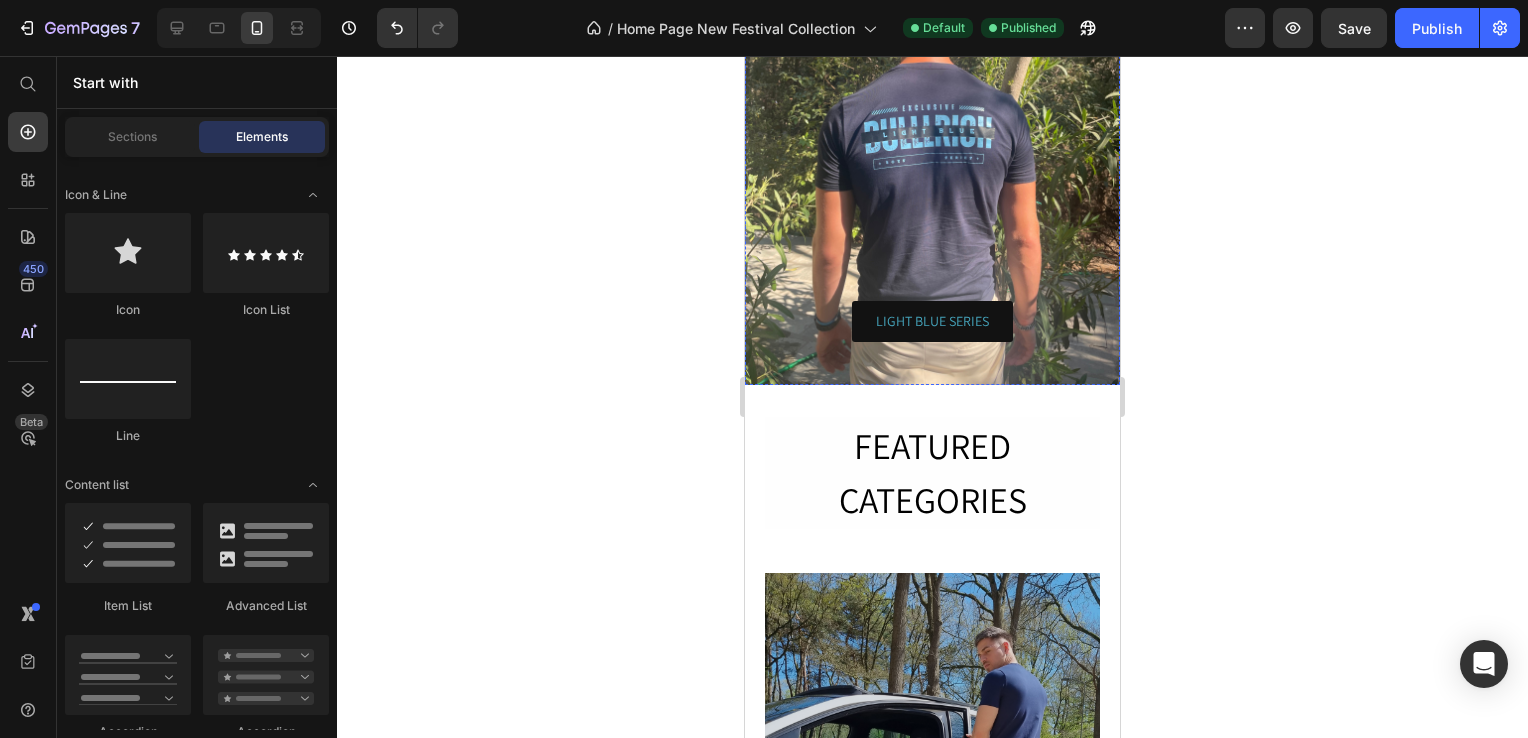 scroll, scrollTop: 0, scrollLeft: 0, axis: both 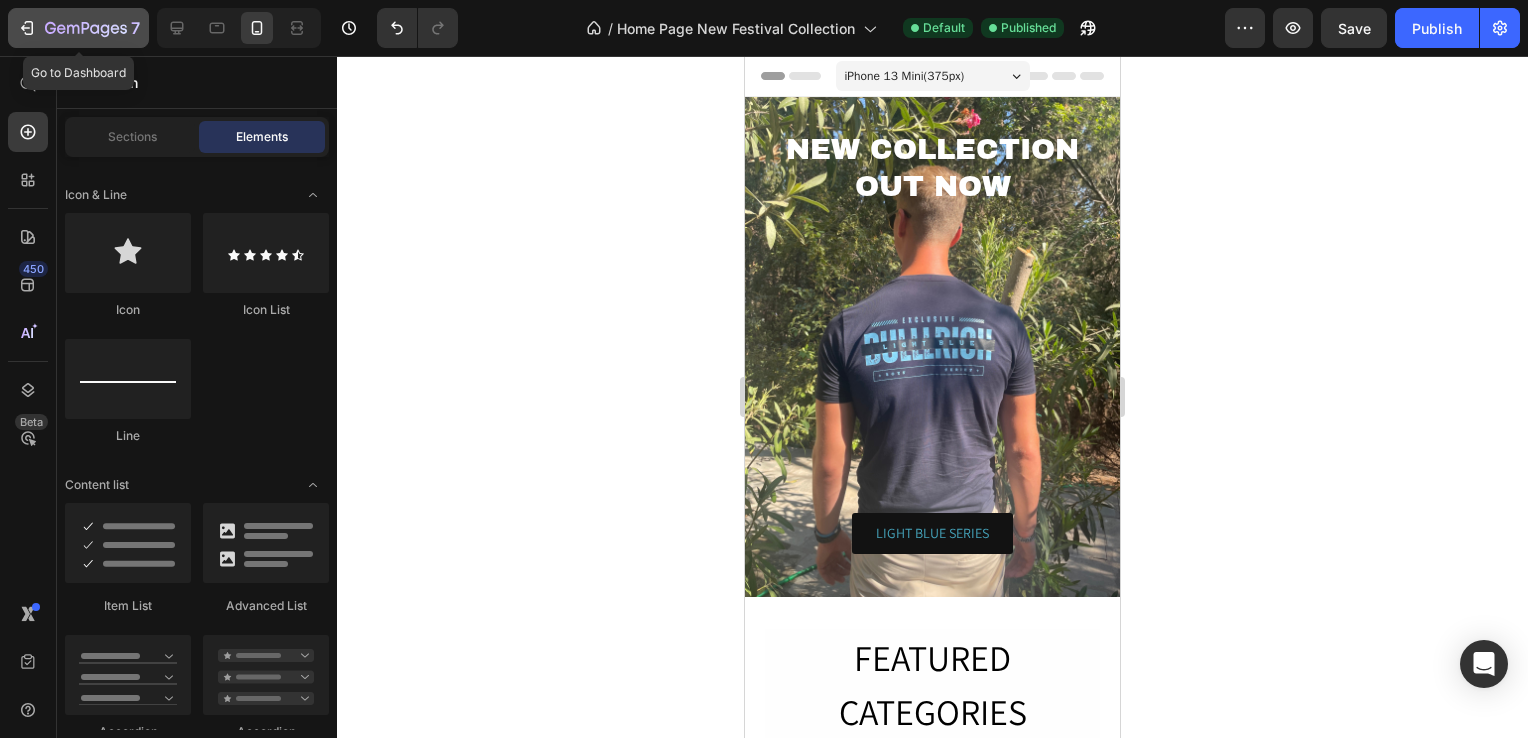click 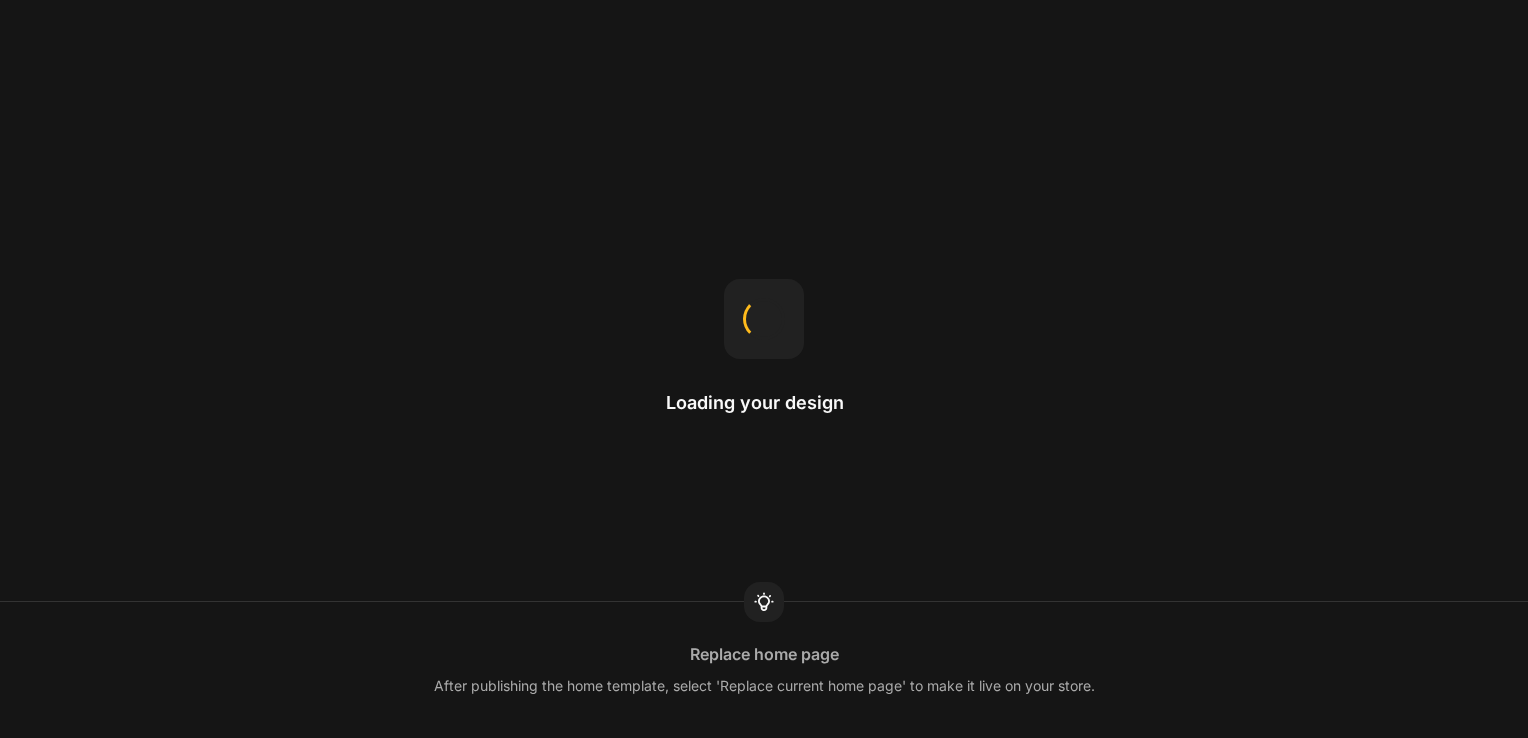 scroll, scrollTop: 0, scrollLeft: 0, axis: both 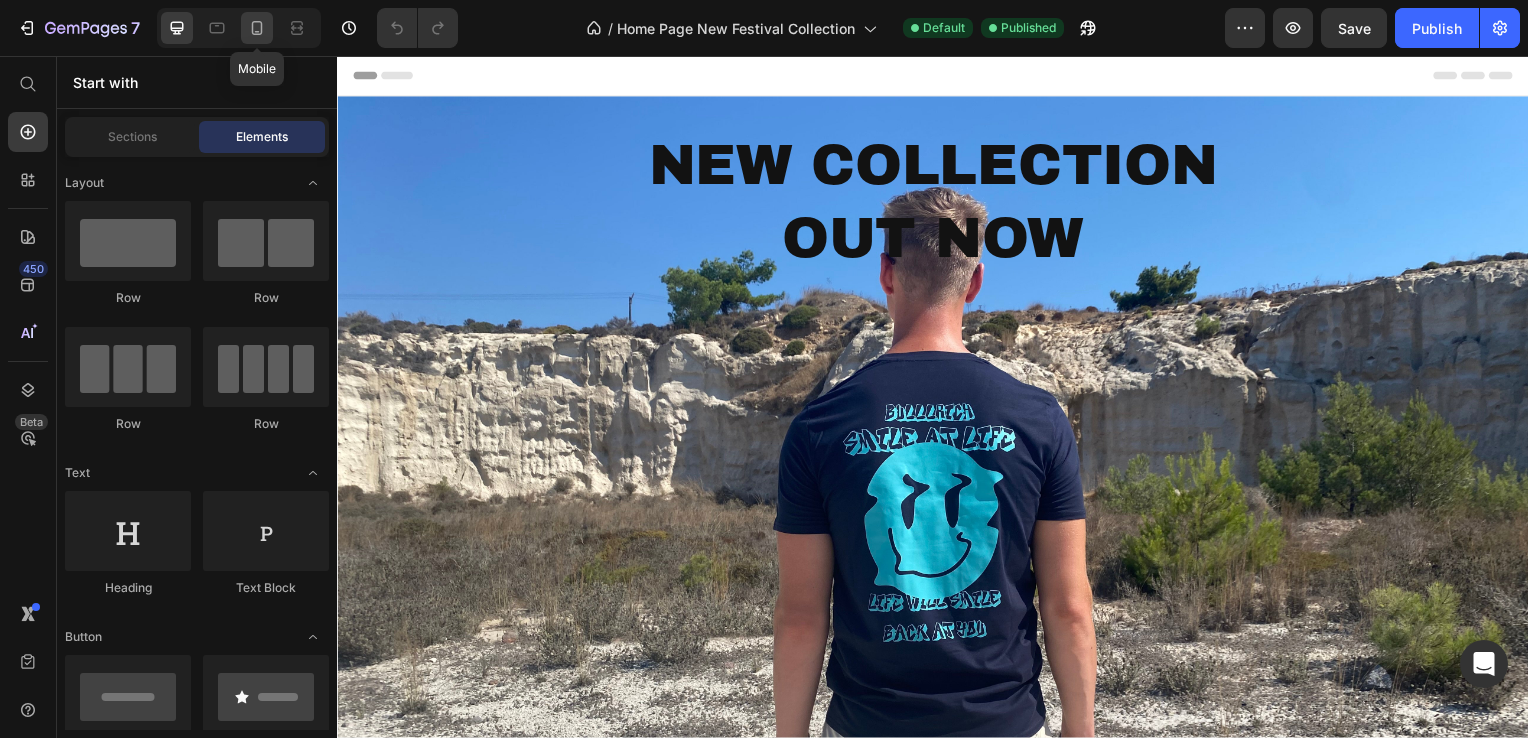 click 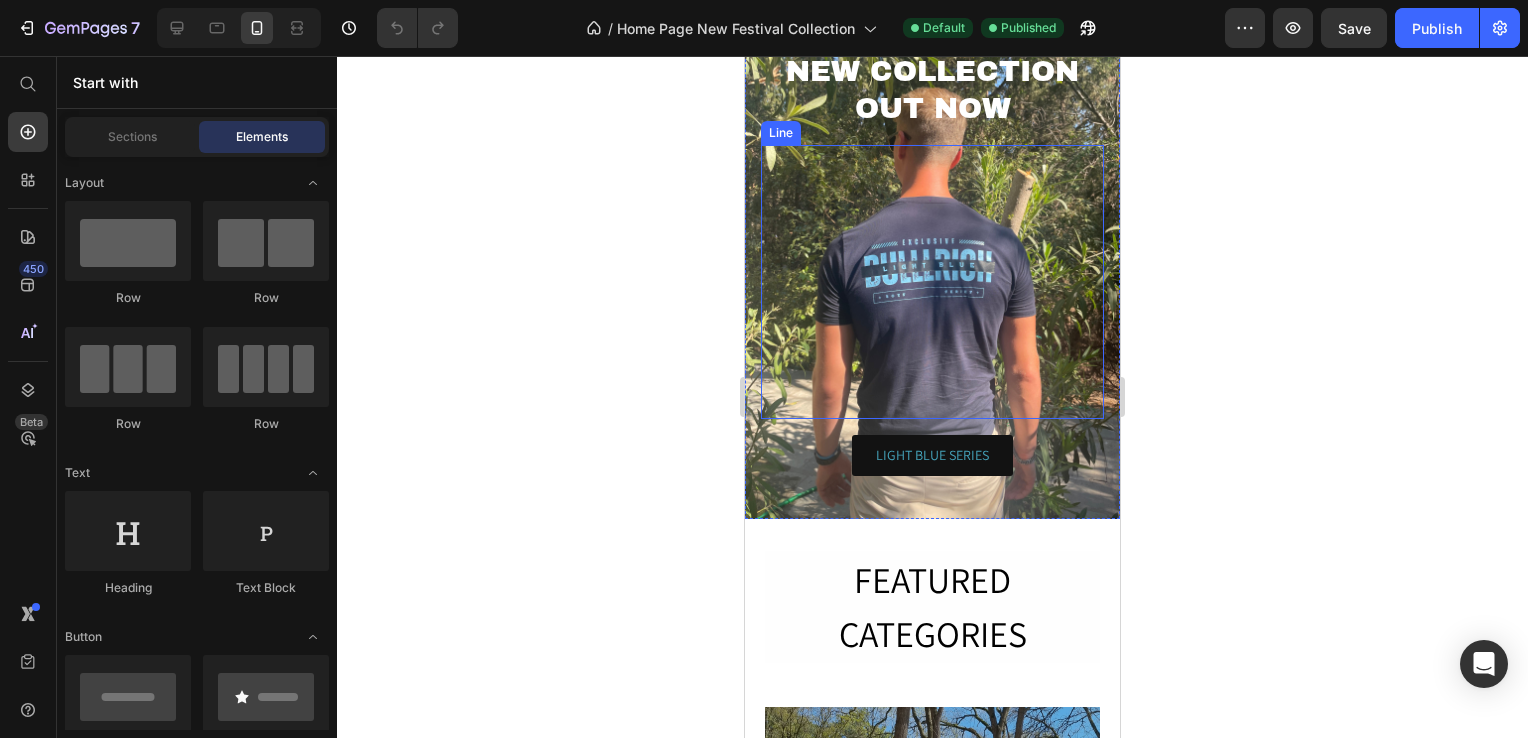 scroll, scrollTop: 0, scrollLeft: 0, axis: both 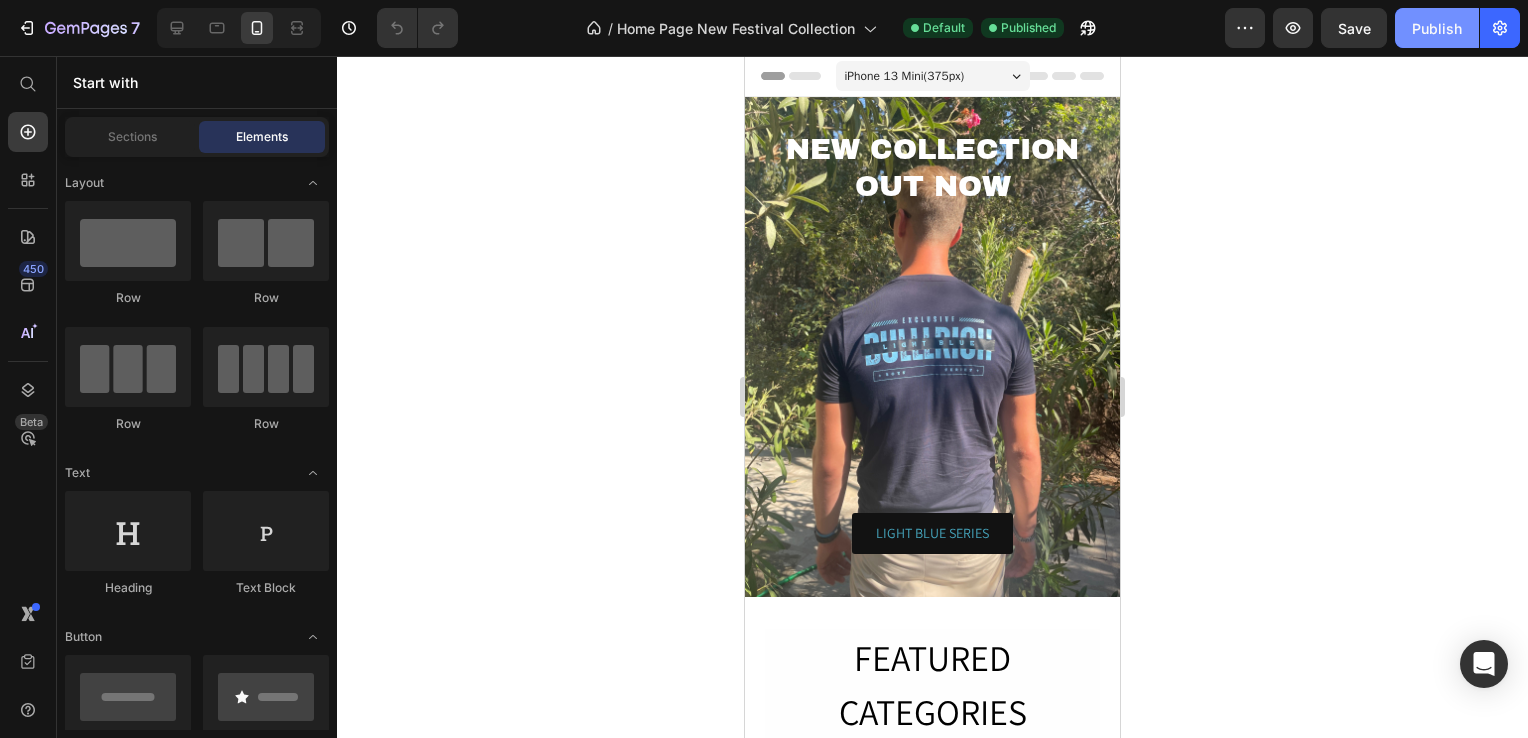 click on "Publish" 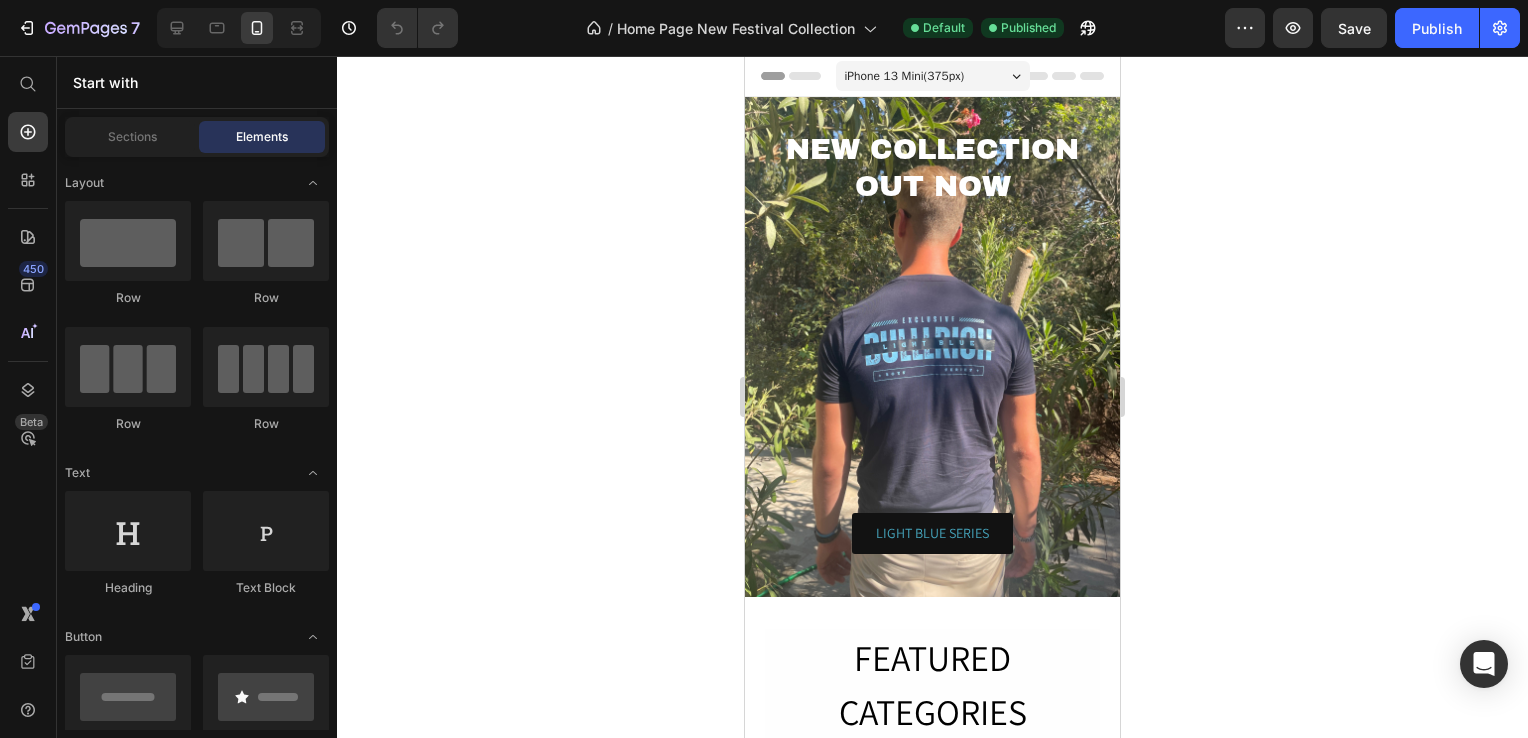 click at bounding box center [932, 347] 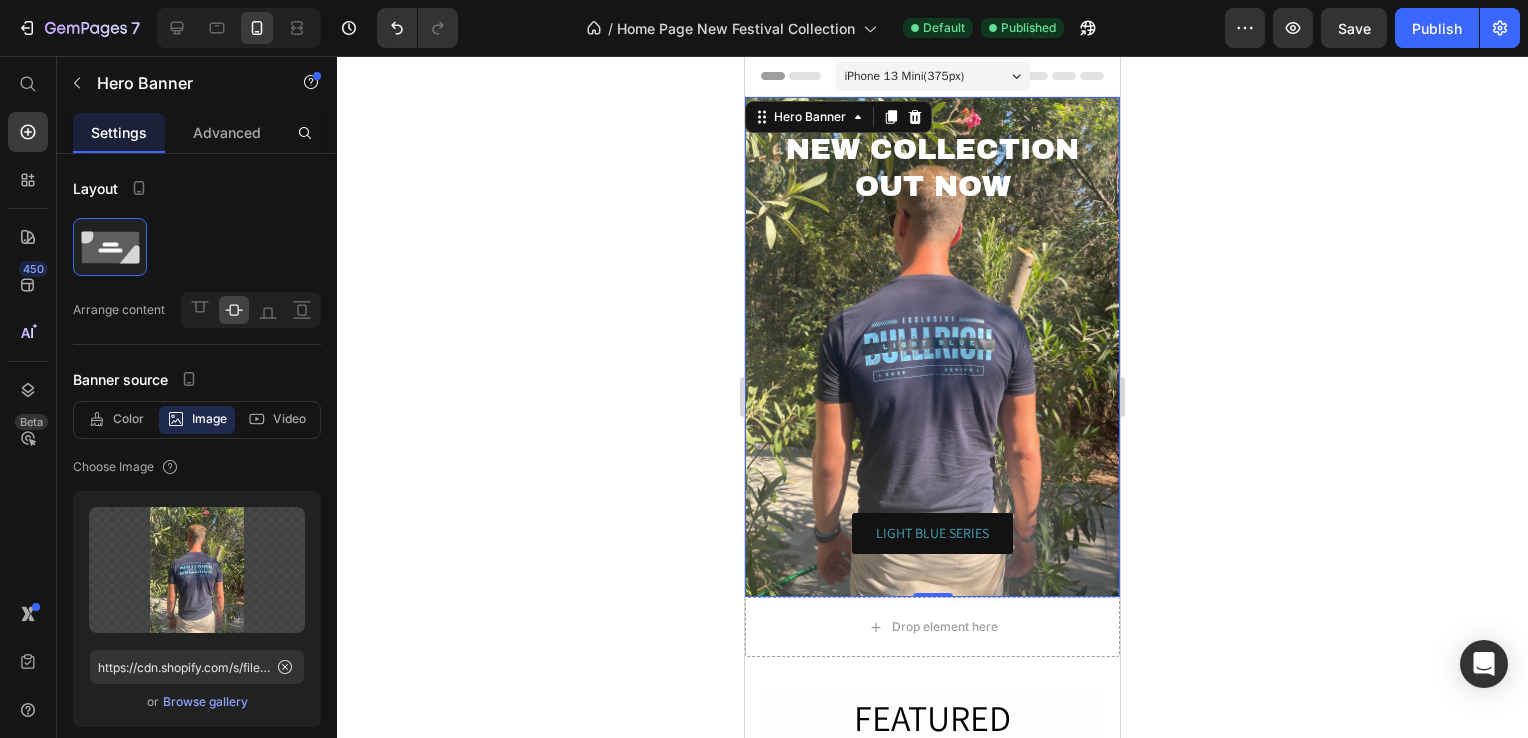 click on "iPhone 13 Mini  ( 375 px)" at bounding box center (933, 76) 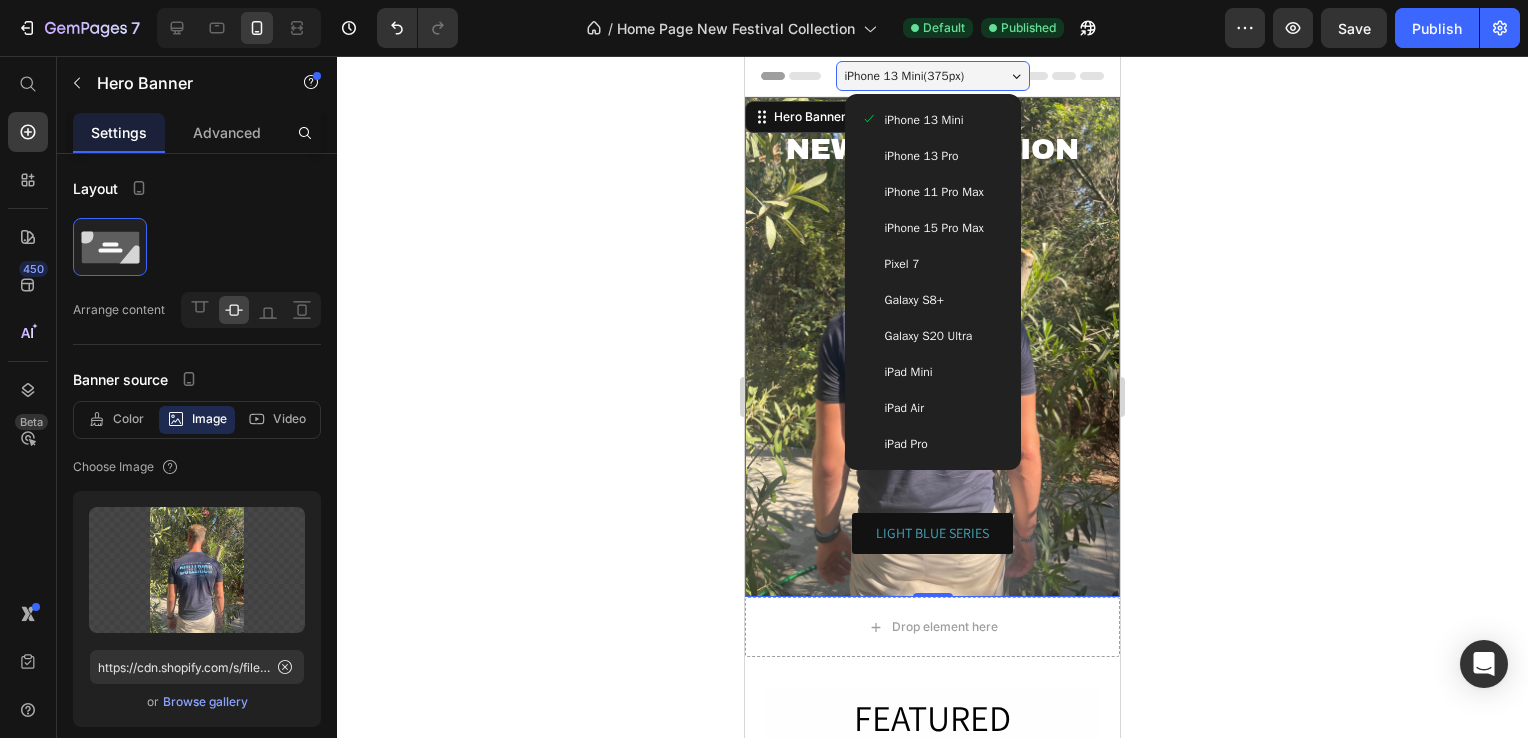 click on "iPhone 13 Pro" at bounding box center [933, 156] 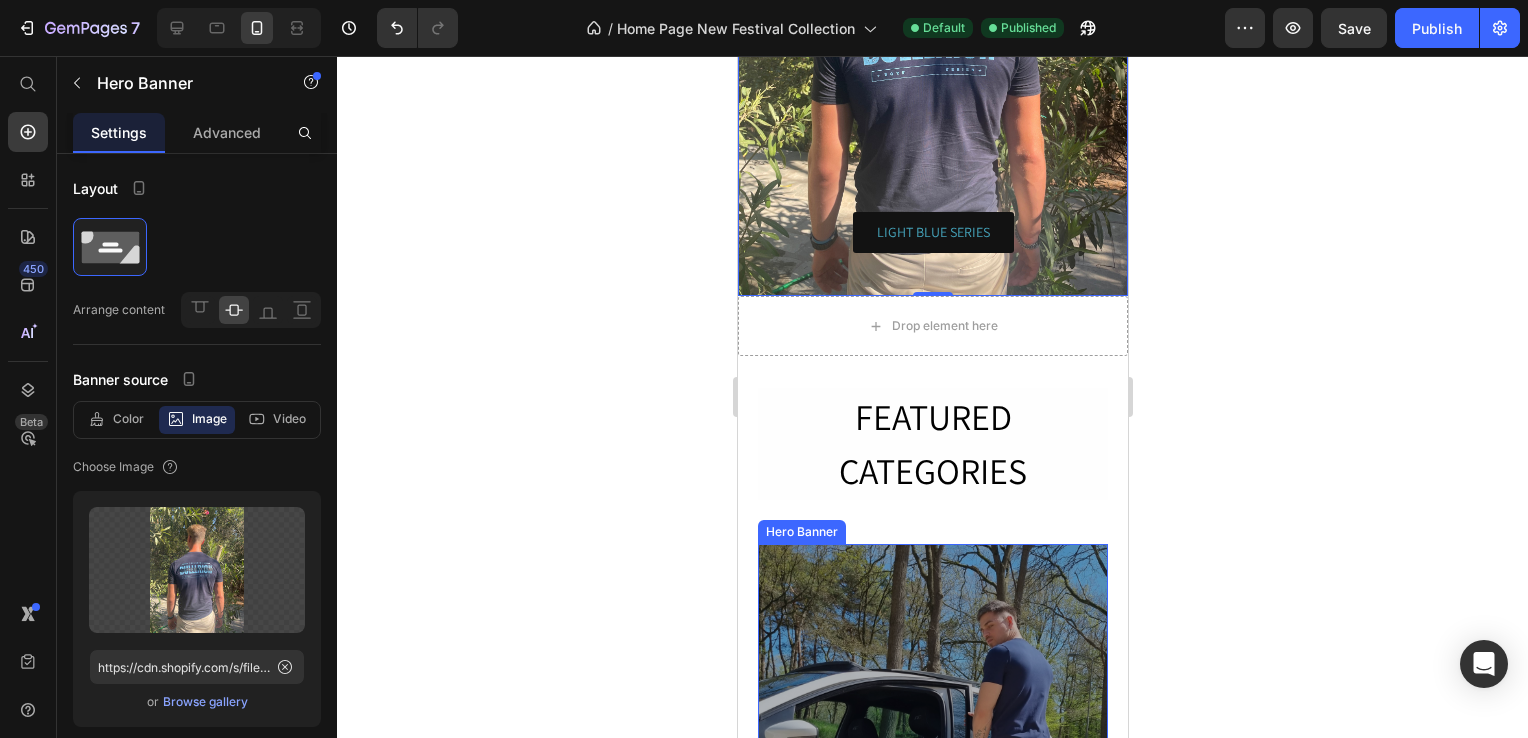 scroll, scrollTop: 300, scrollLeft: 0, axis: vertical 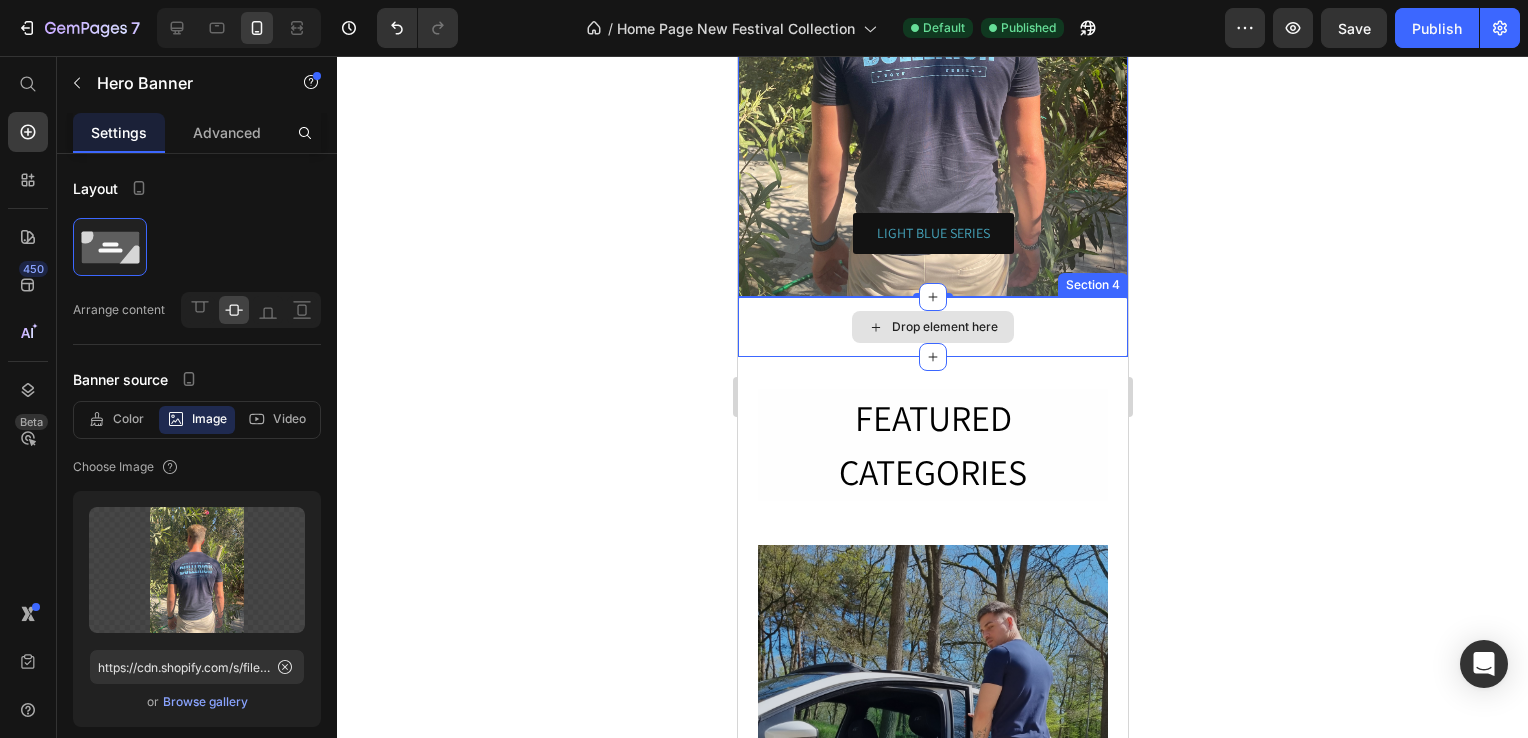 click on "Drop element here" at bounding box center [932, 327] 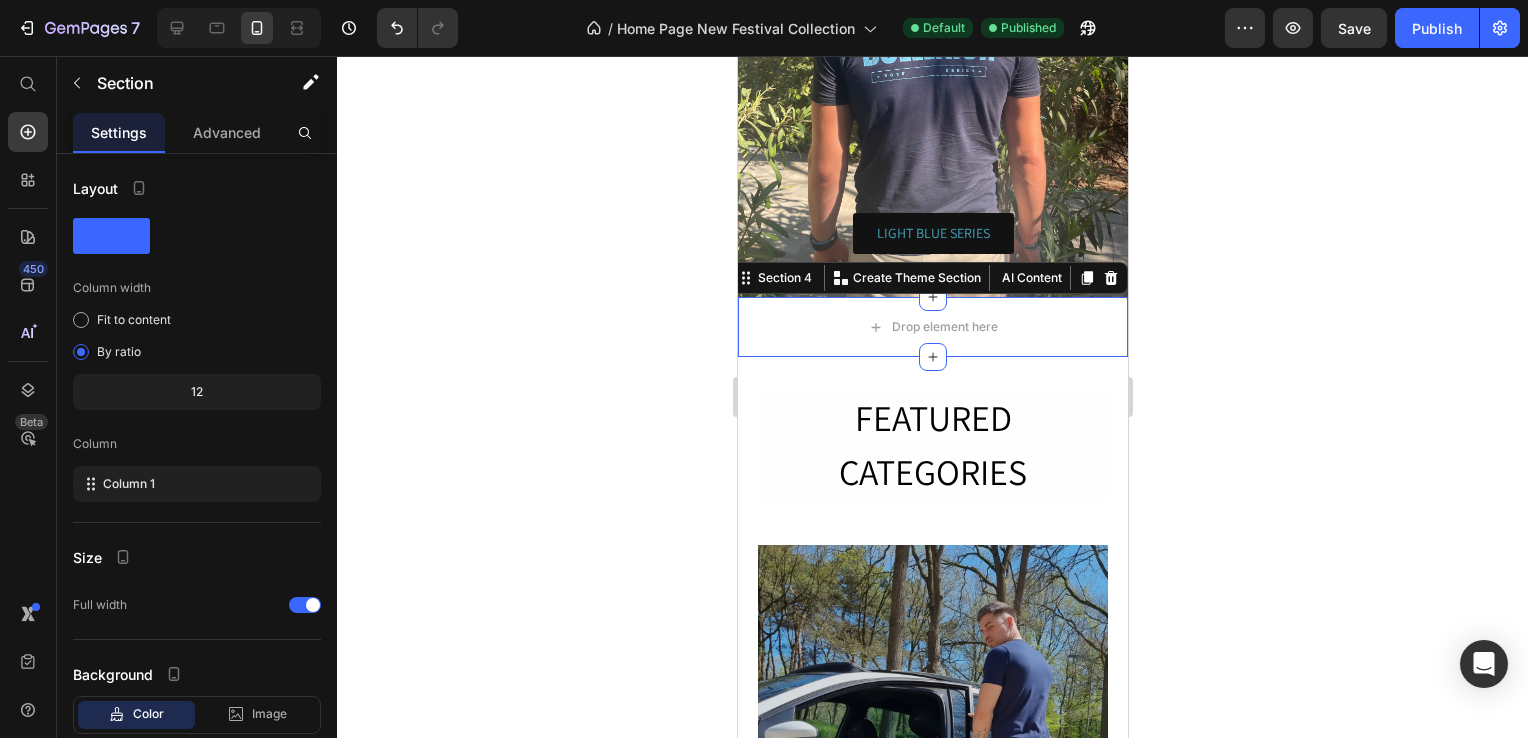 click 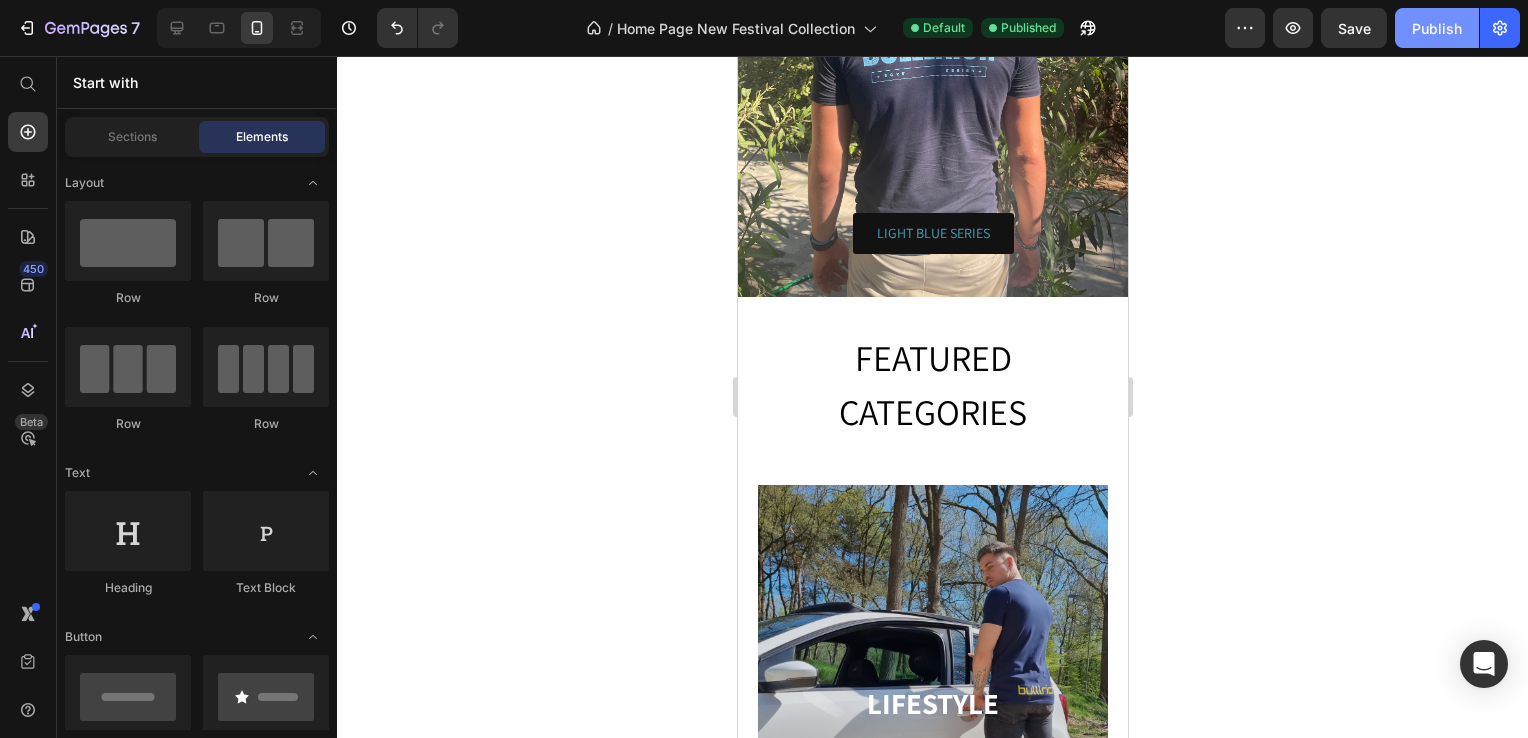 click on "Publish" 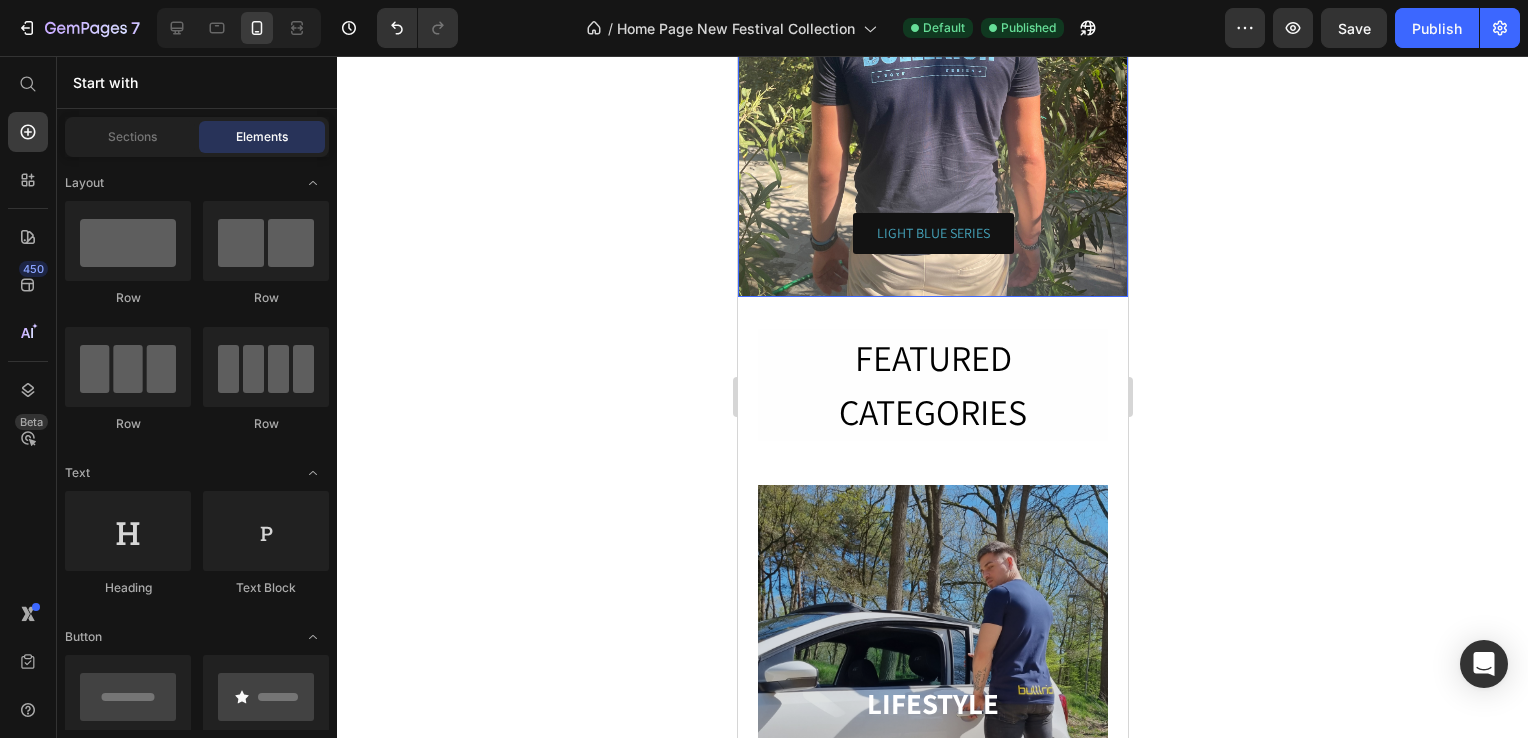 click on "NEW COLLECTION OUT NOW Heading Title Line LIGHT BLUE SERIES Button" at bounding box center [932, 47] 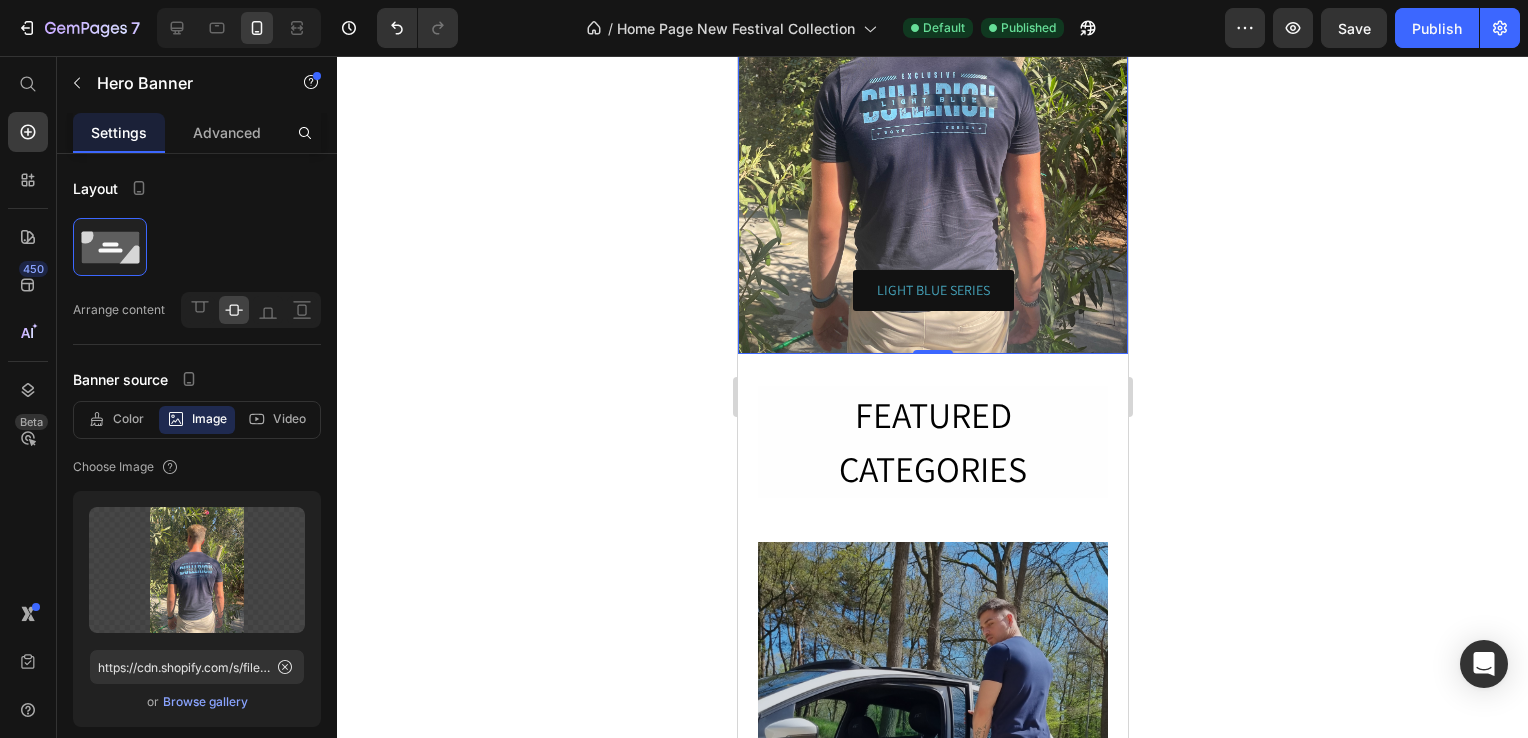 scroll, scrollTop: 0, scrollLeft: 0, axis: both 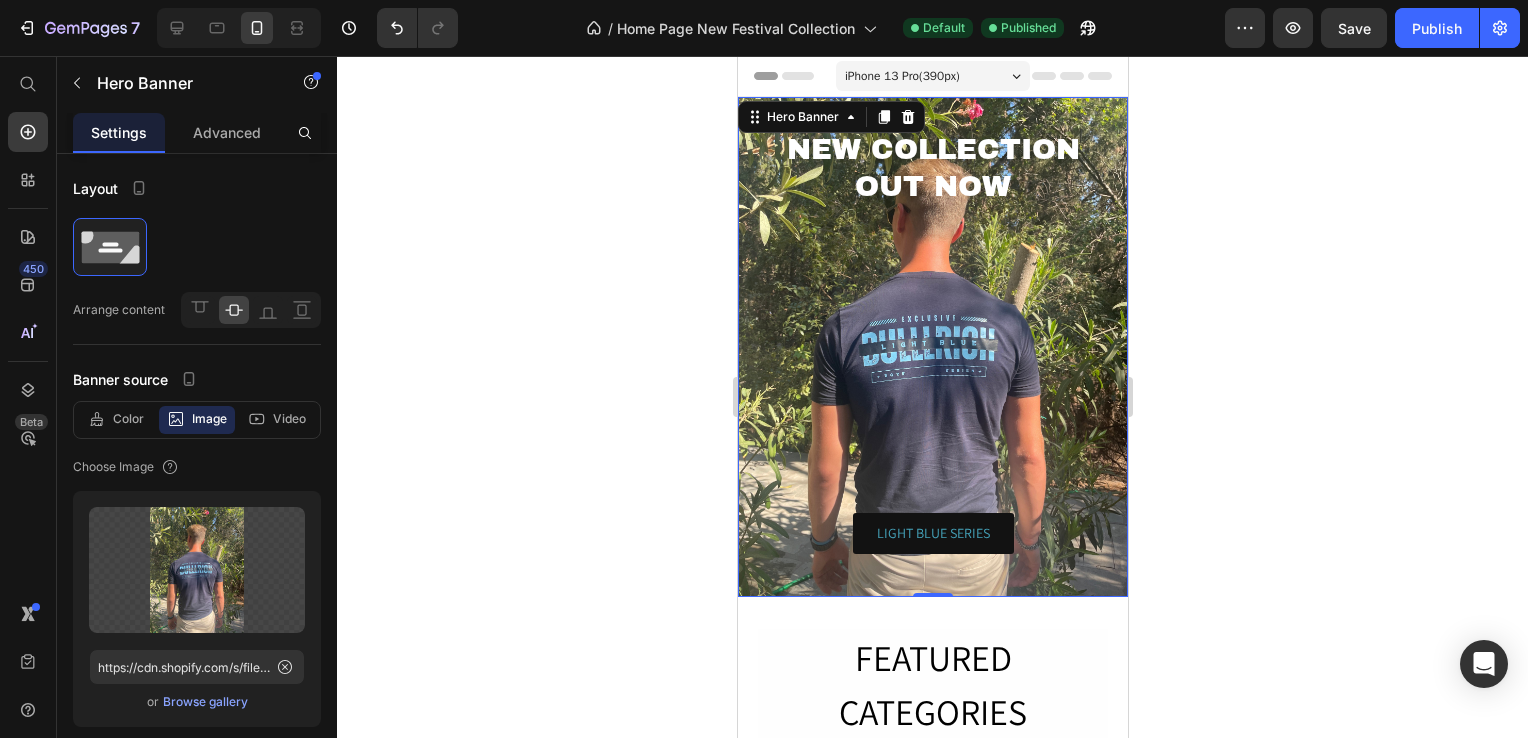 click at bounding box center (932, 347) 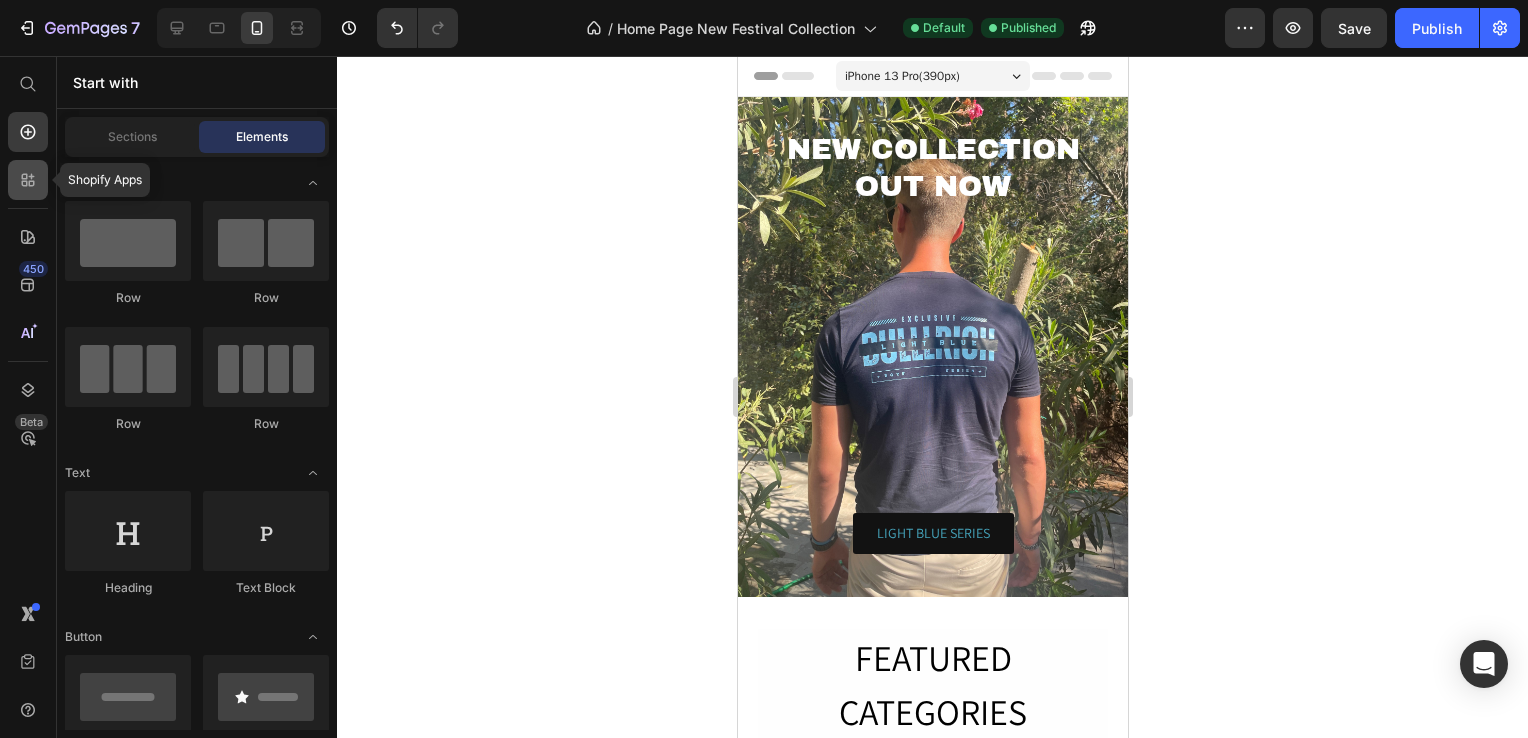 click 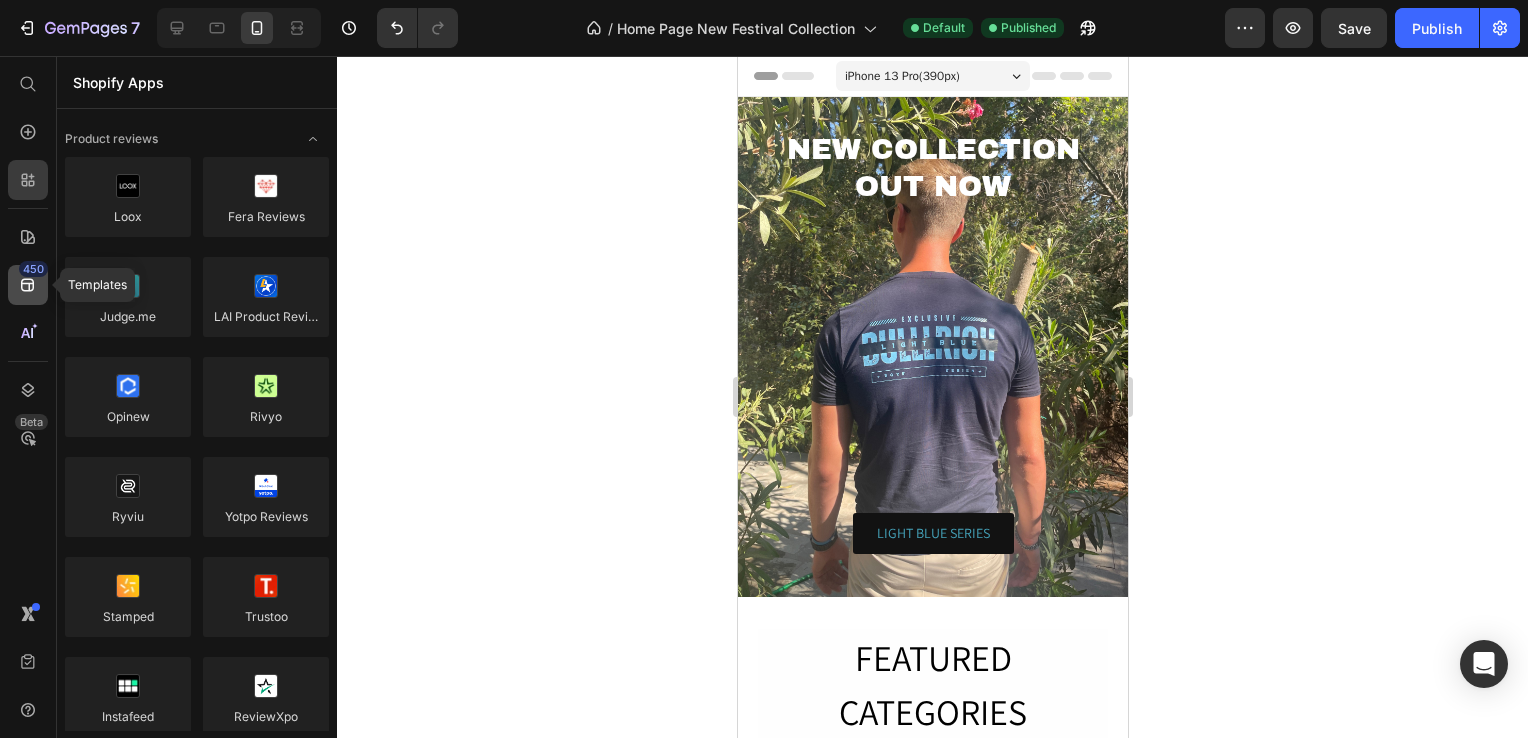 click on "450" at bounding box center [33, 269] 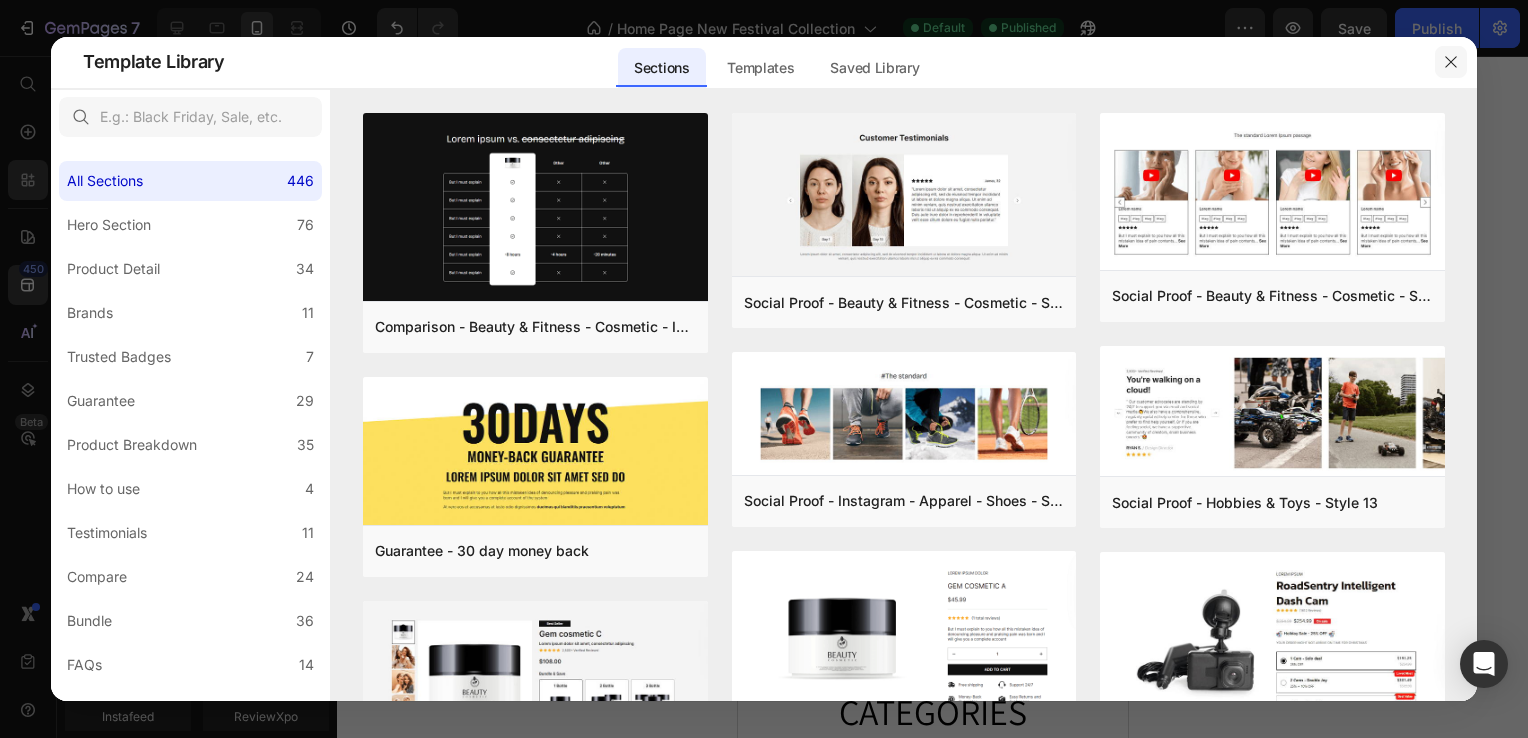 click at bounding box center [1451, 62] 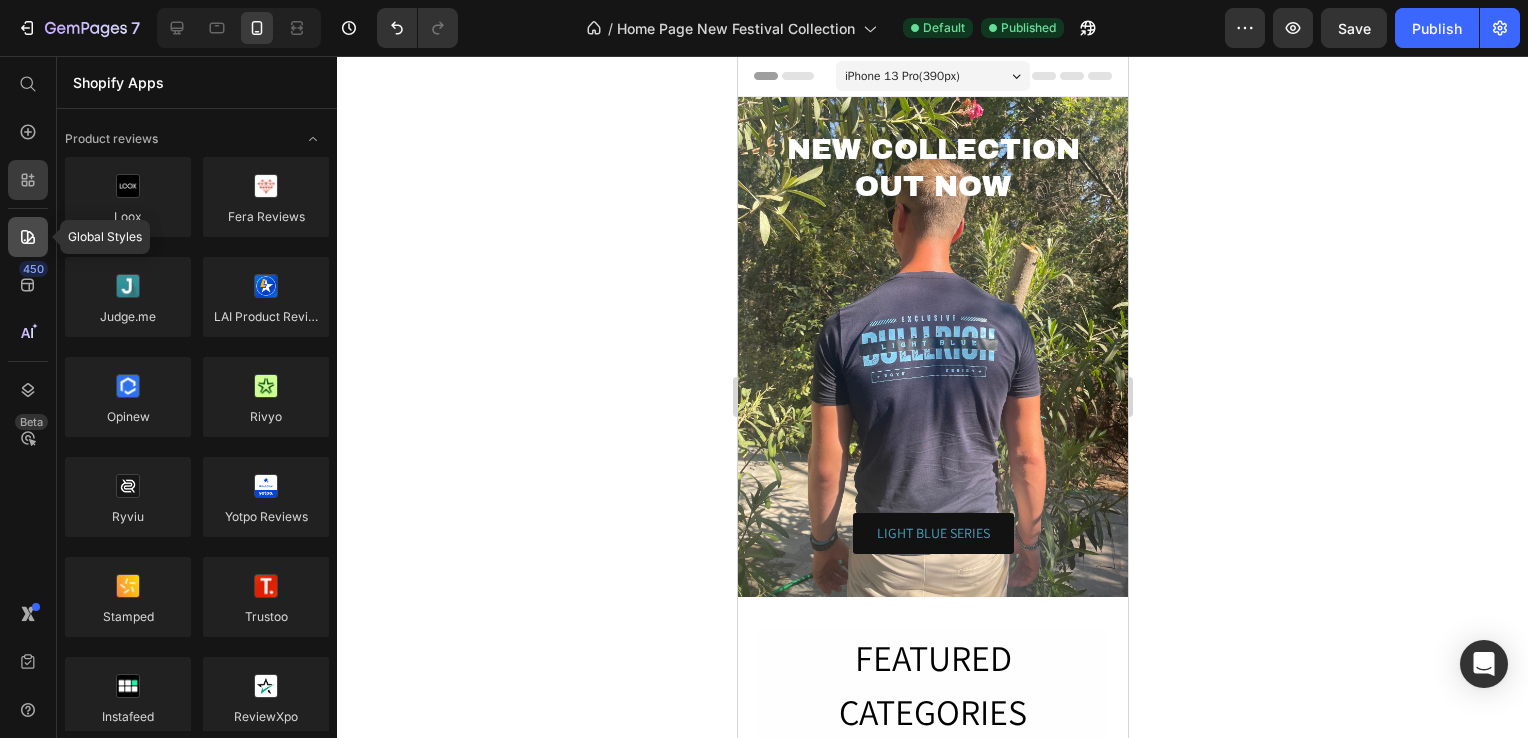 click 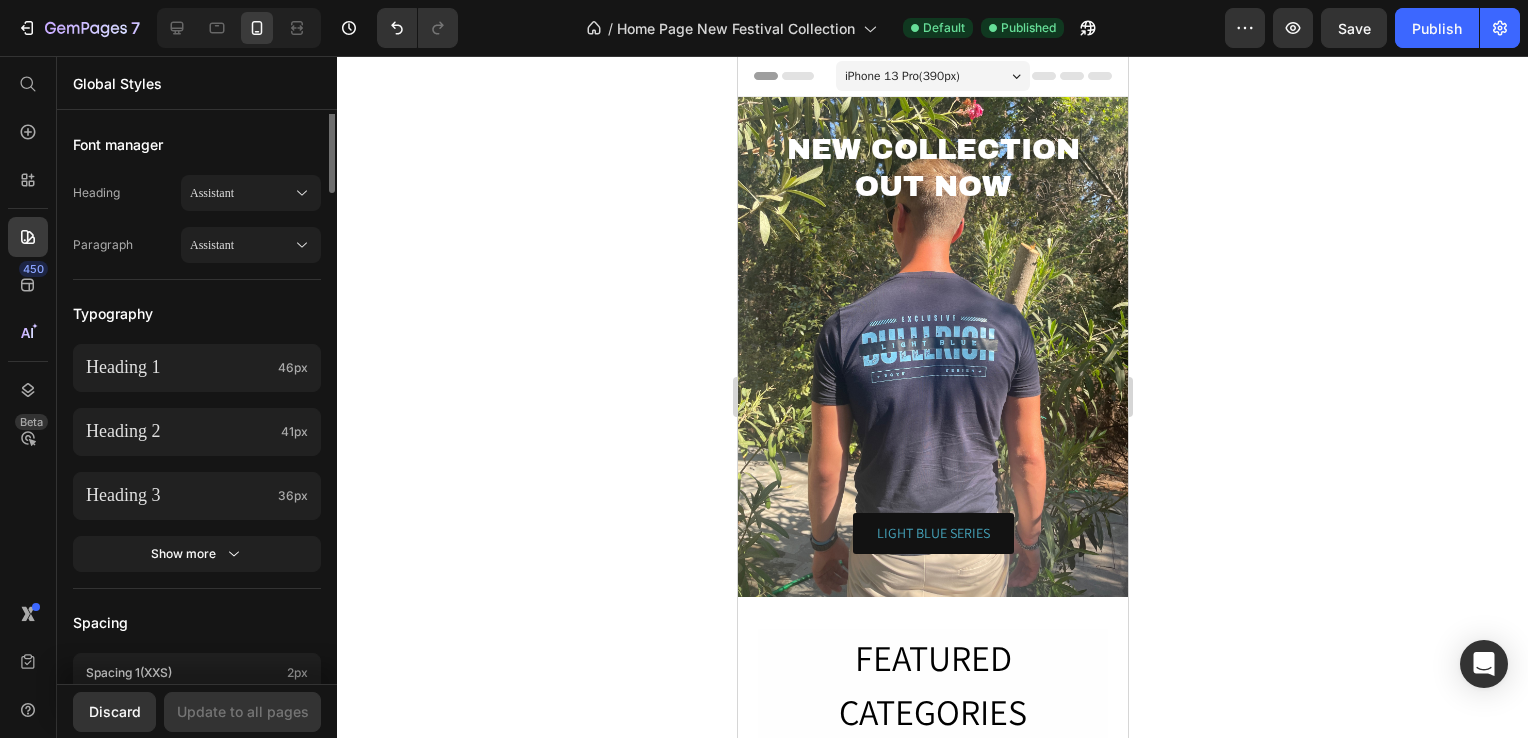 scroll, scrollTop: 0, scrollLeft: 0, axis: both 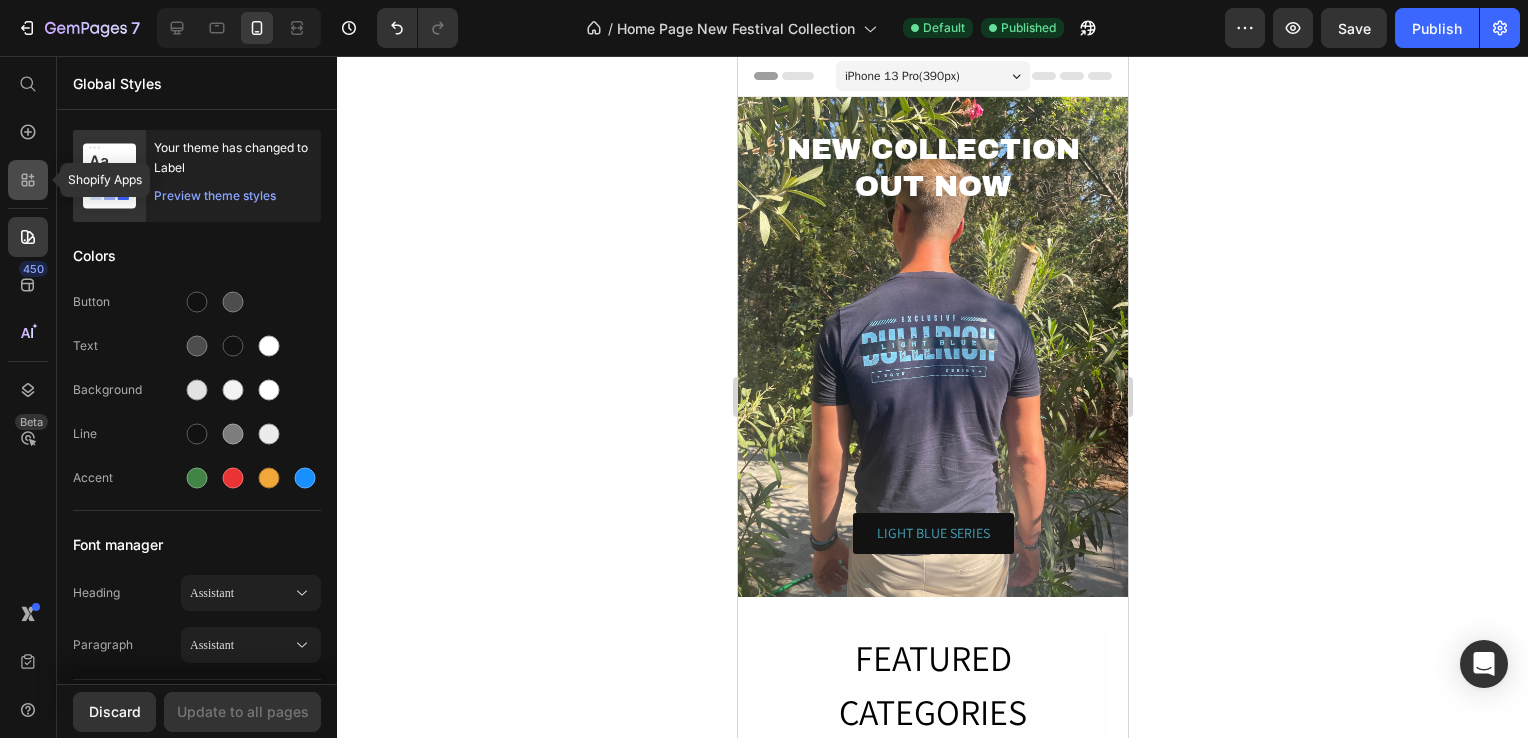 click 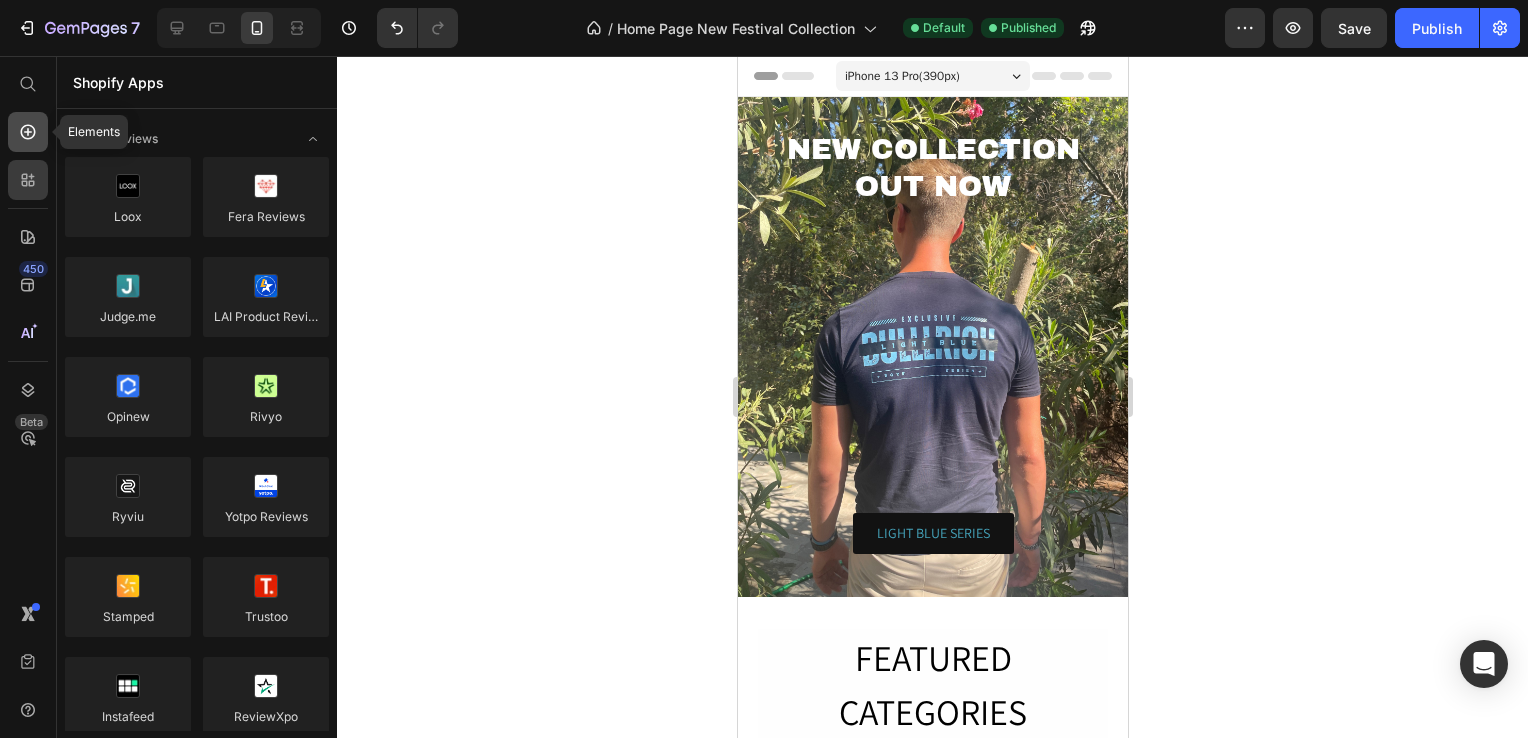click 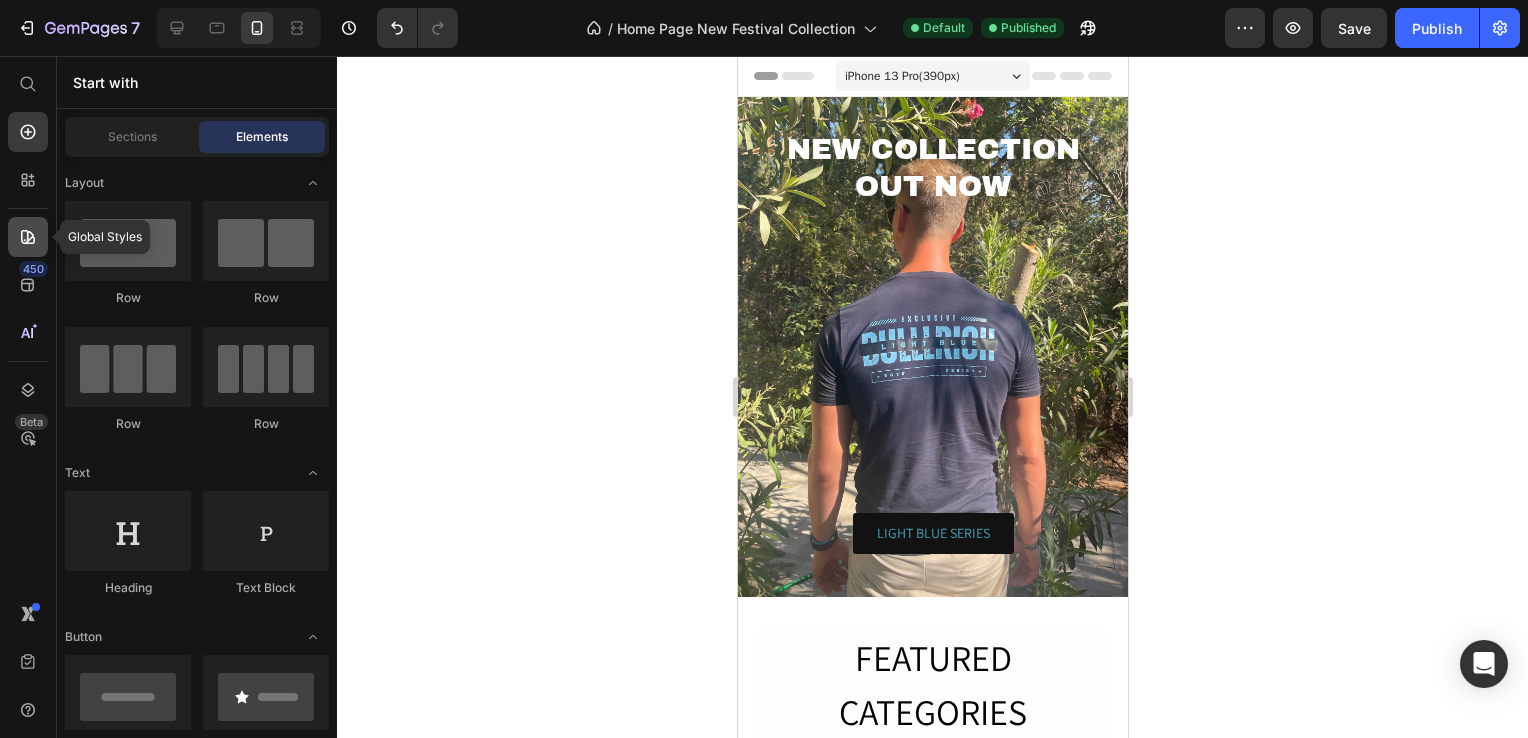 click 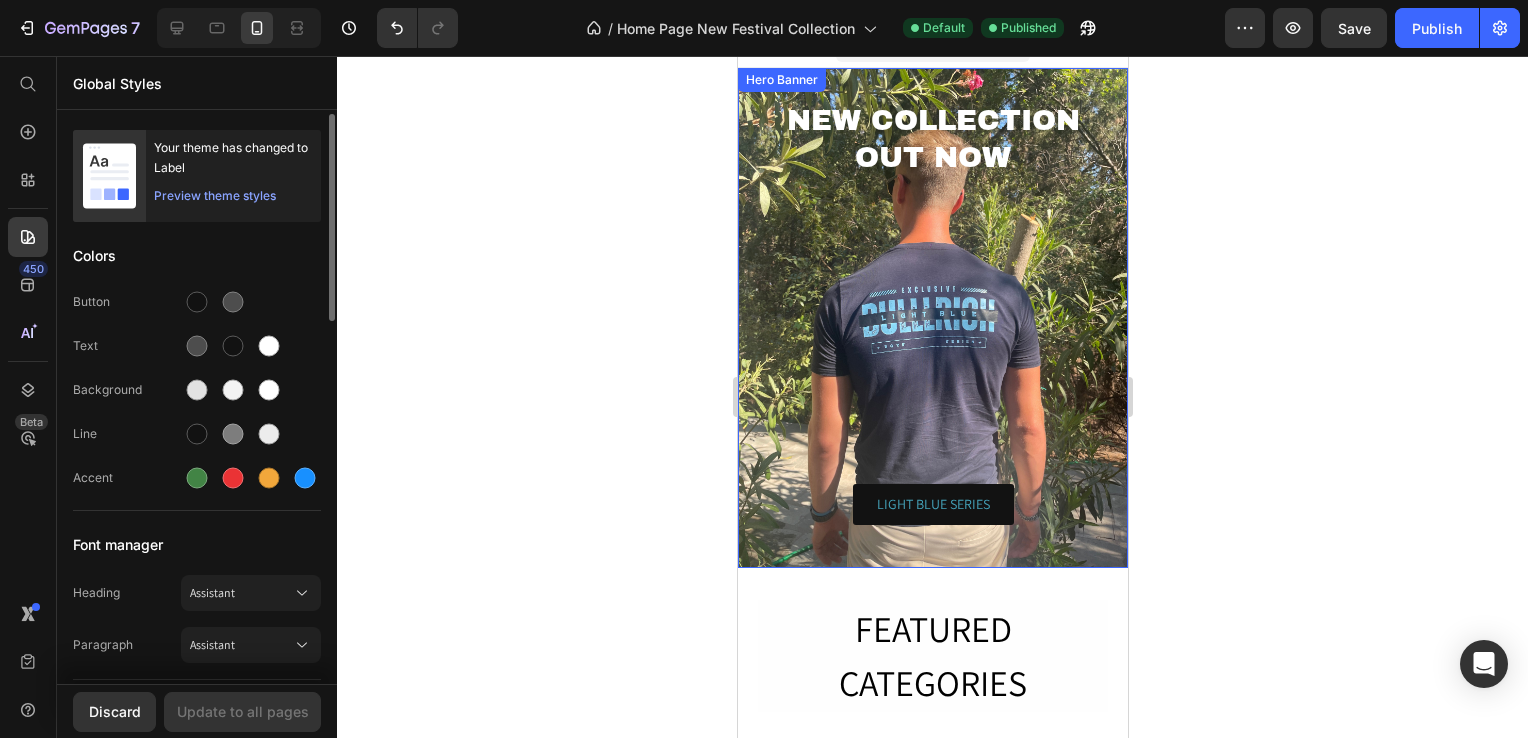 scroll, scrollTop: 0, scrollLeft: 0, axis: both 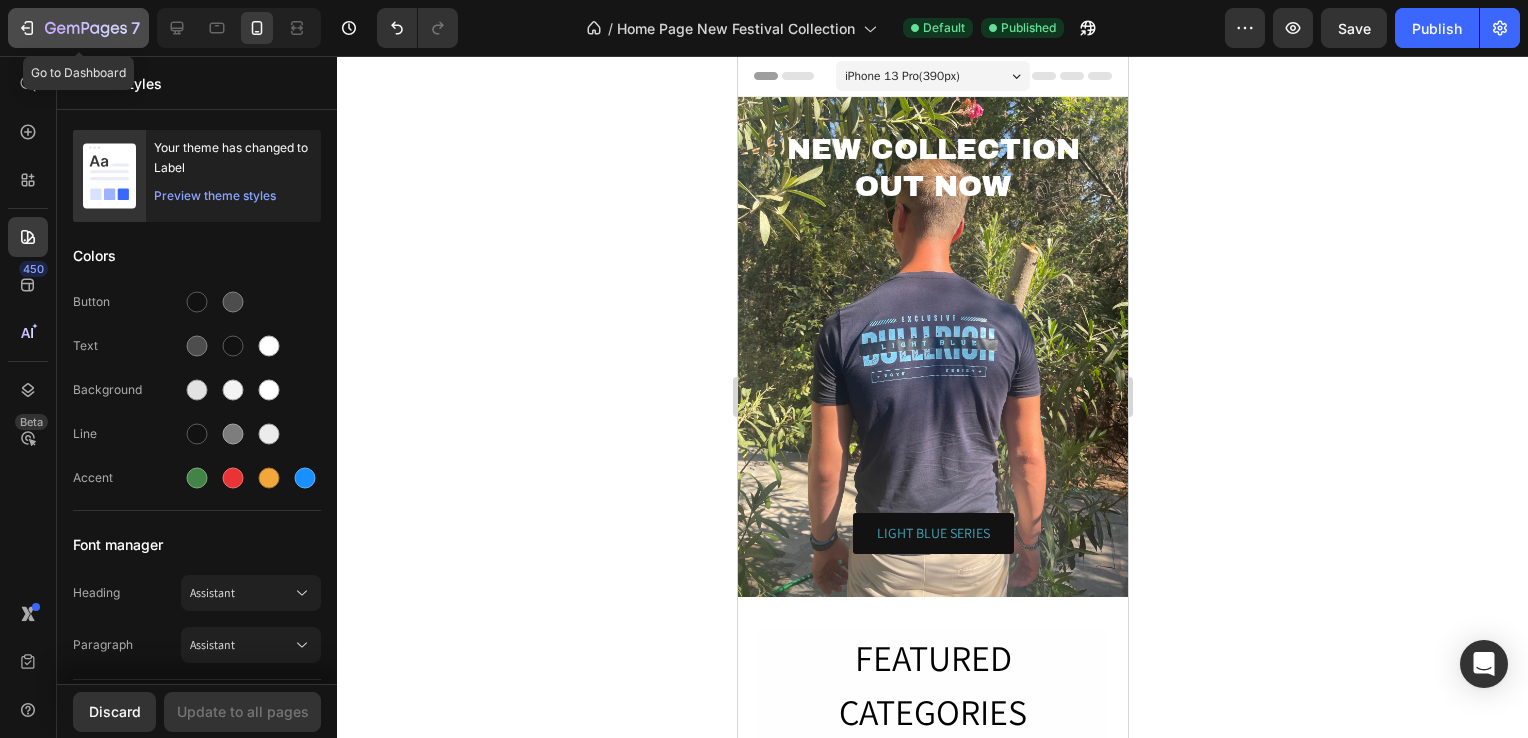 click 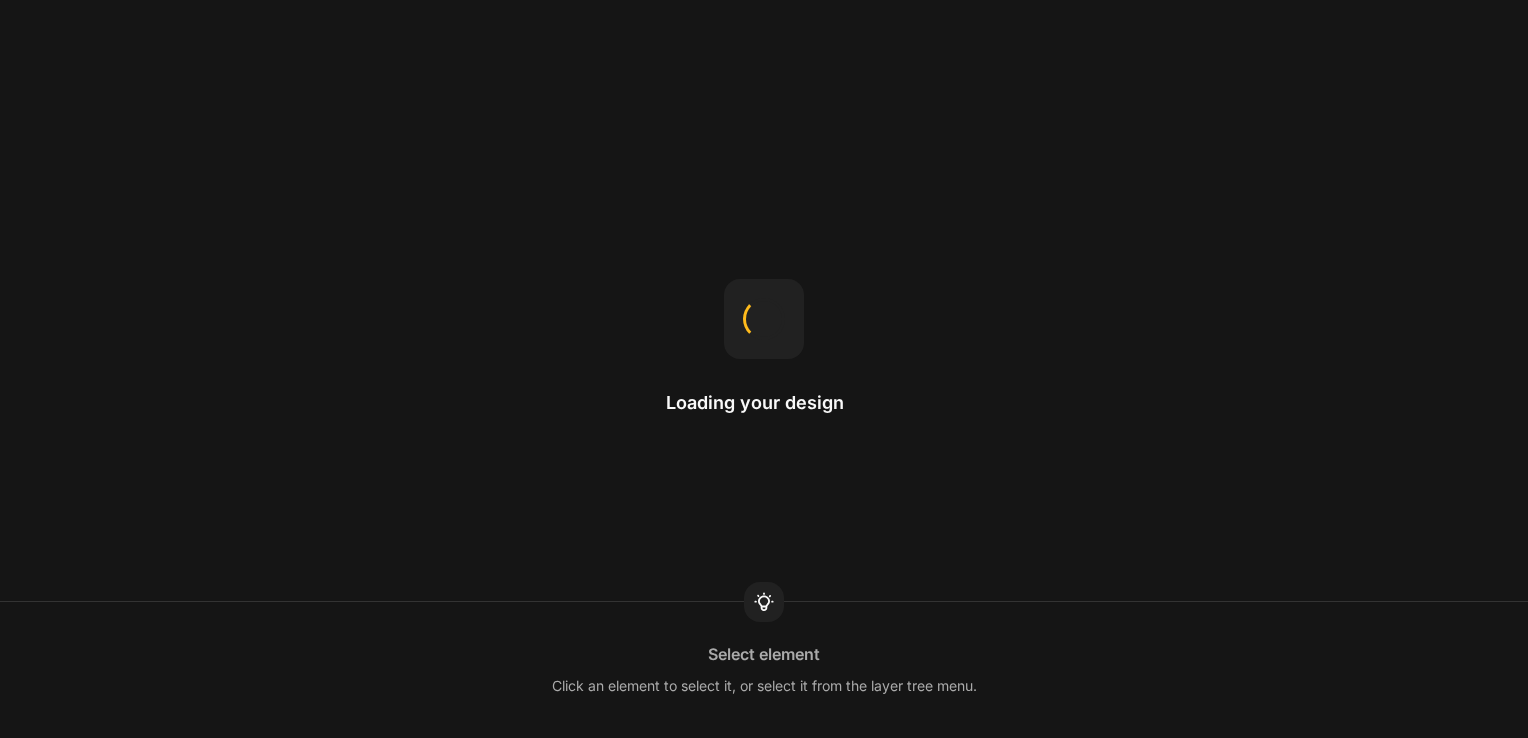 scroll, scrollTop: 0, scrollLeft: 0, axis: both 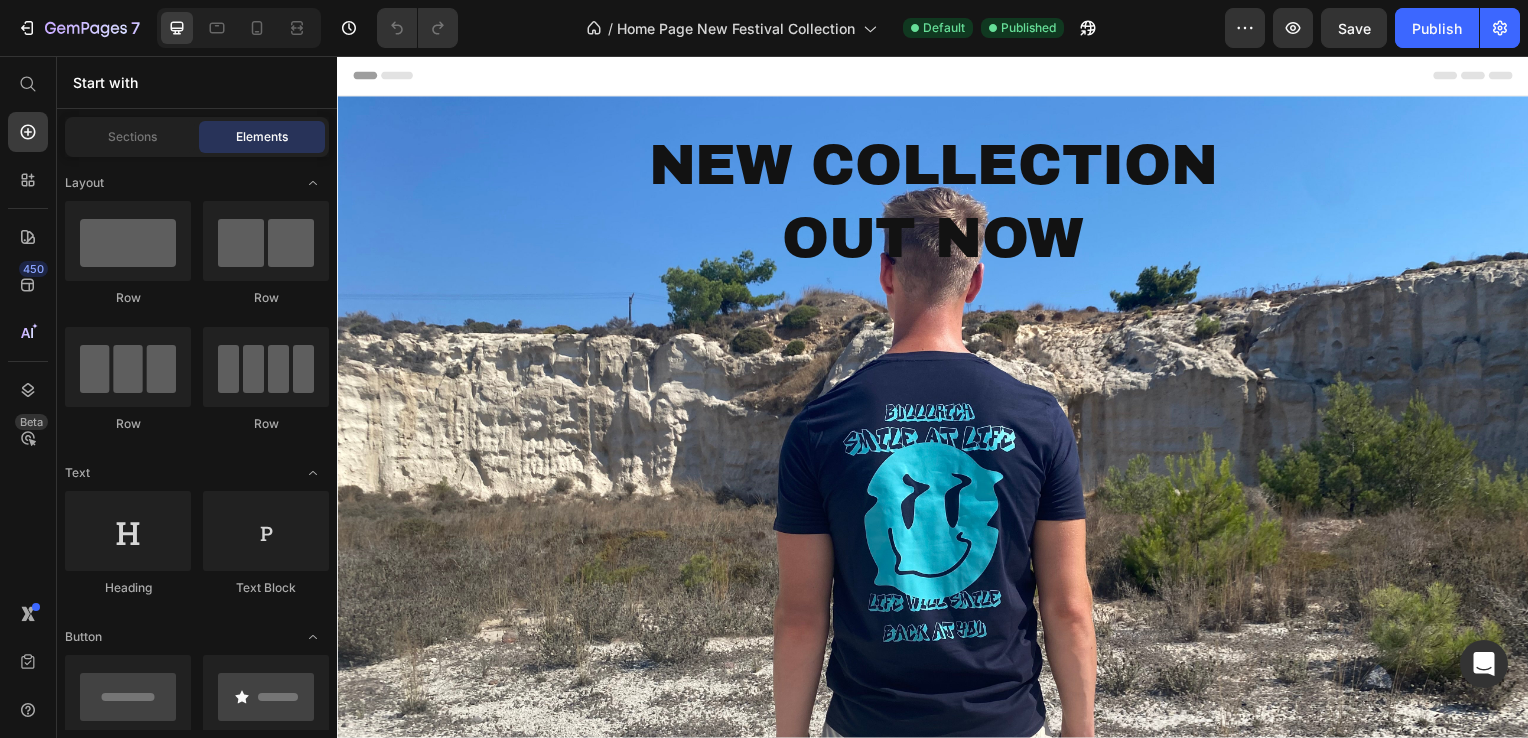 click on "Header" at bounding box center (383, 76) 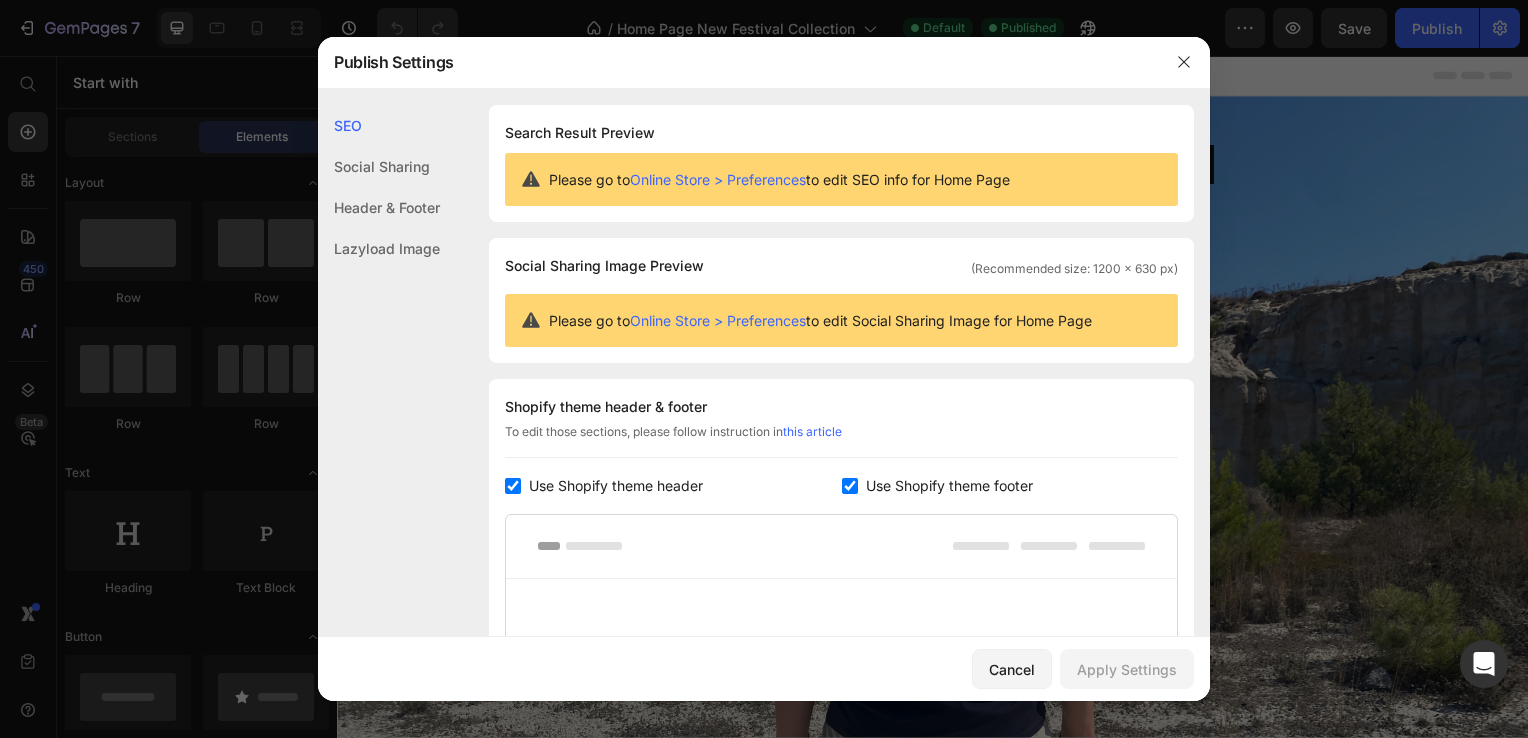 scroll, scrollTop: 370, scrollLeft: 0, axis: vertical 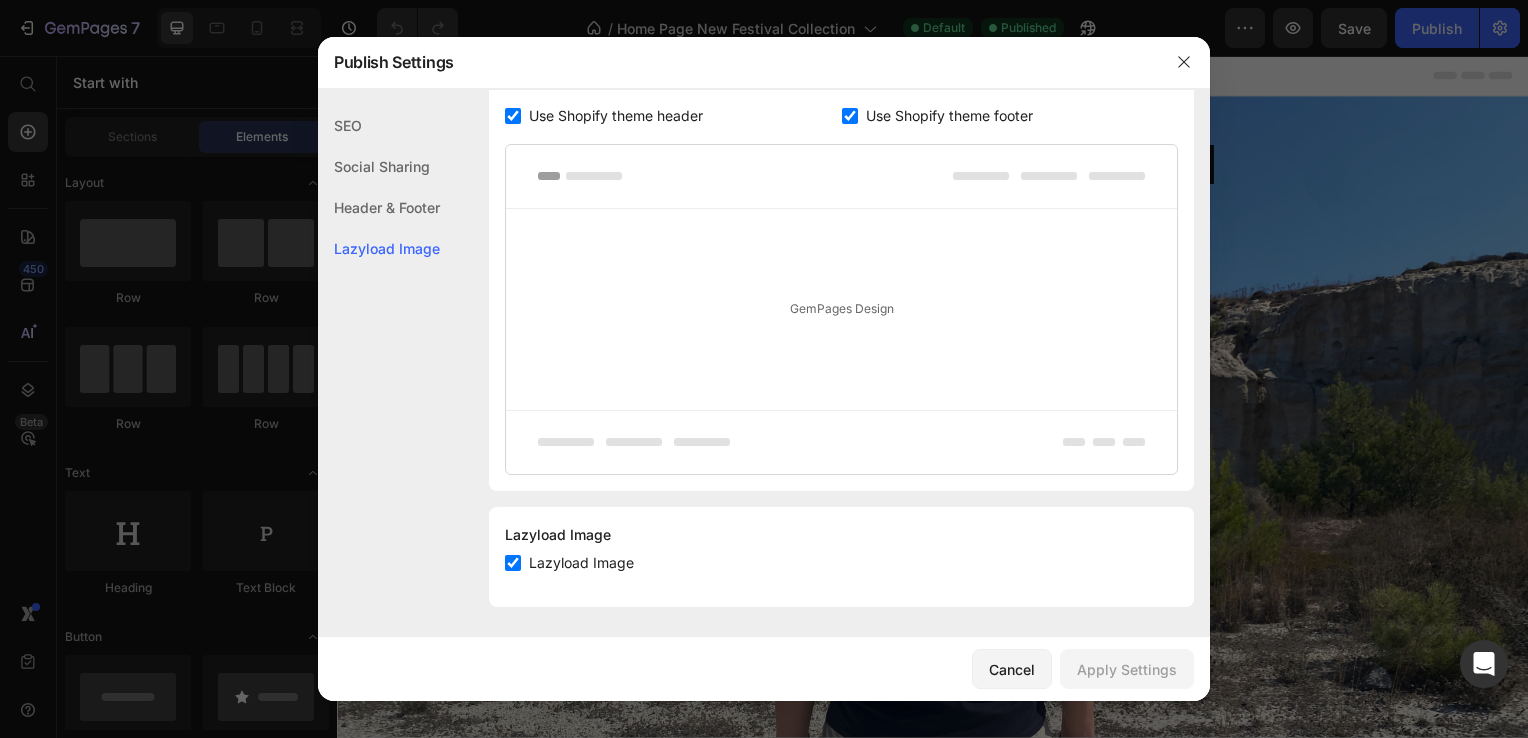 click on "Header & Footer" 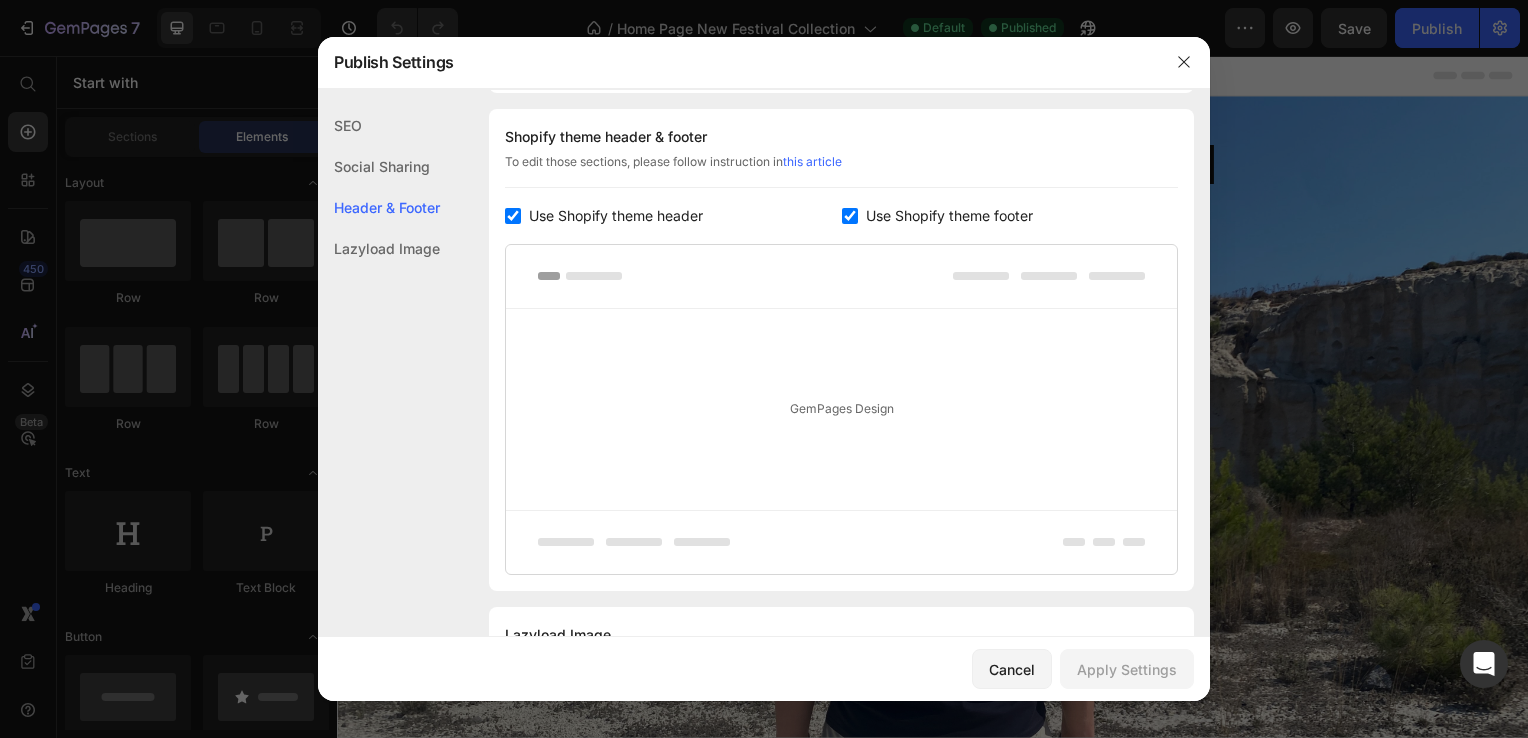click on "Social Sharing" 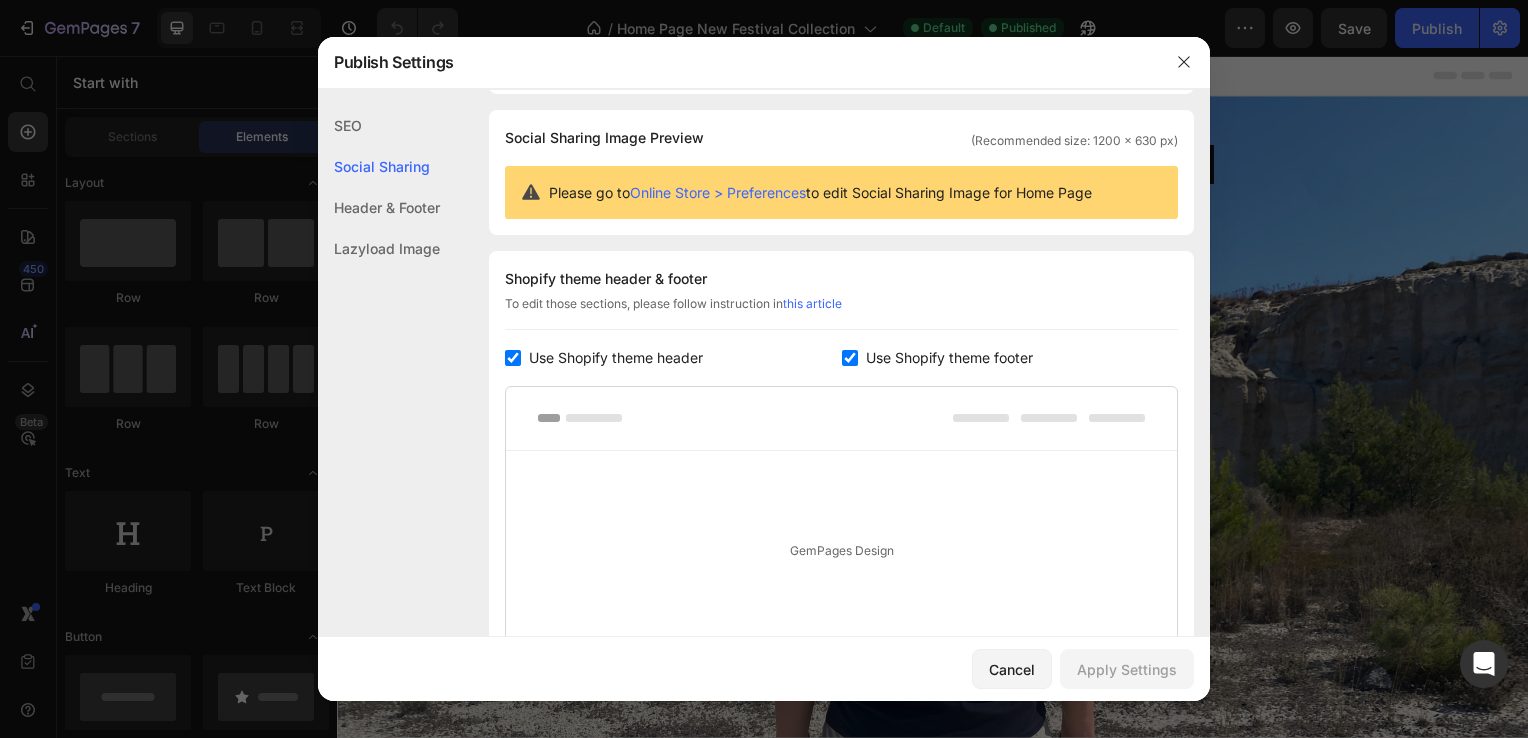 click on "SEO" 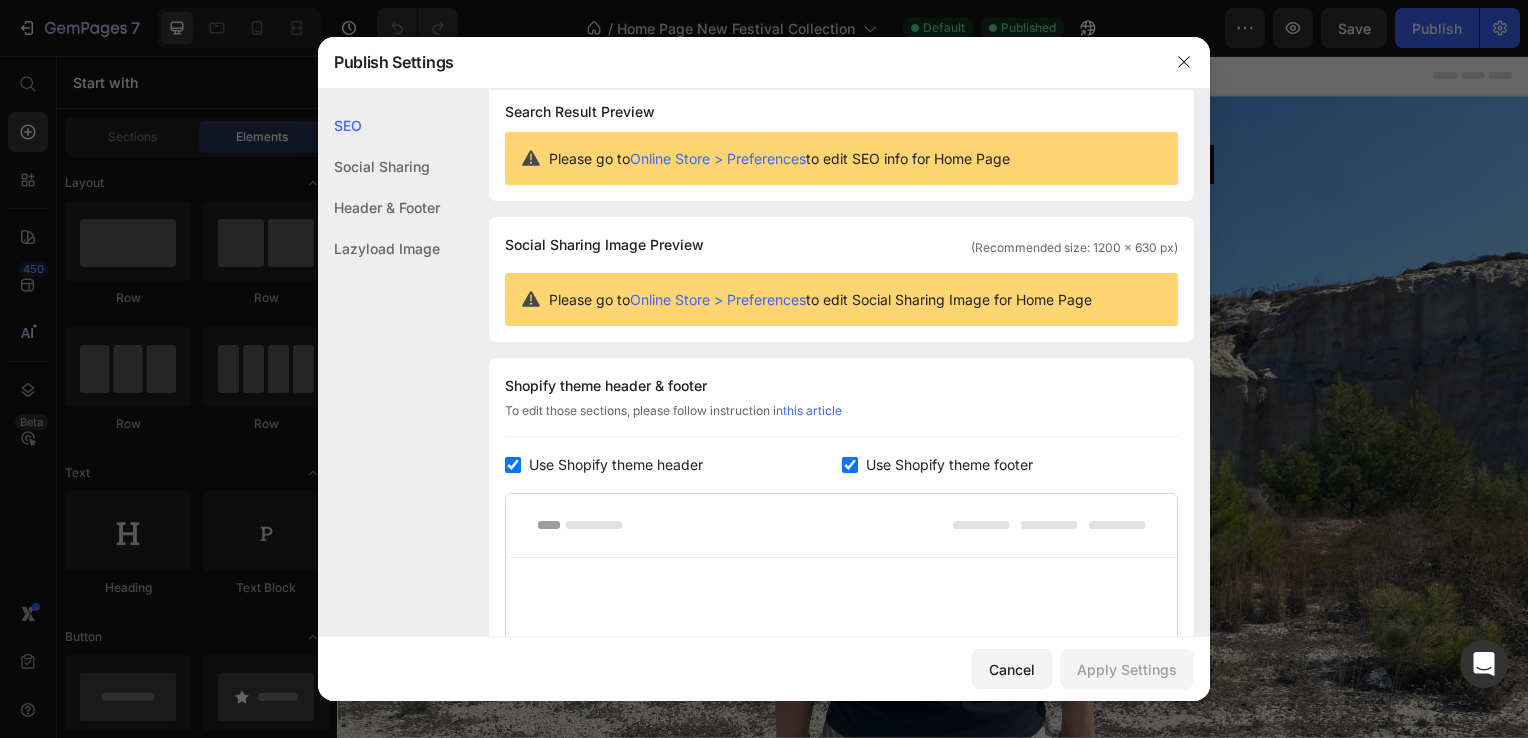 scroll, scrollTop: 0, scrollLeft: 0, axis: both 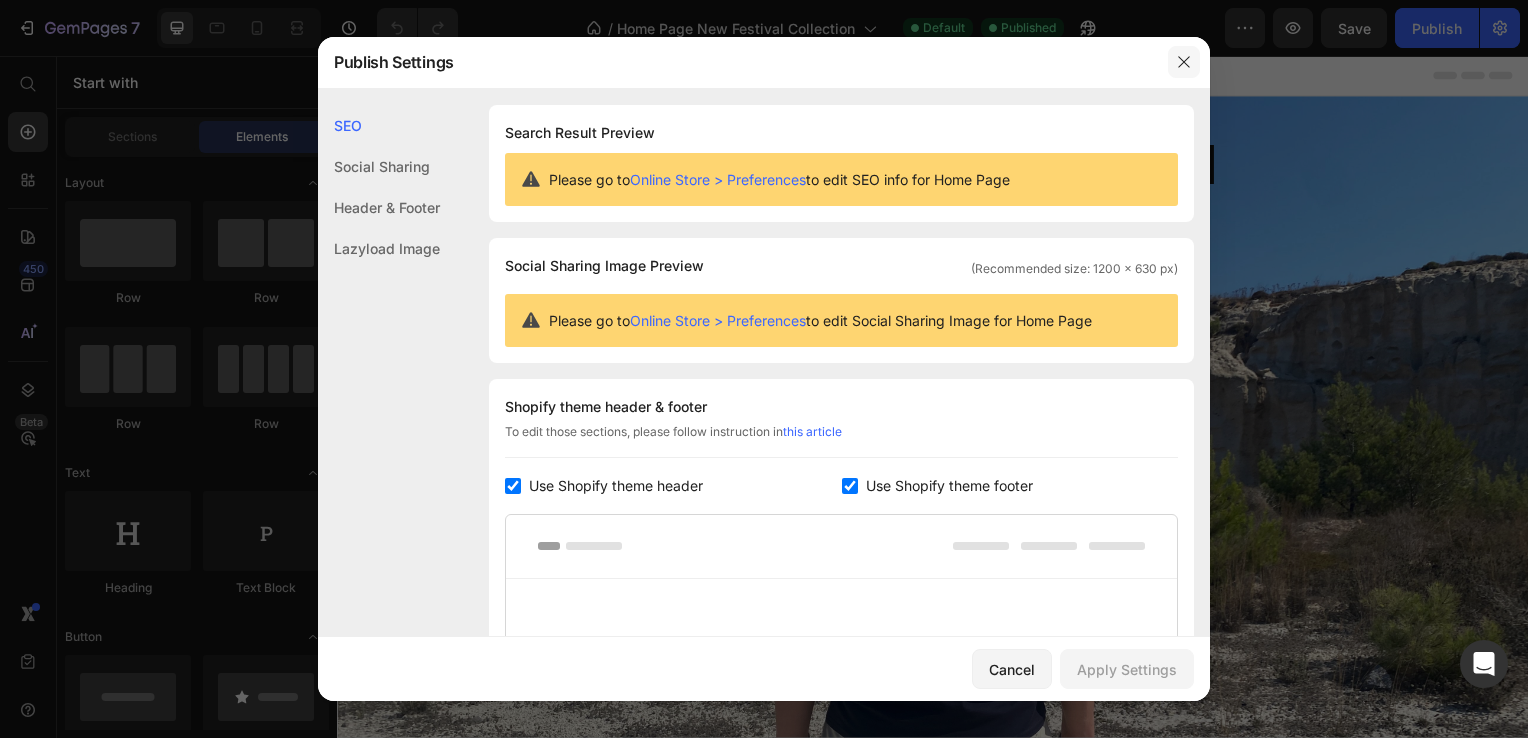 click at bounding box center [1184, 62] 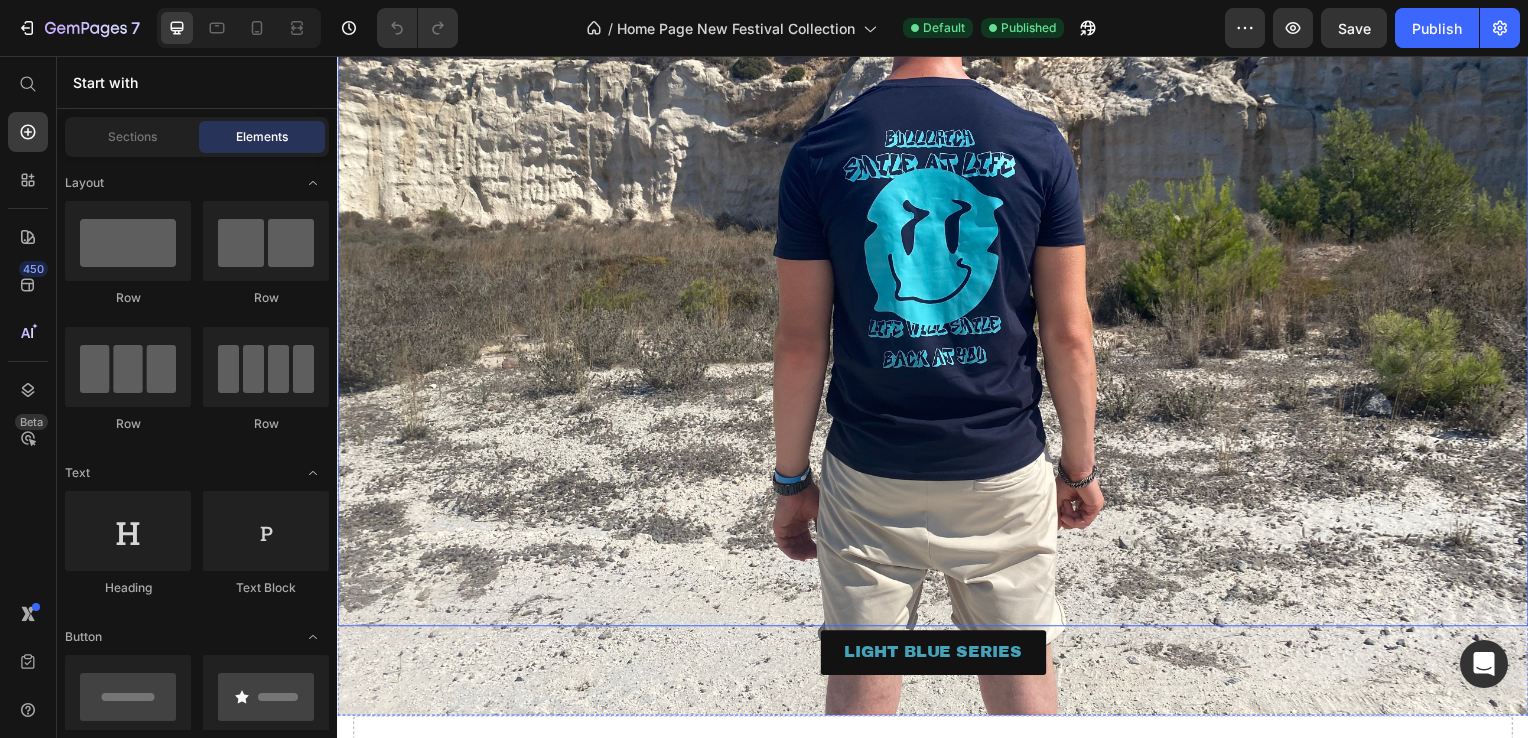 scroll, scrollTop: 600, scrollLeft: 0, axis: vertical 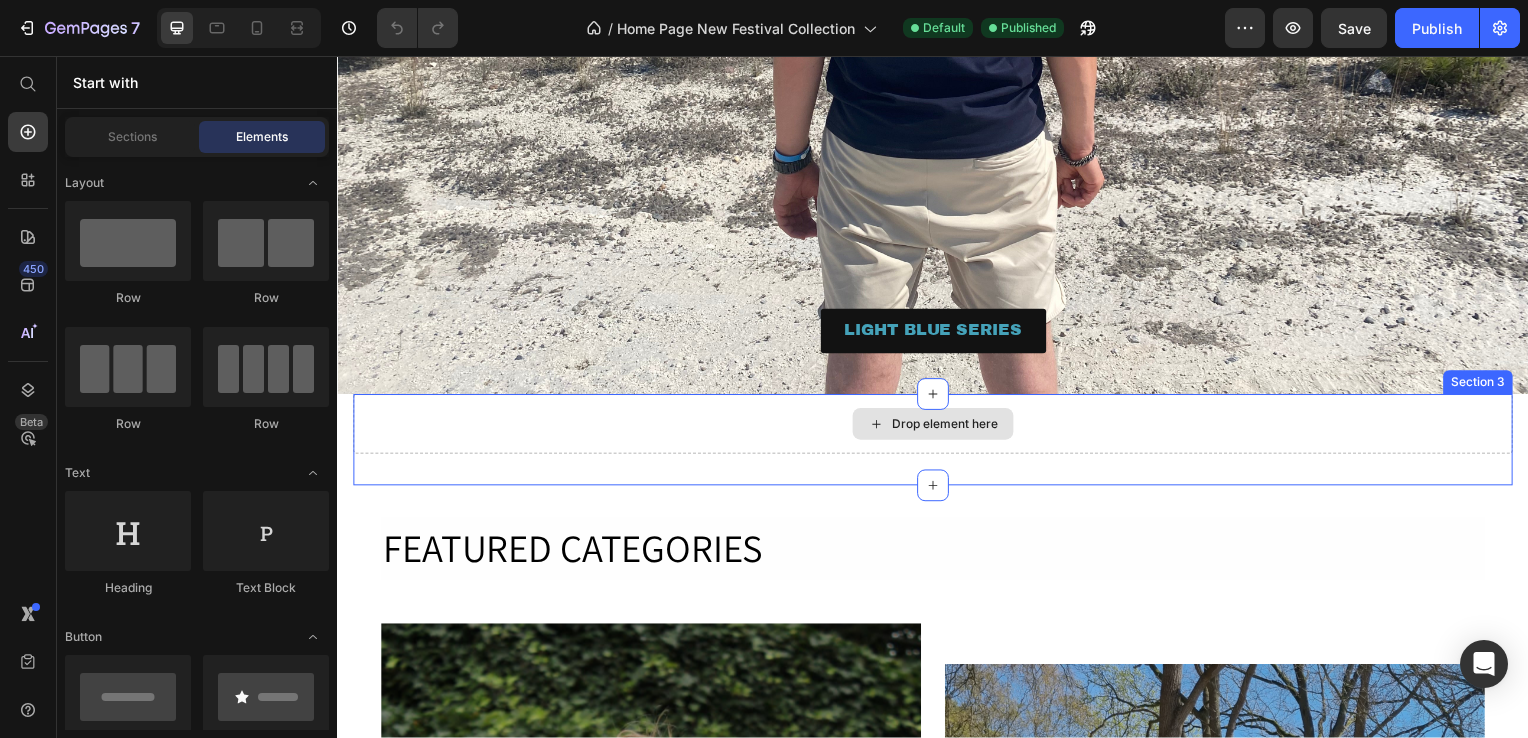 click on "Drop element here" at bounding box center (937, 427) 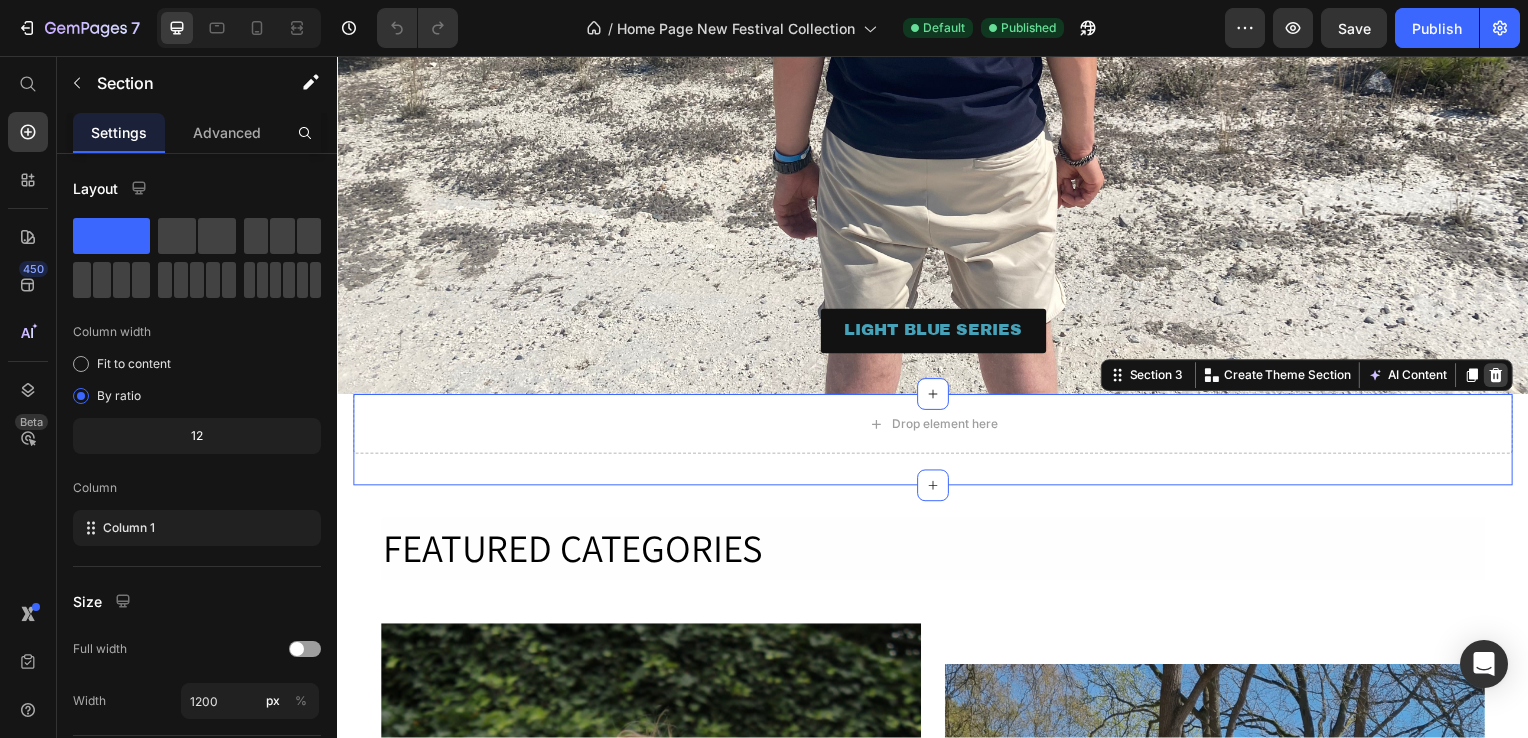 click 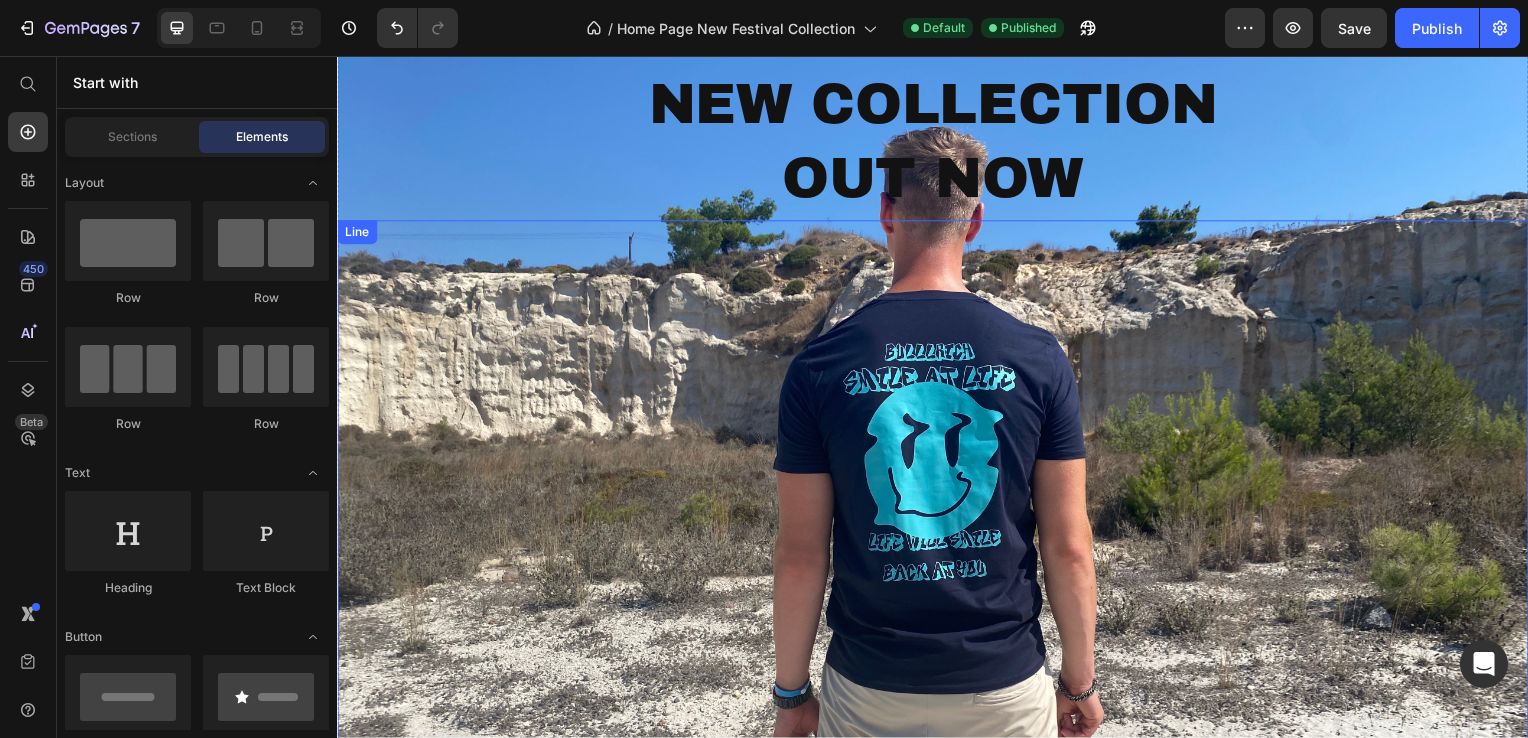 scroll, scrollTop: 0, scrollLeft: 0, axis: both 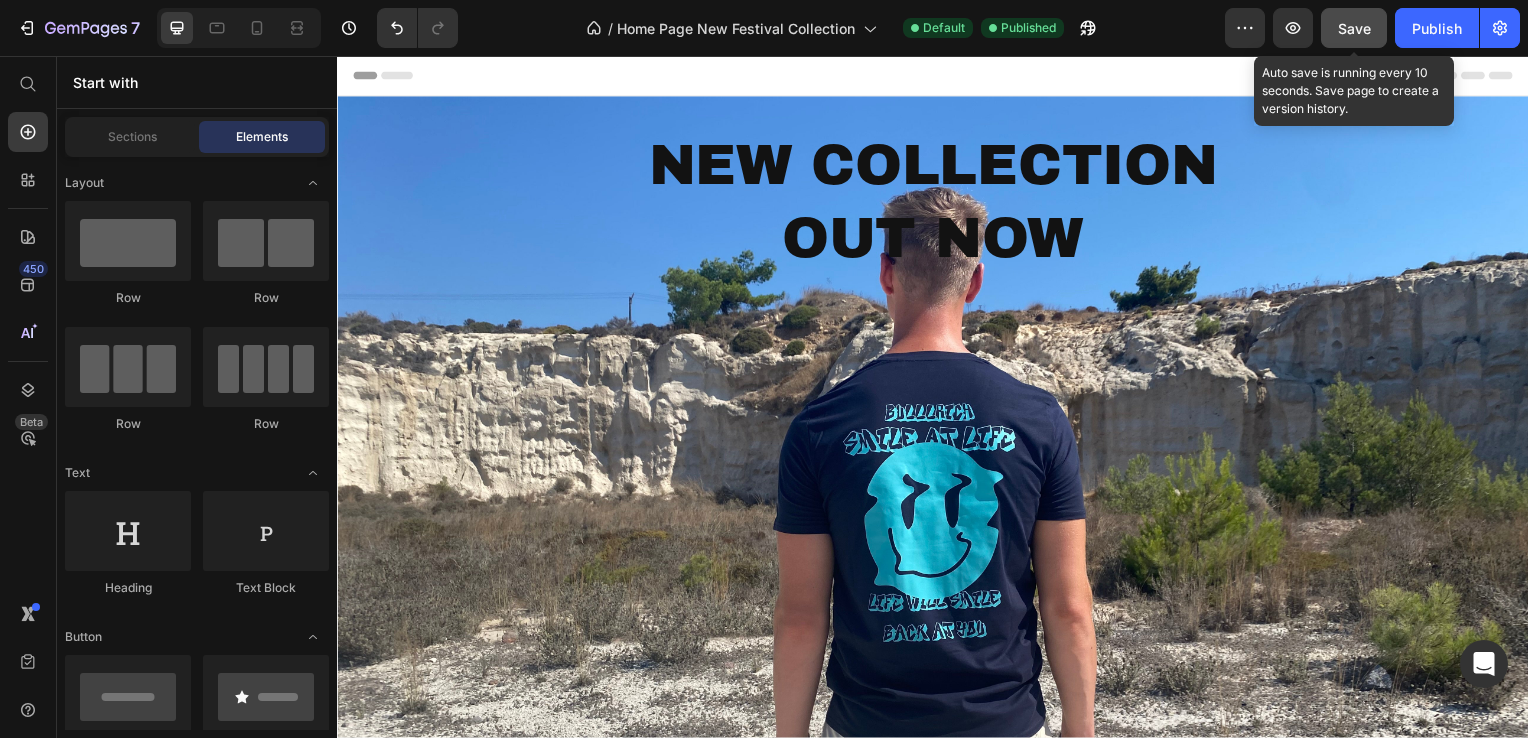 click on "Save" 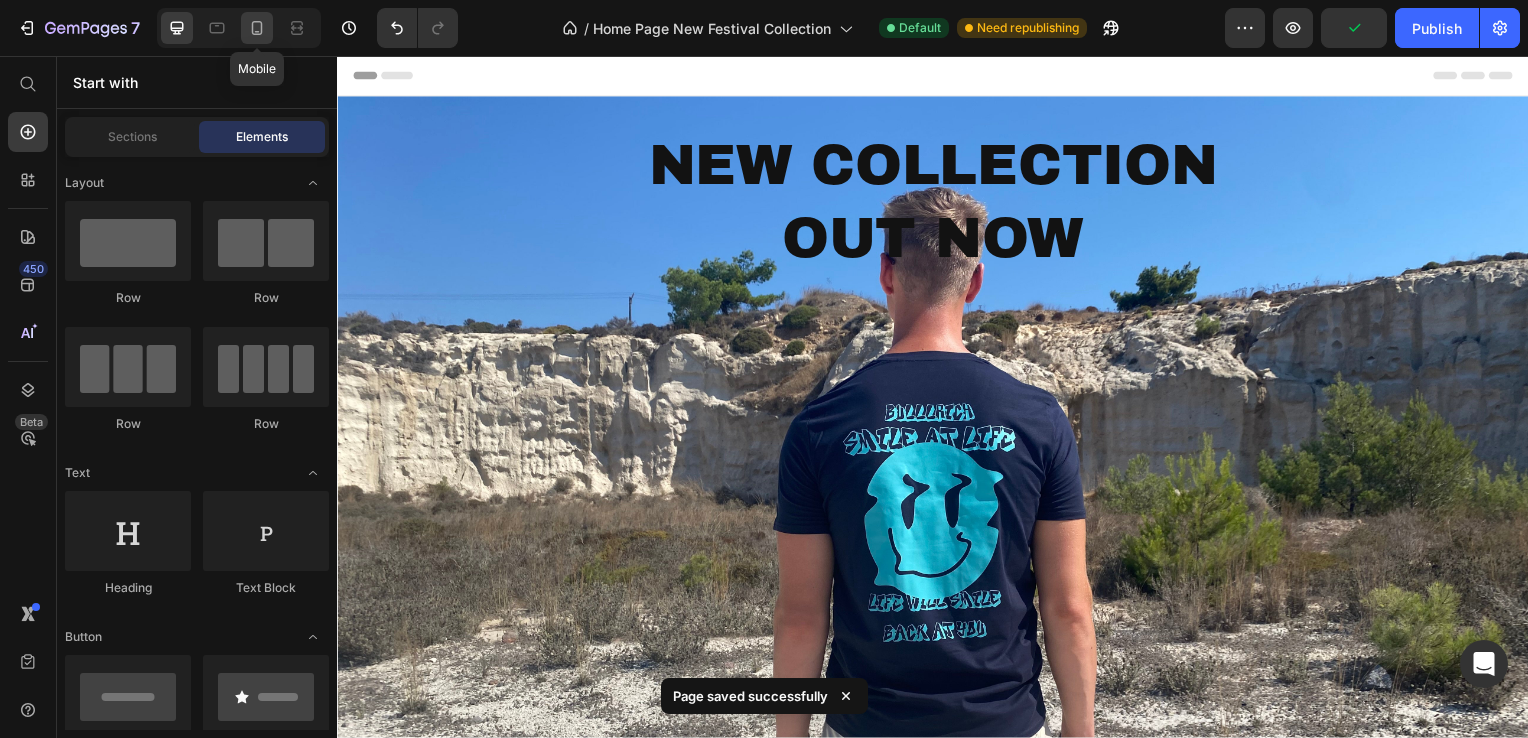 click 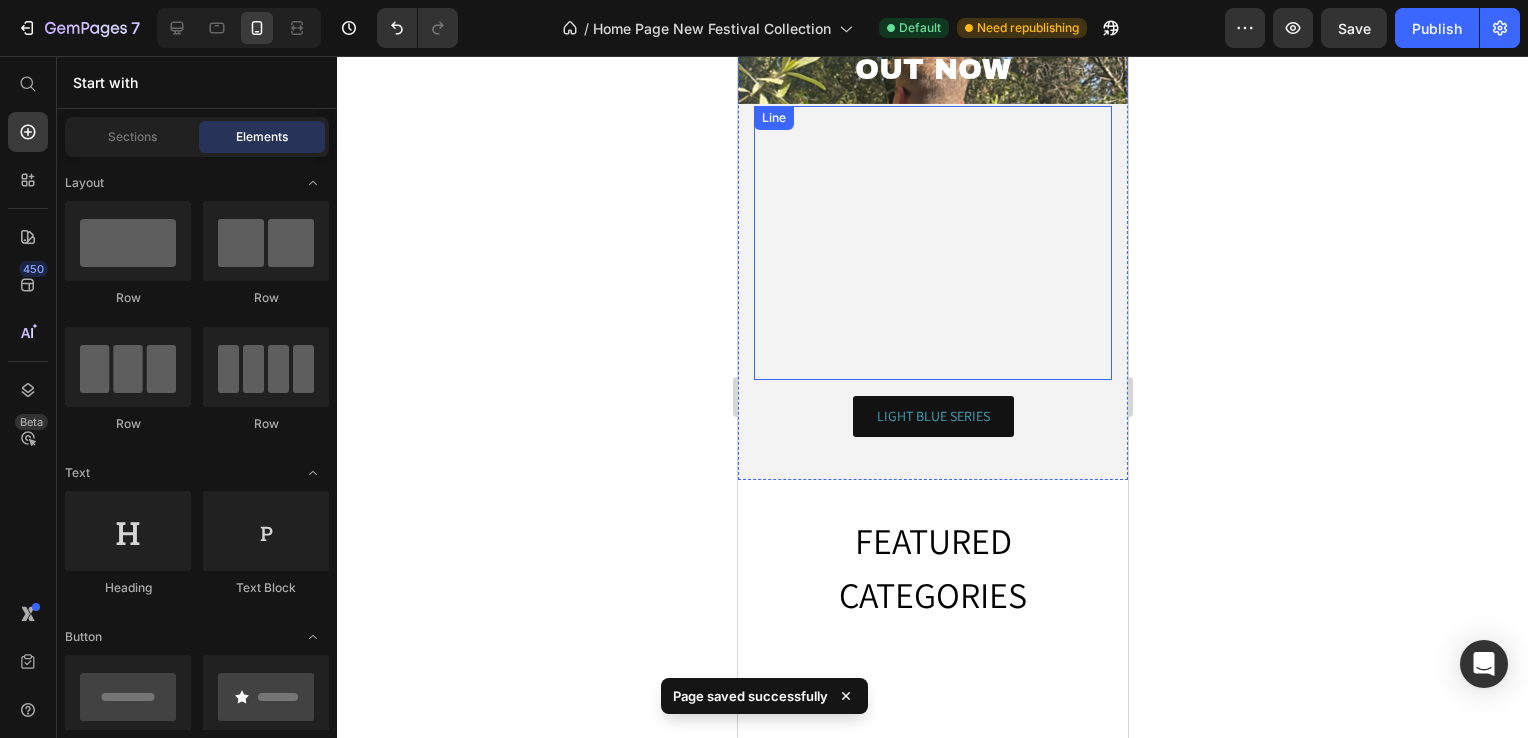 scroll, scrollTop: 0, scrollLeft: 0, axis: both 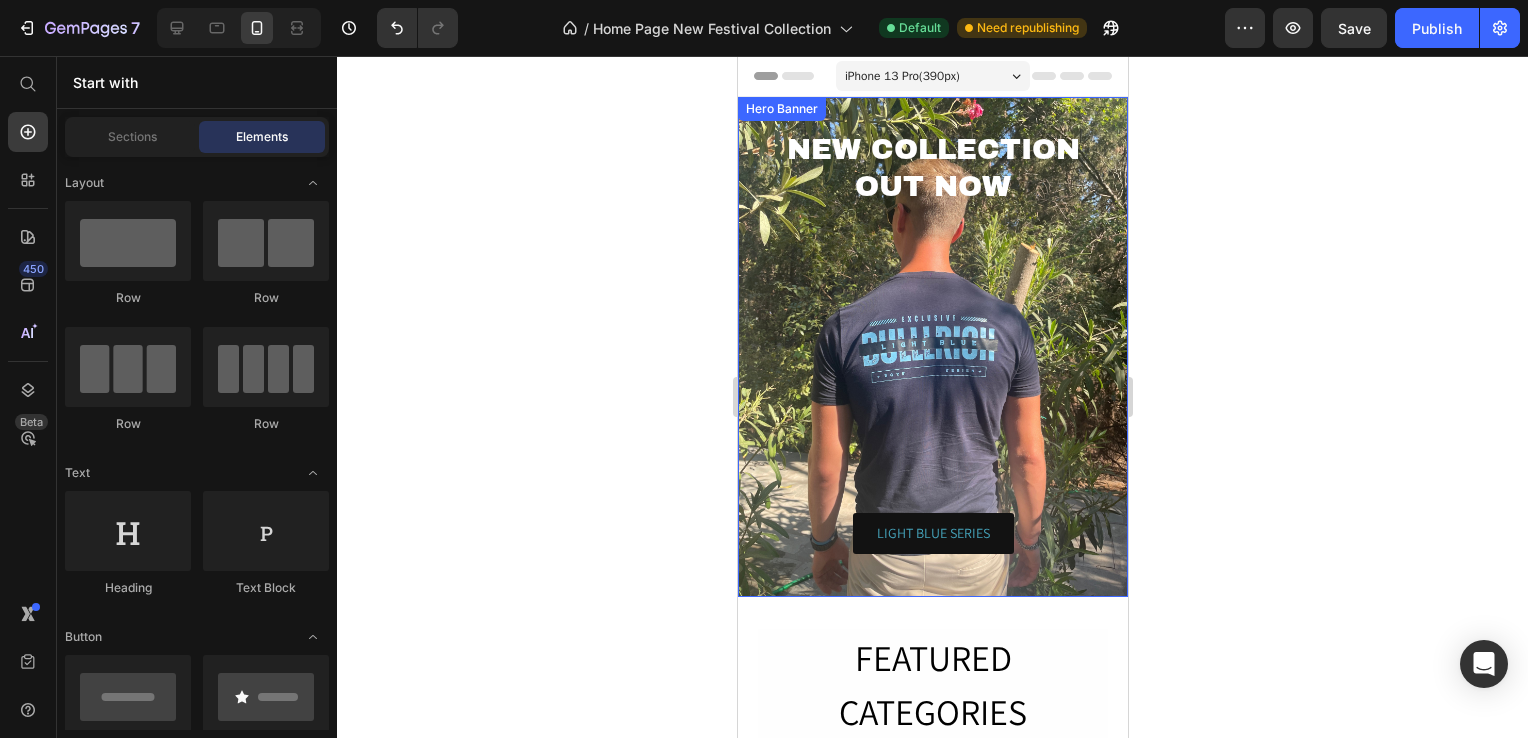 click on "NEW COLLECTION OUT NOW Heading Title Line LIGHT BLUE SERIES Button" at bounding box center [932, 347] 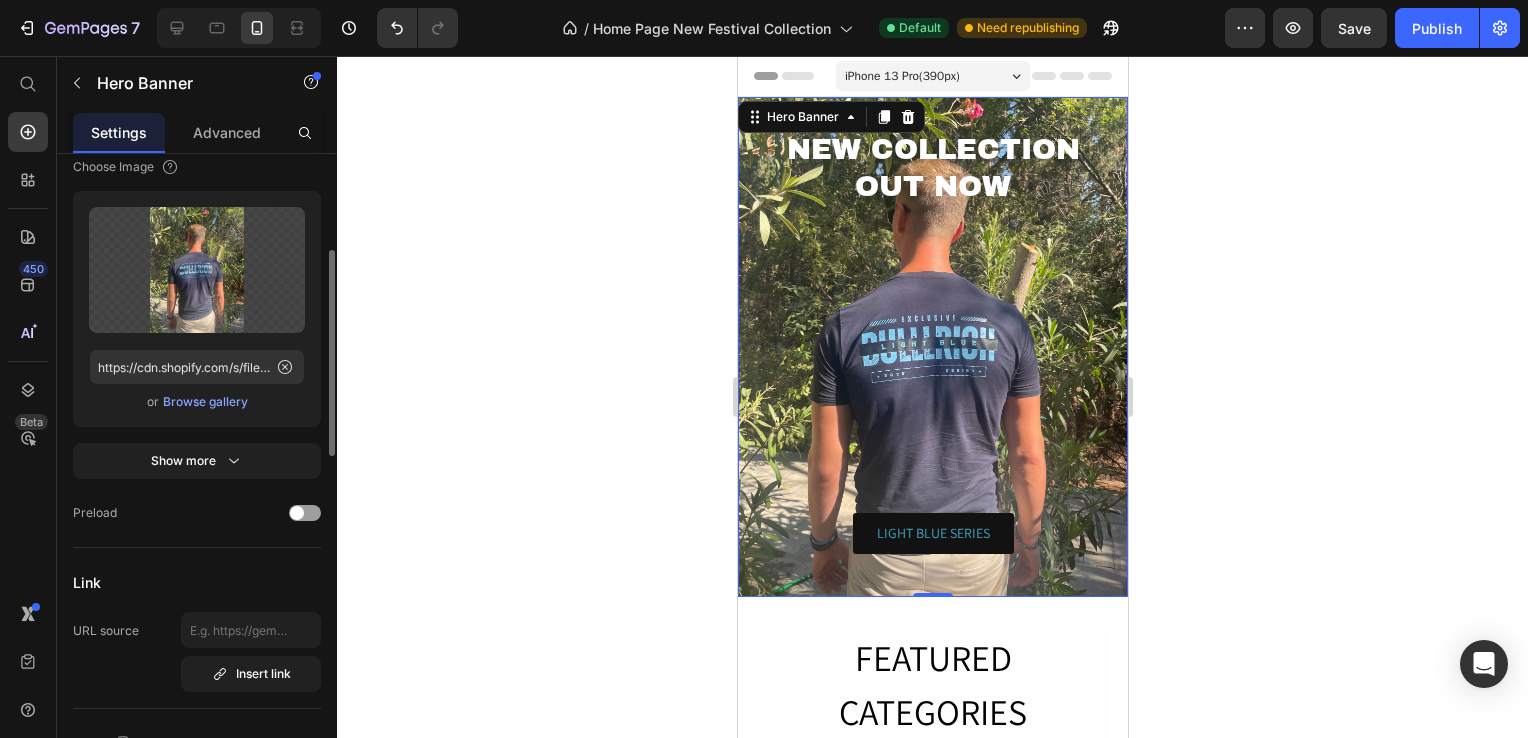 scroll, scrollTop: 0, scrollLeft: 0, axis: both 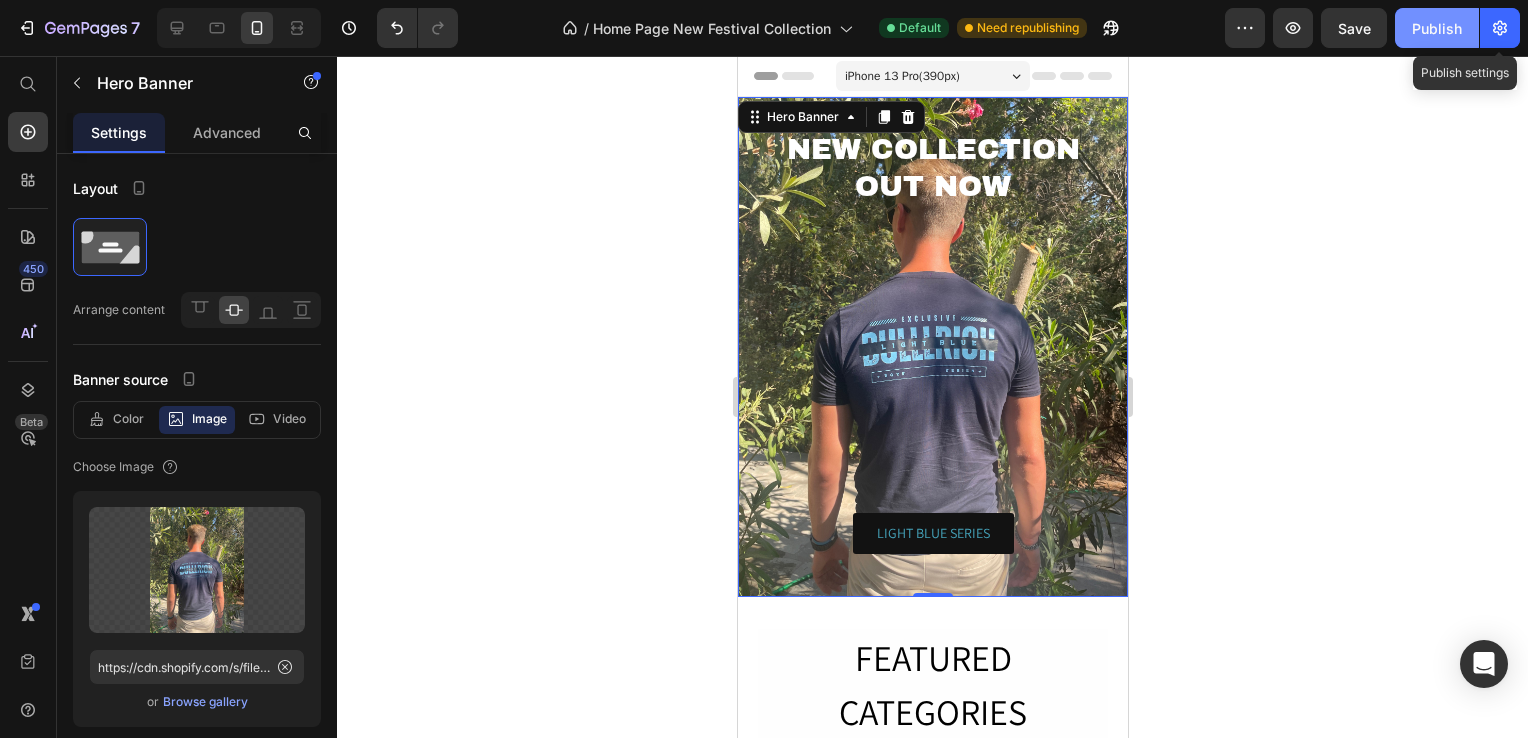 click on "Publish" 